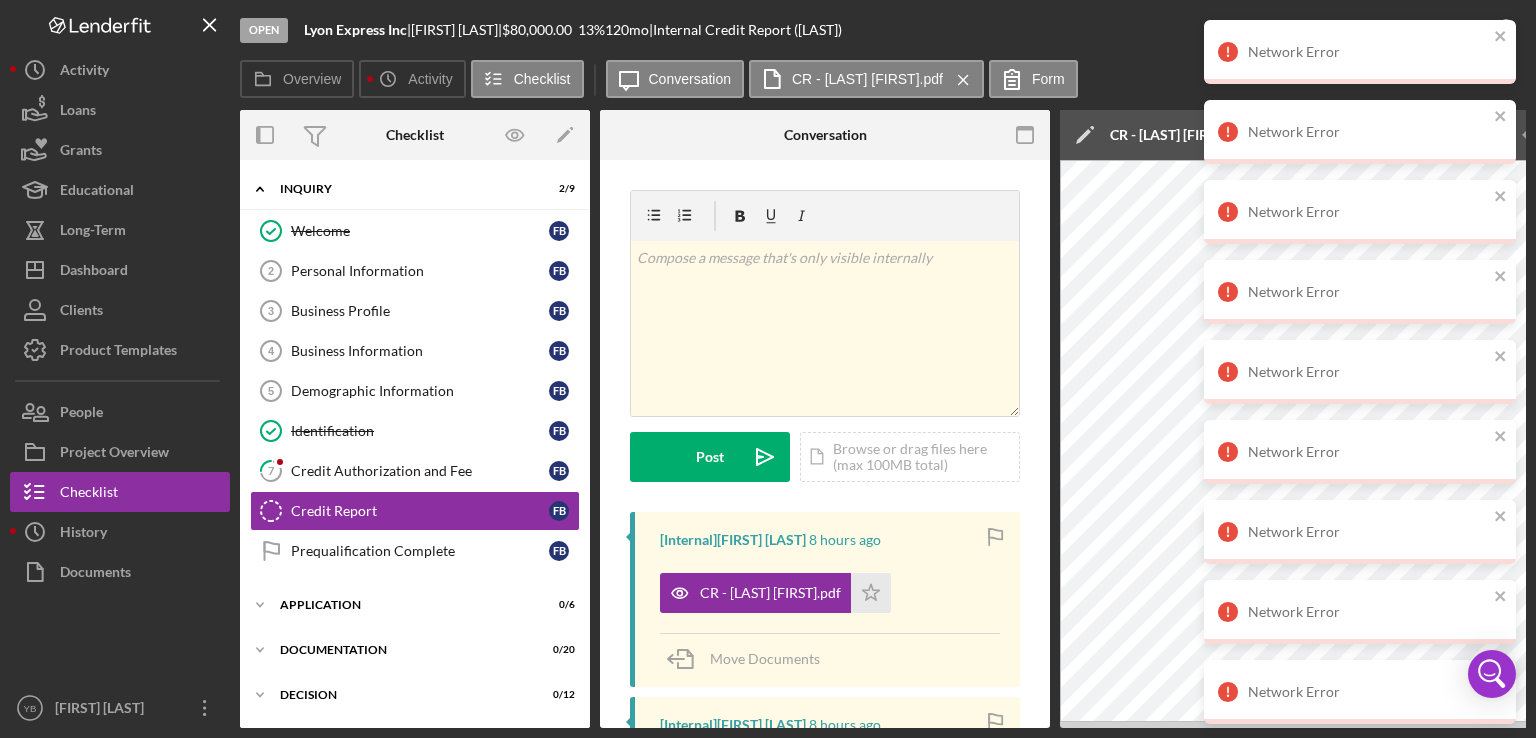 scroll, scrollTop: 0, scrollLeft: 0, axis: both 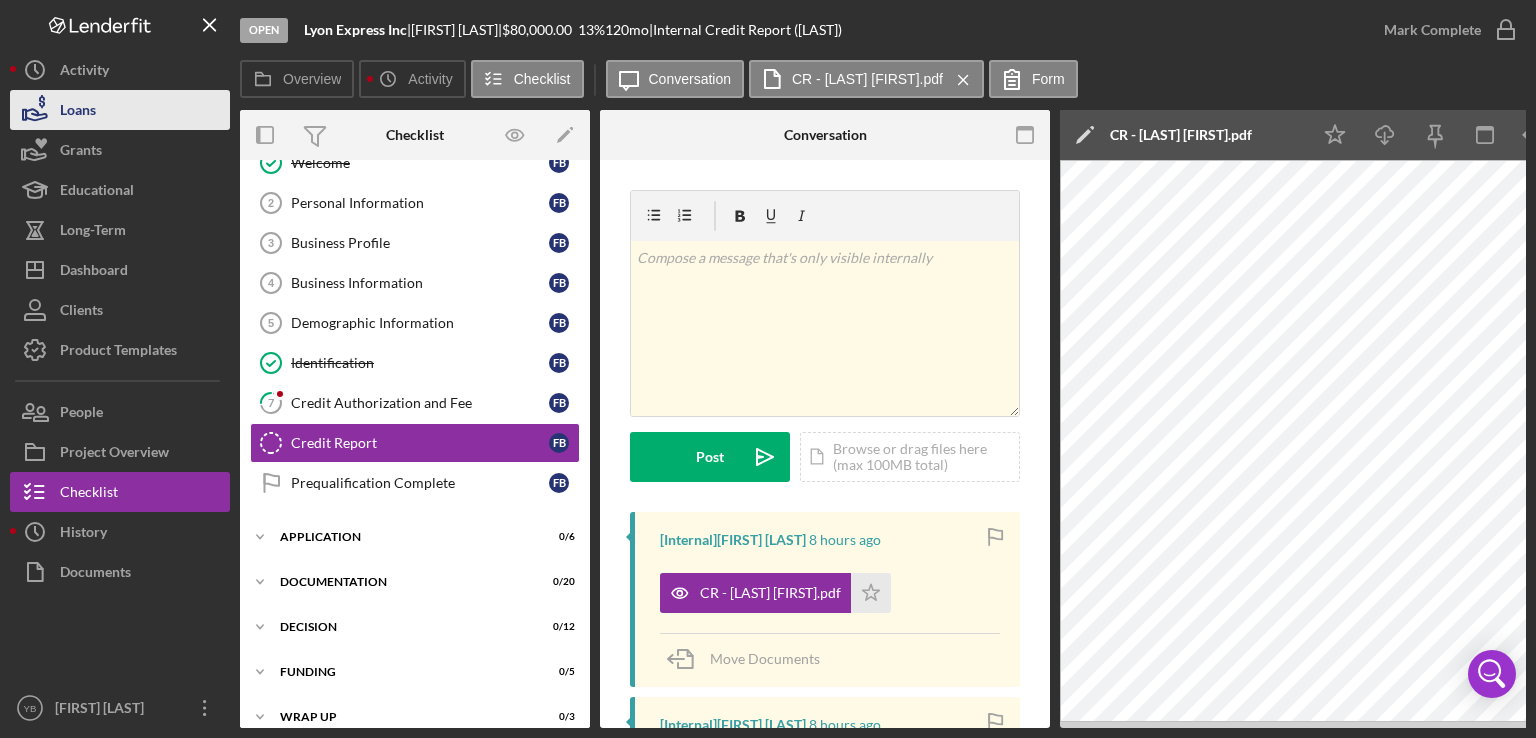 click on "Loans" at bounding box center [120, 110] 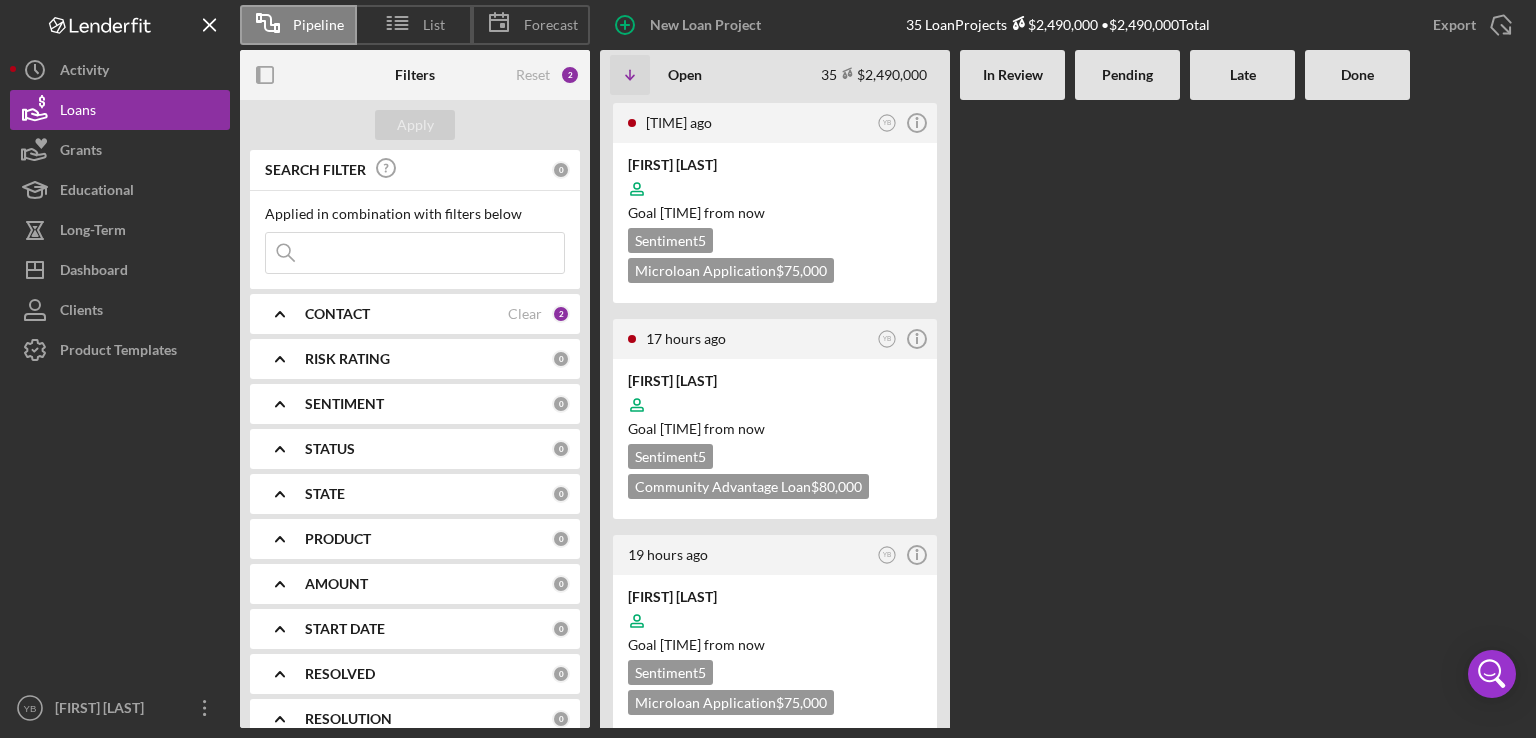 click at bounding box center [1127, 414] 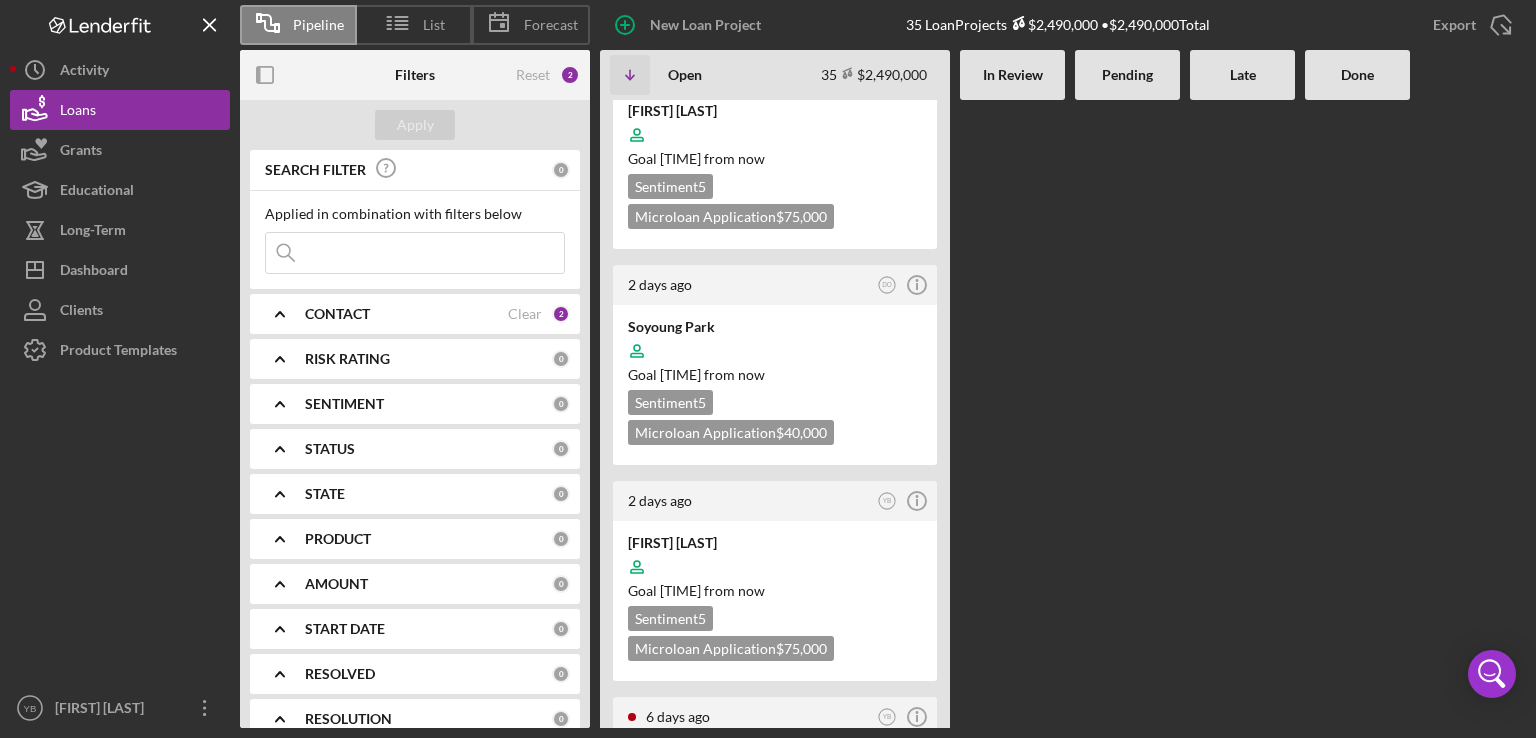 scroll, scrollTop: 560, scrollLeft: 0, axis: vertical 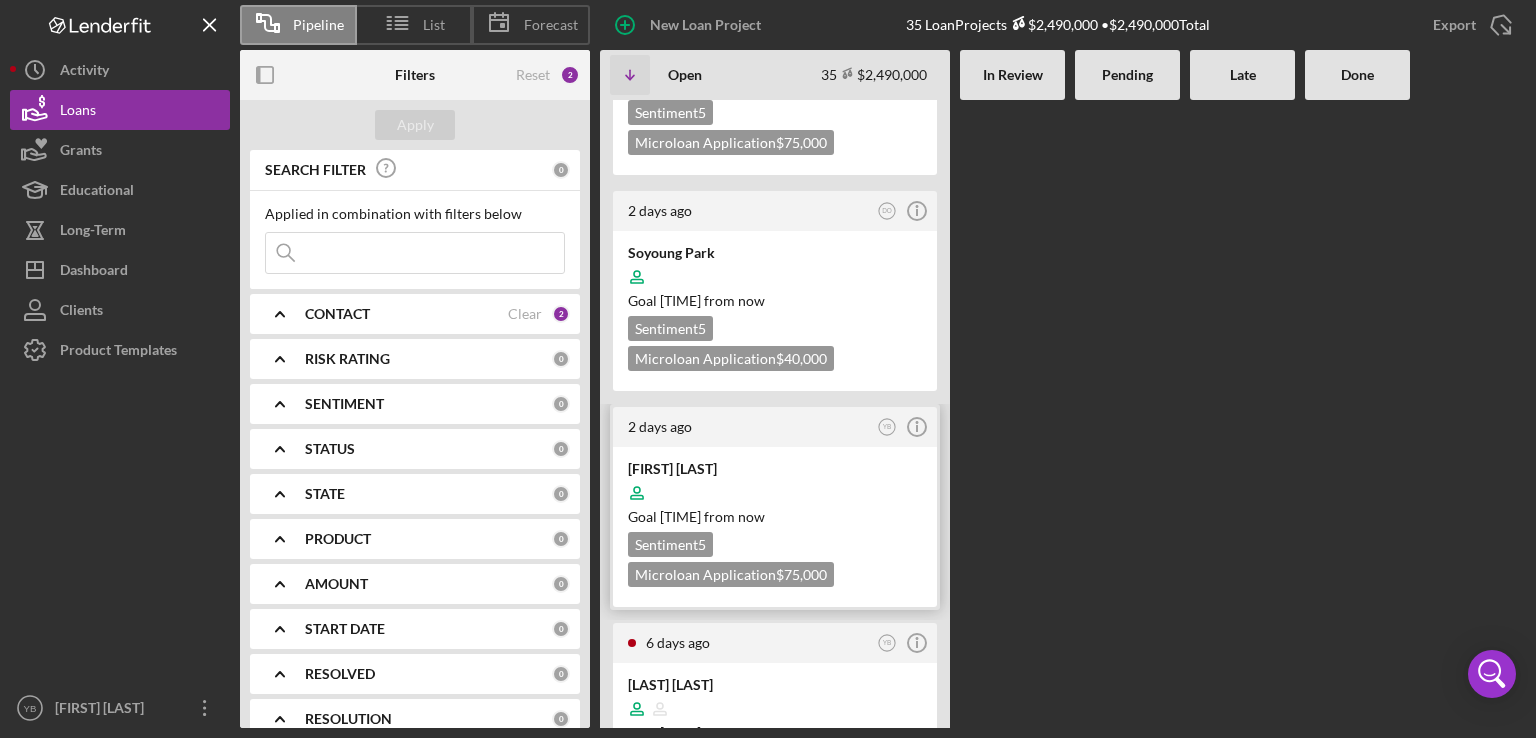 click at bounding box center (775, 493) 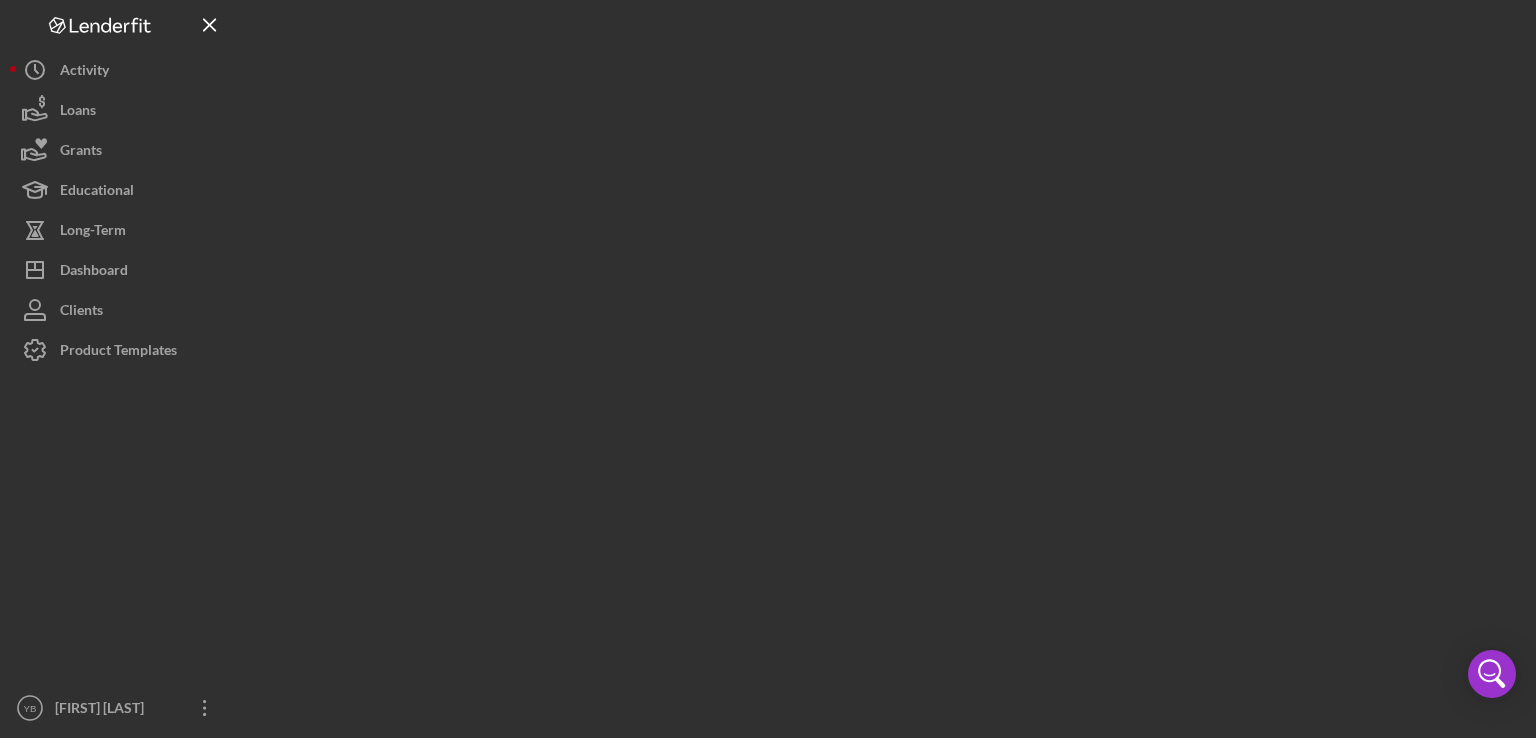 click at bounding box center (883, 364) 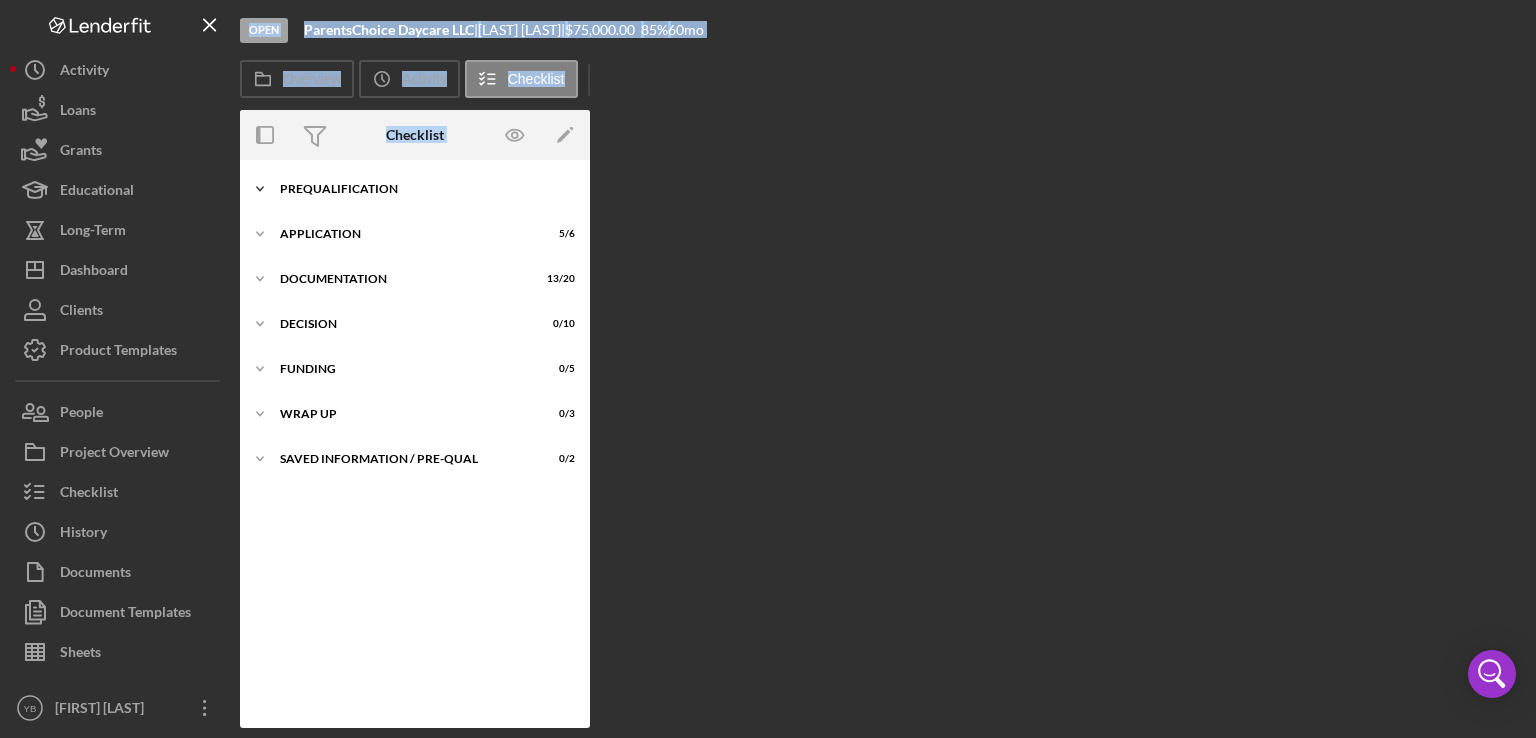 click on "Prequalification" at bounding box center [422, 189] 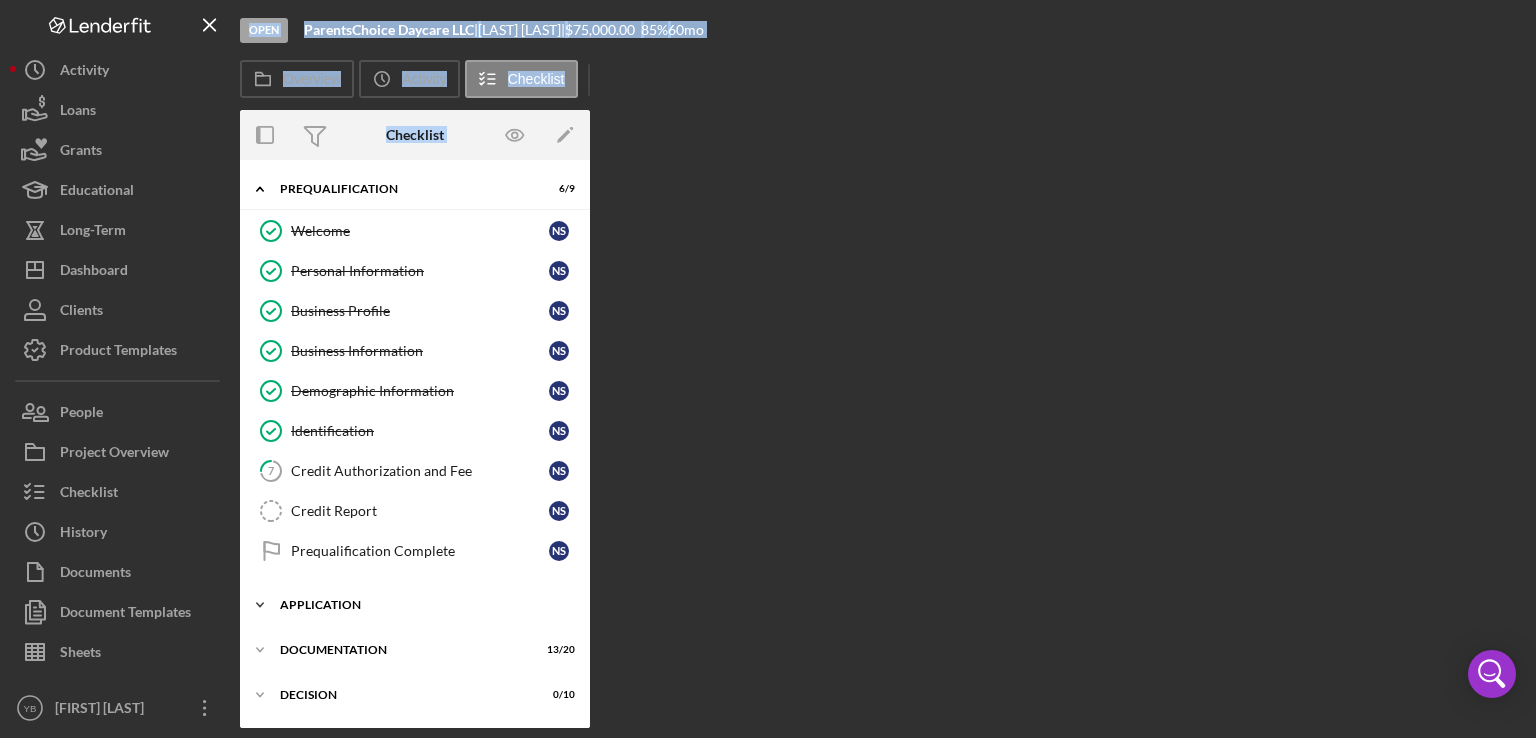 click on "Application" at bounding box center (422, 605) 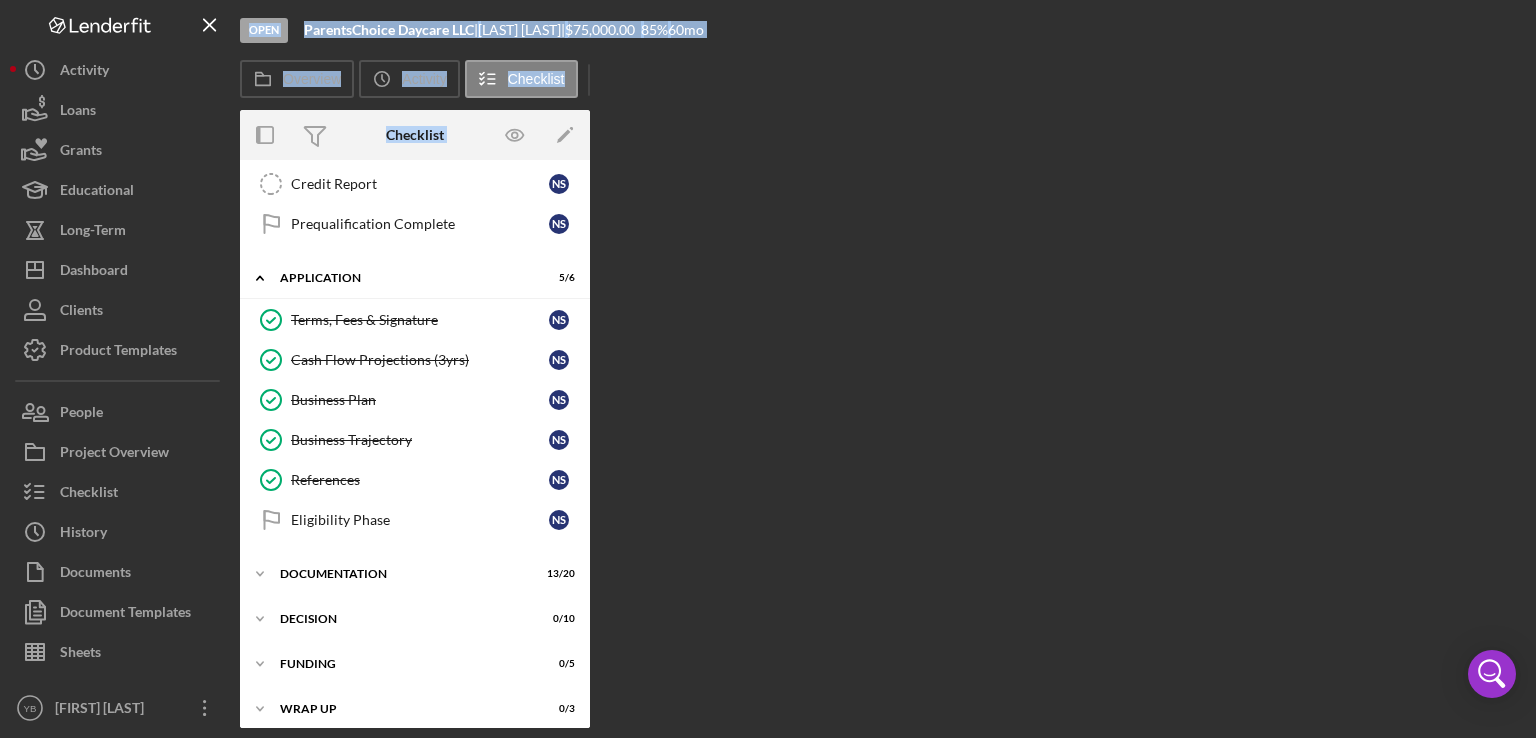 scroll, scrollTop: 330, scrollLeft: 0, axis: vertical 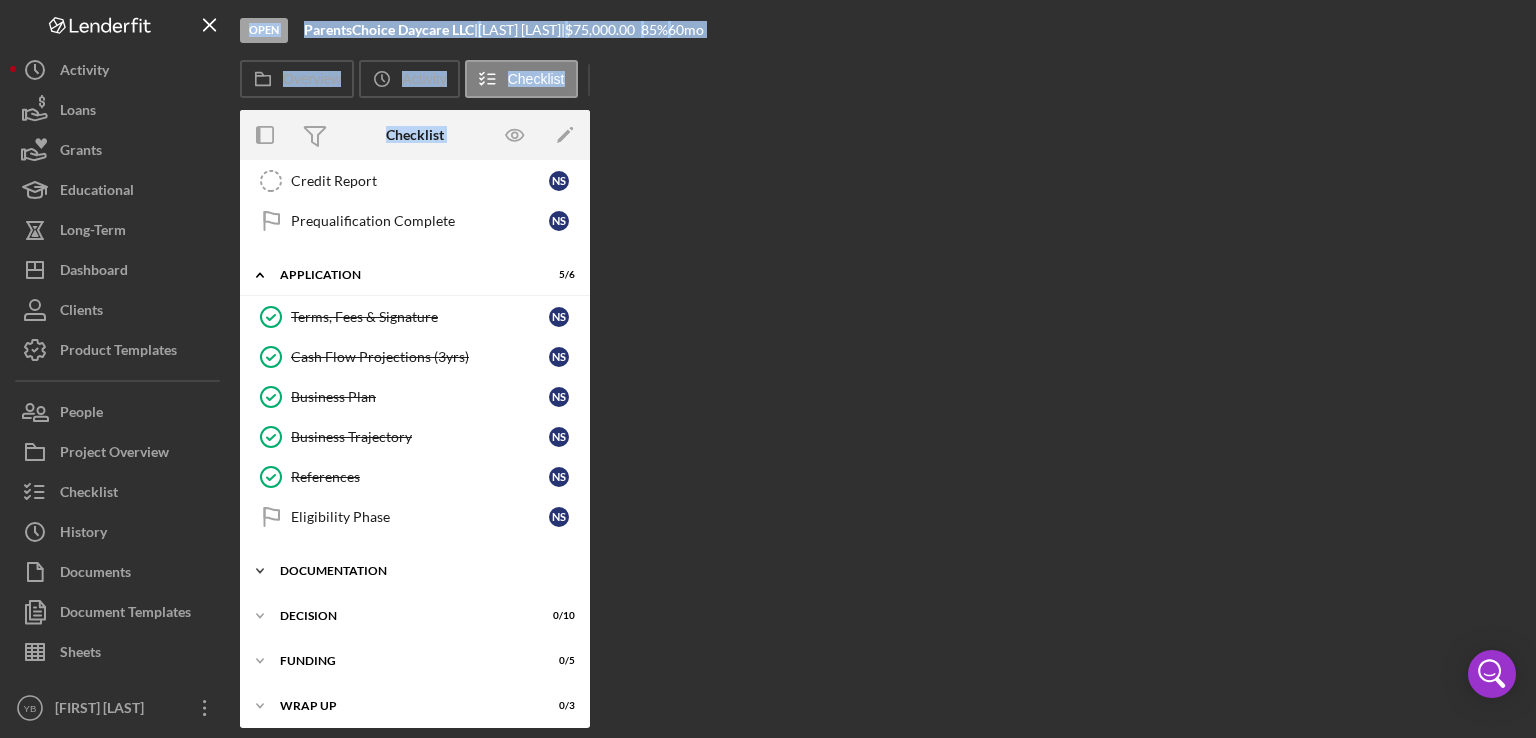 click on "Documentation" at bounding box center (422, 571) 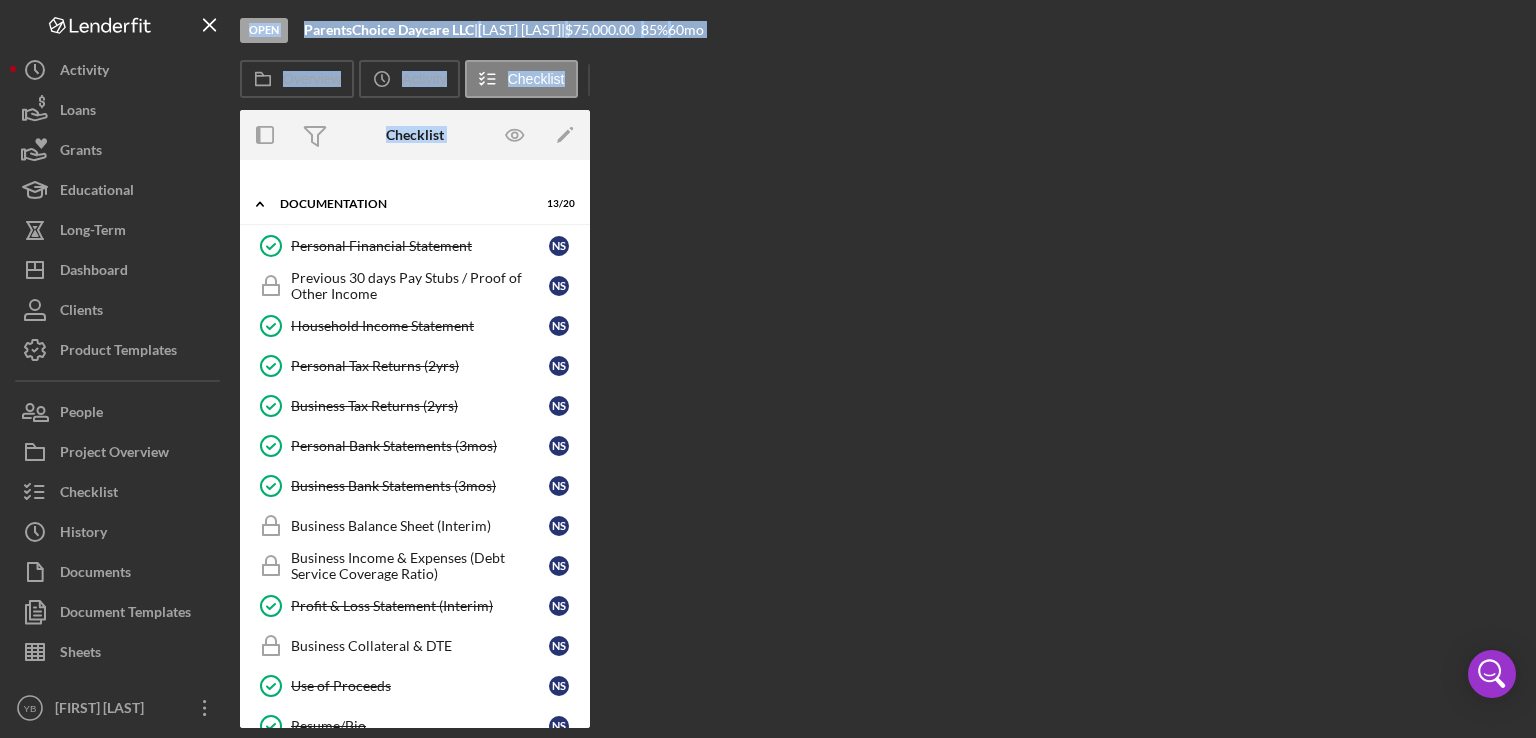 scroll, scrollTop: 702, scrollLeft: 0, axis: vertical 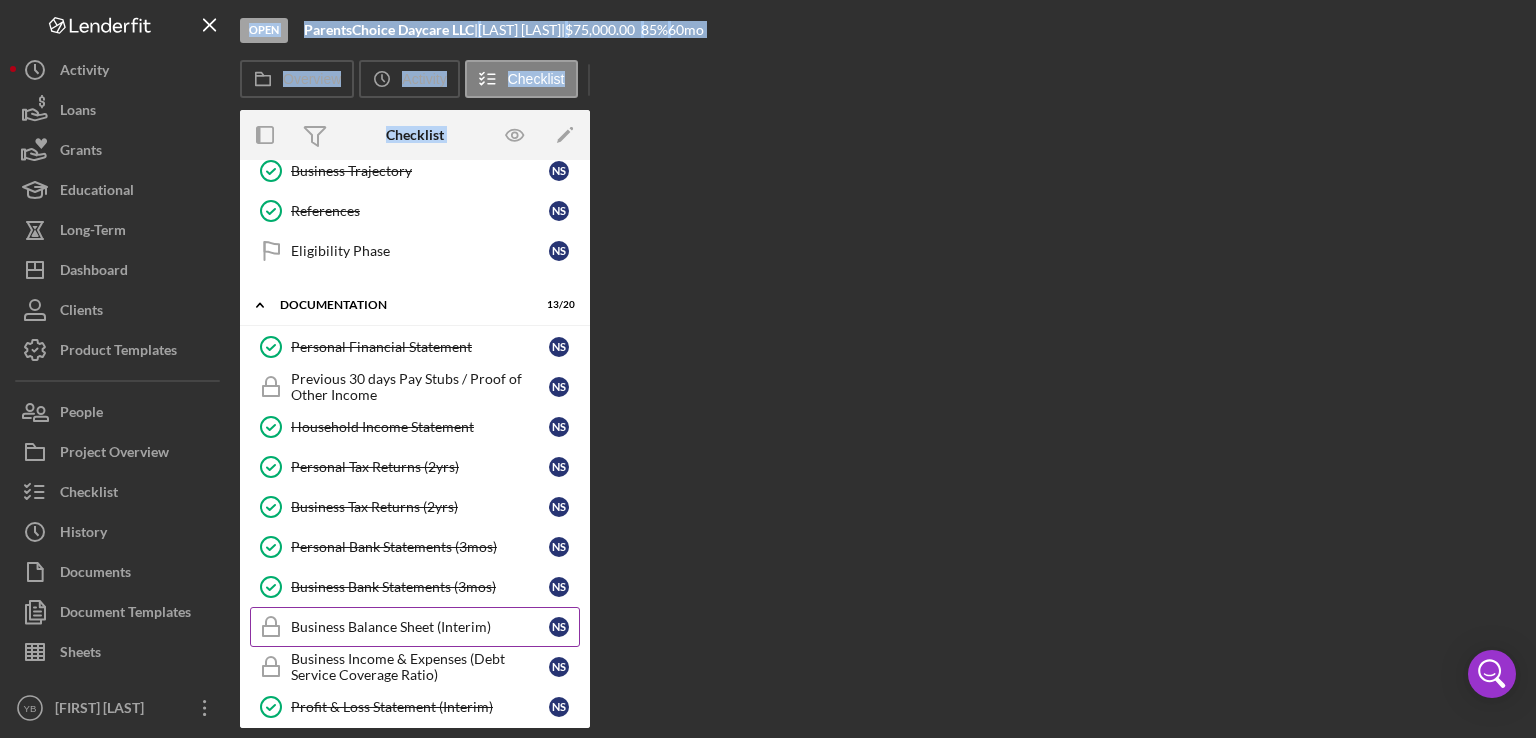 click on "Business Balance Sheet (Interim)" at bounding box center [420, 627] 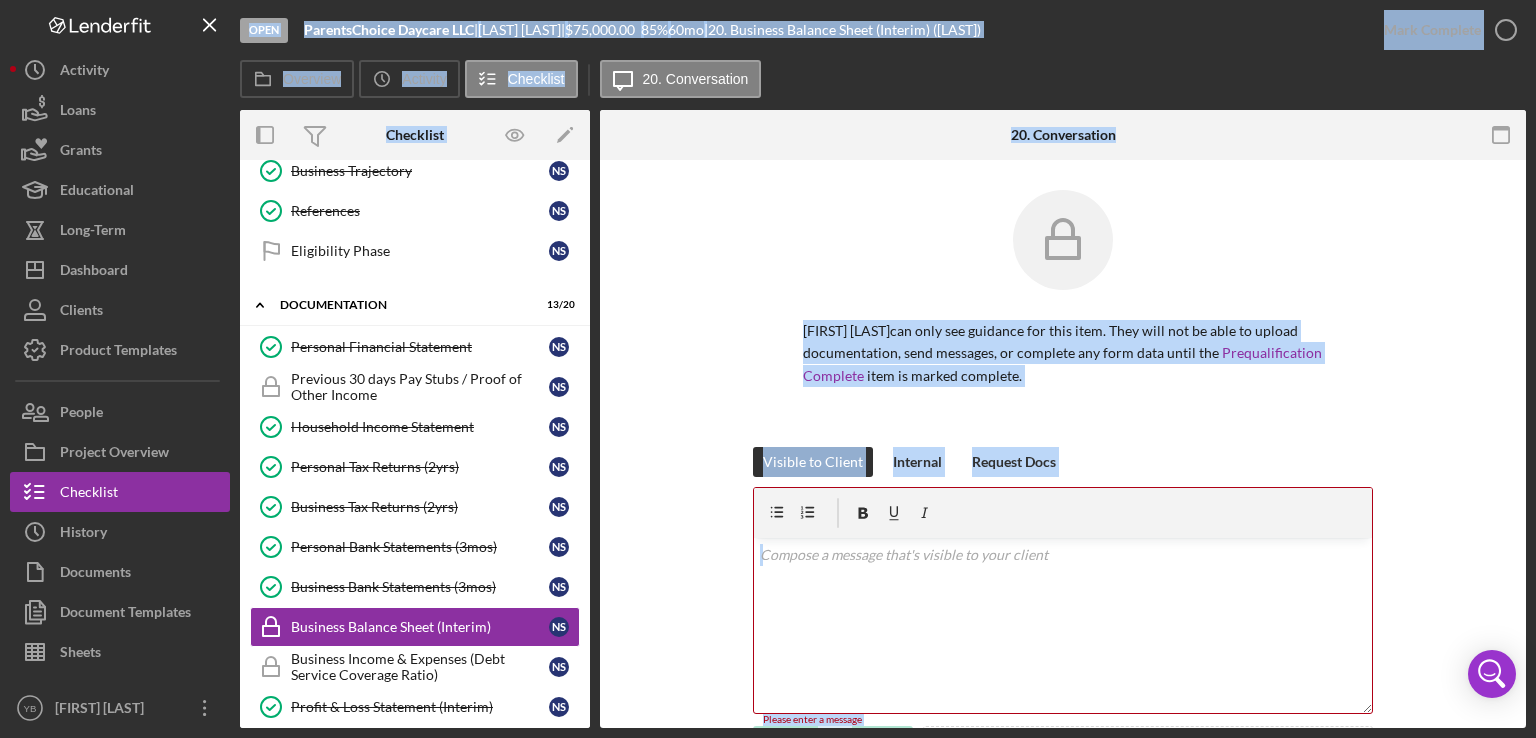 click on "[LAST] [LAST] can only see guidance for this item. They will not be able to upload documentation, send messages, or complete any form data until the Prequalification Complete item is marked complete. Visible to Client Internal Request Docs v Color teal Color pink Remove color Add row above Add row below Add column before Add column after Merge cells Split cells Remove column Remove row Remove table Please enter a message Please enter a message Send Icon/icon-invite-send Icon/Document Browse or drag files here (max 100MB total) Tap to choose files or take a photo Cancel Send Icon/icon-invite-send Icon/Message Comment [FIRST] [LAST] Please upload your business's most recent balance sheet. If you're using accounting software such as QuickBooks, please download a year to date balance sheet and upload it in this checklist item. For questions please use the chat button in the bottom right hand corner. Balance Sheet.xlsx" at bounding box center (1063, 668) 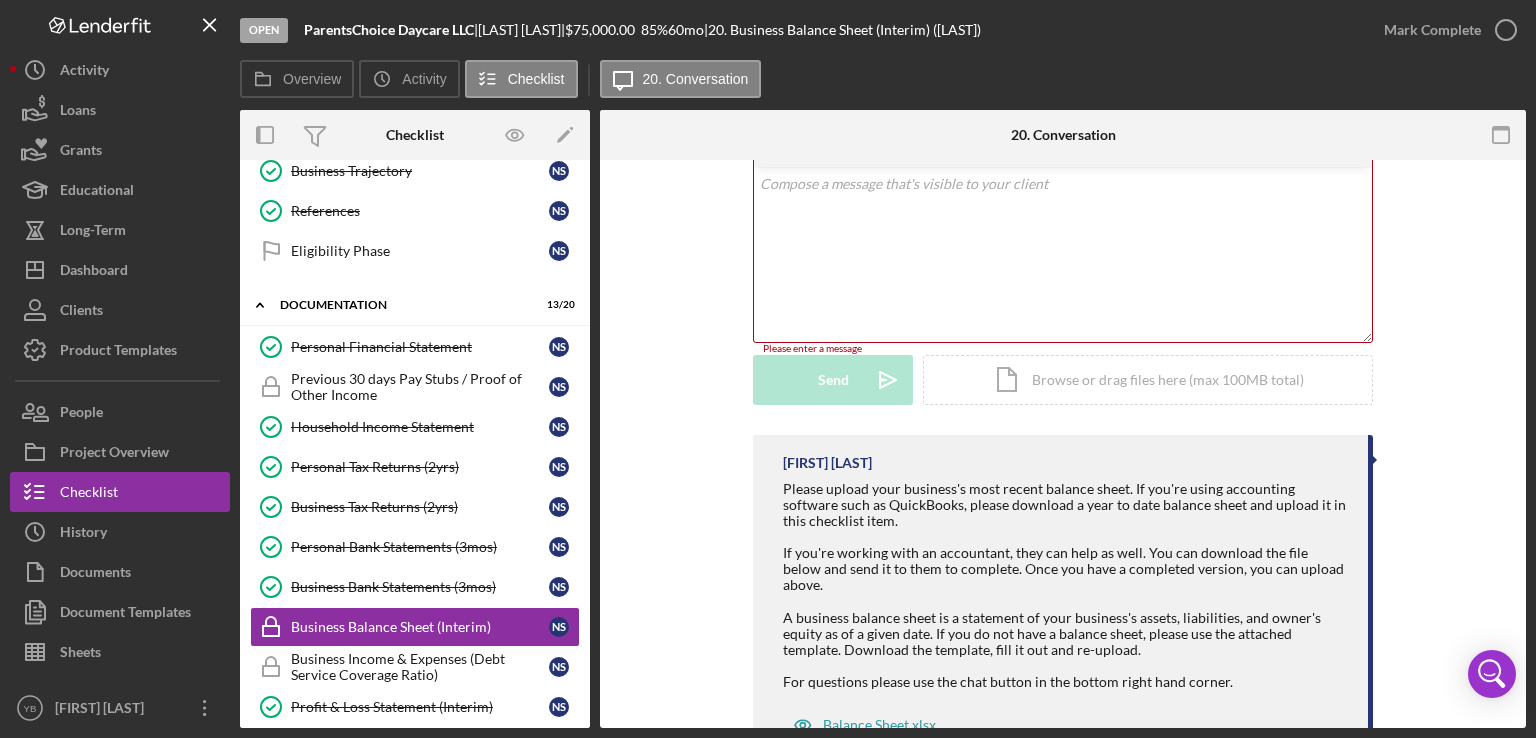 scroll, scrollTop: 432, scrollLeft: 0, axis: vertical 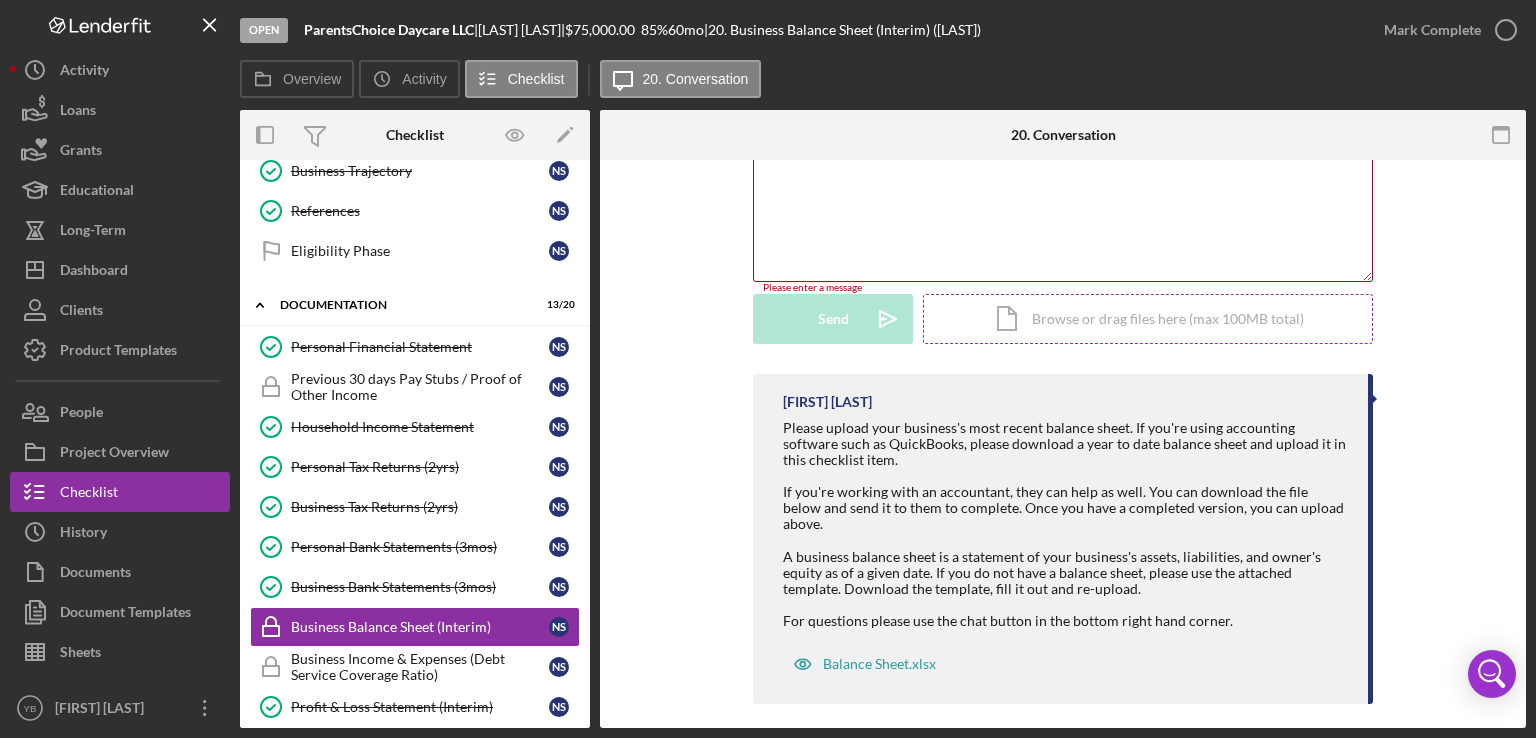 click on "Icon/Document Browse or drag files here (max 100MB total) Tap to choose files or take a photo" at bounding box center [1148, 319] 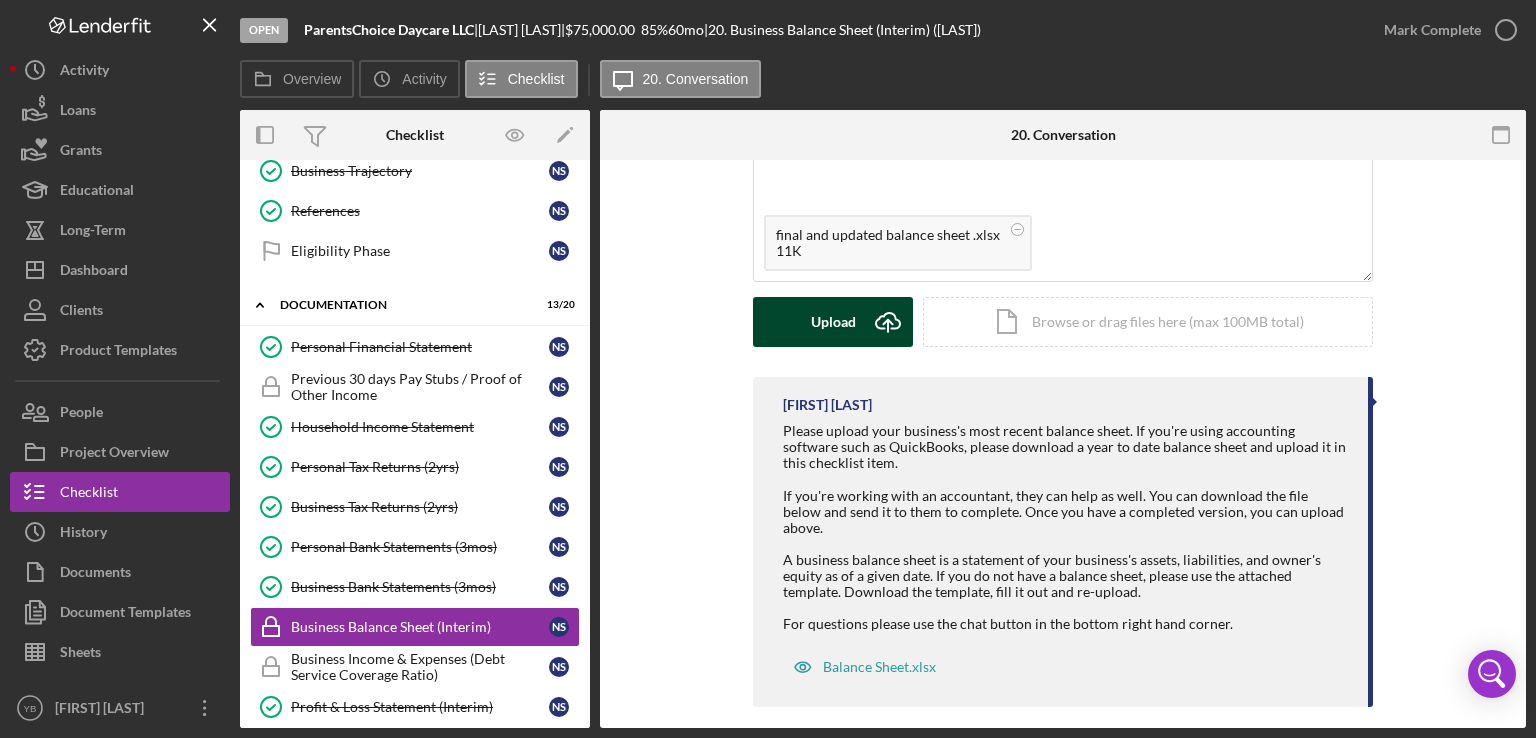 click on "Upload" at bounding box center [833, 322] 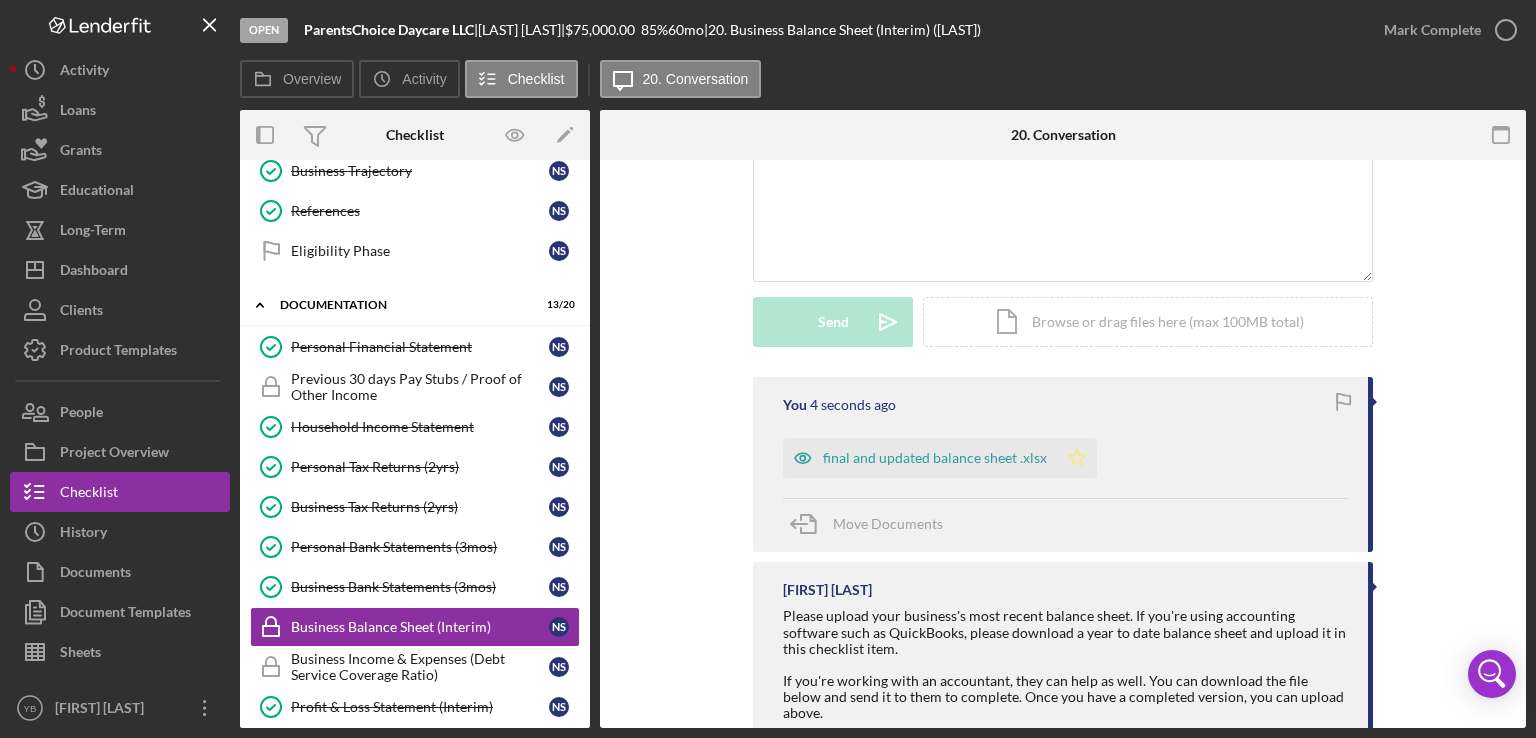 click 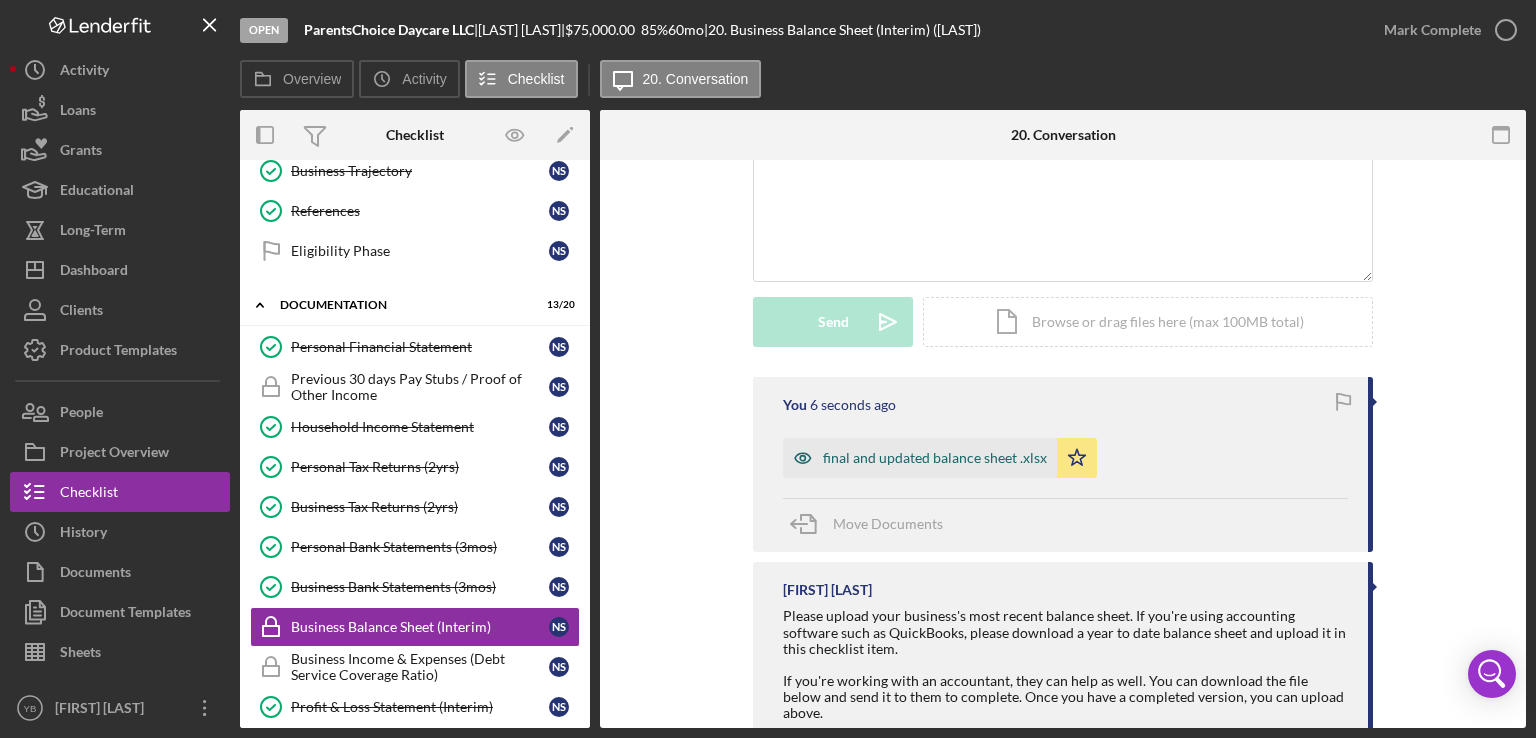 click on "final and updated balance sheet .xlsx" at bounding box center (920, 458) 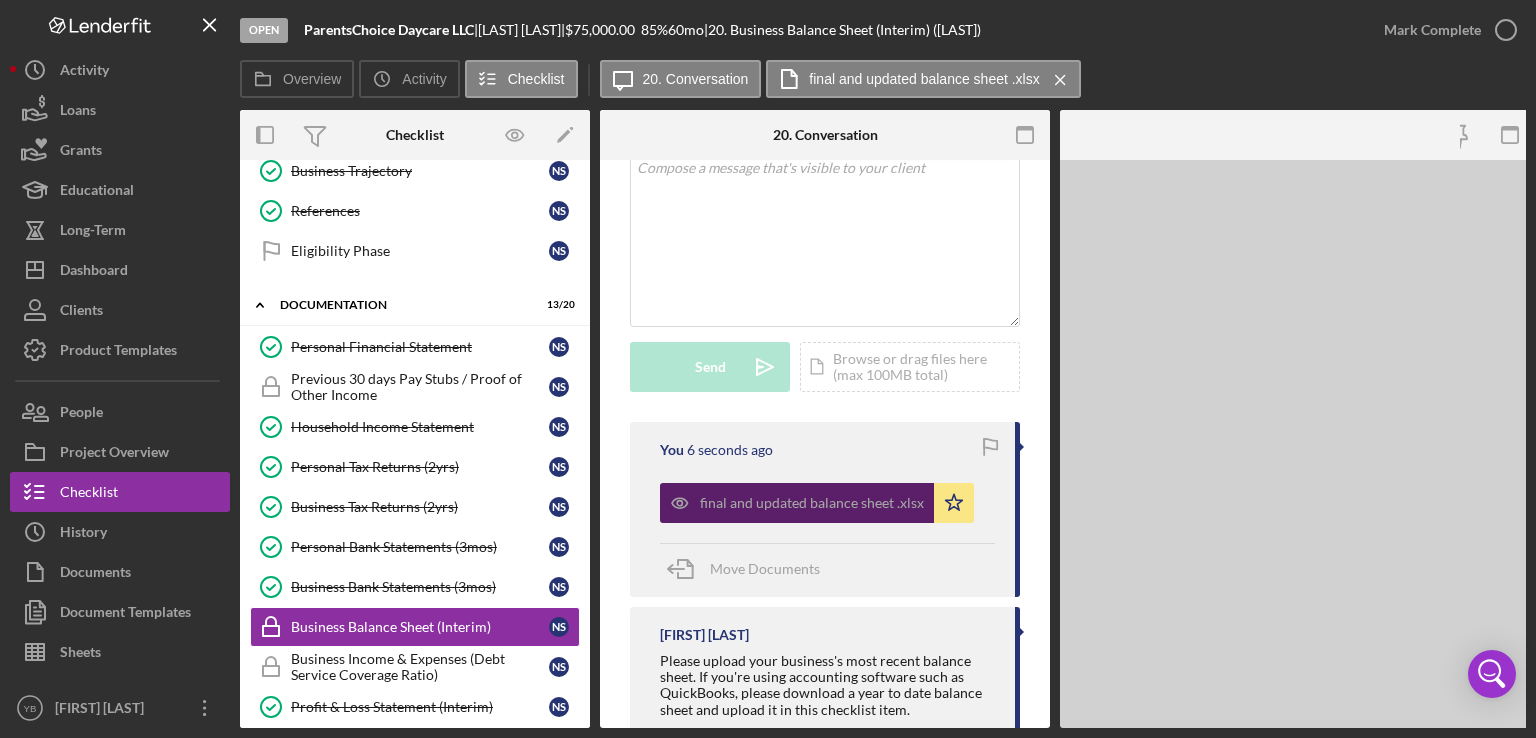 scroll, scrollTop: 476, scrollLeft: 0, axis: vertical 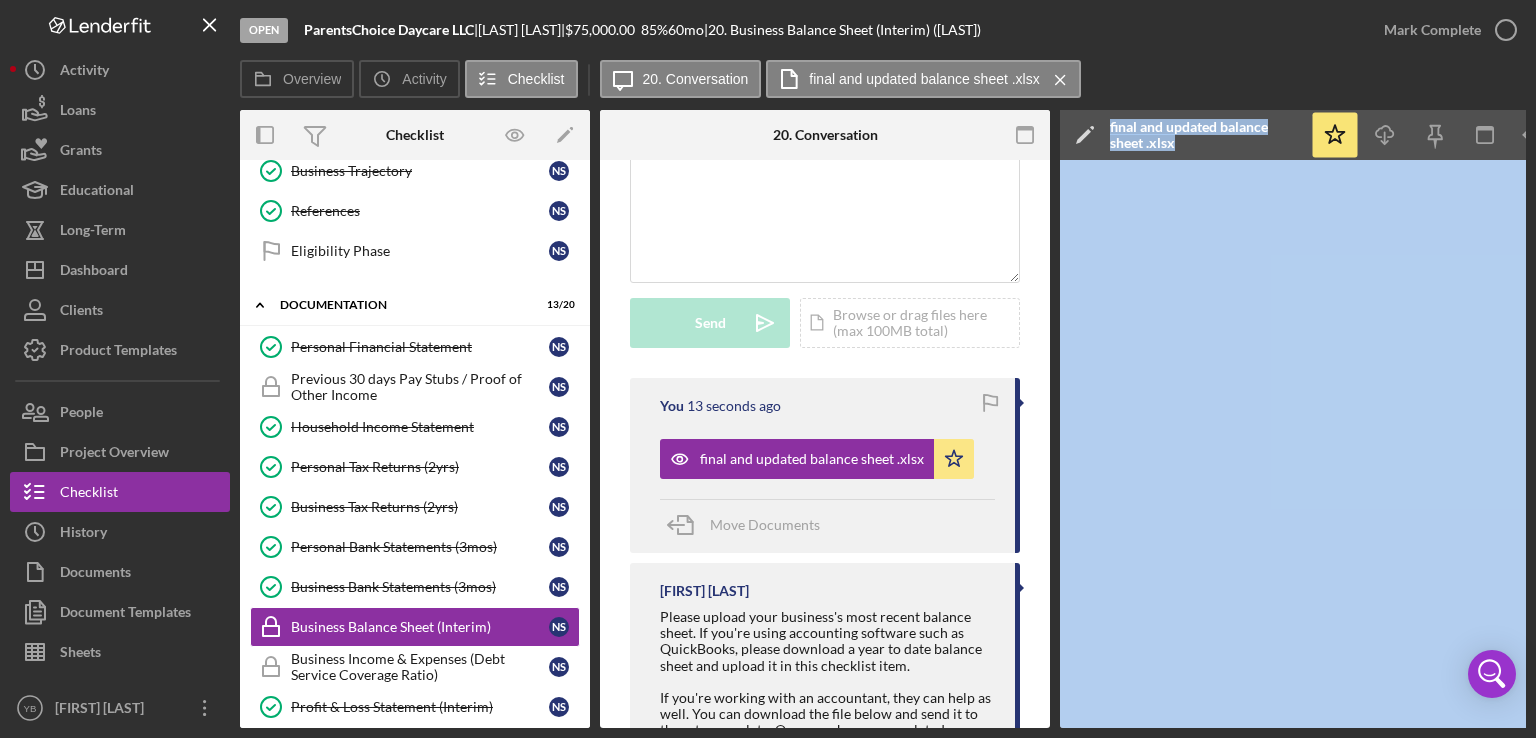 drag, startPoint x: 960, startPoint y: 727, endPoint x: 1066, endPoint y: 719, distance: 106.30146 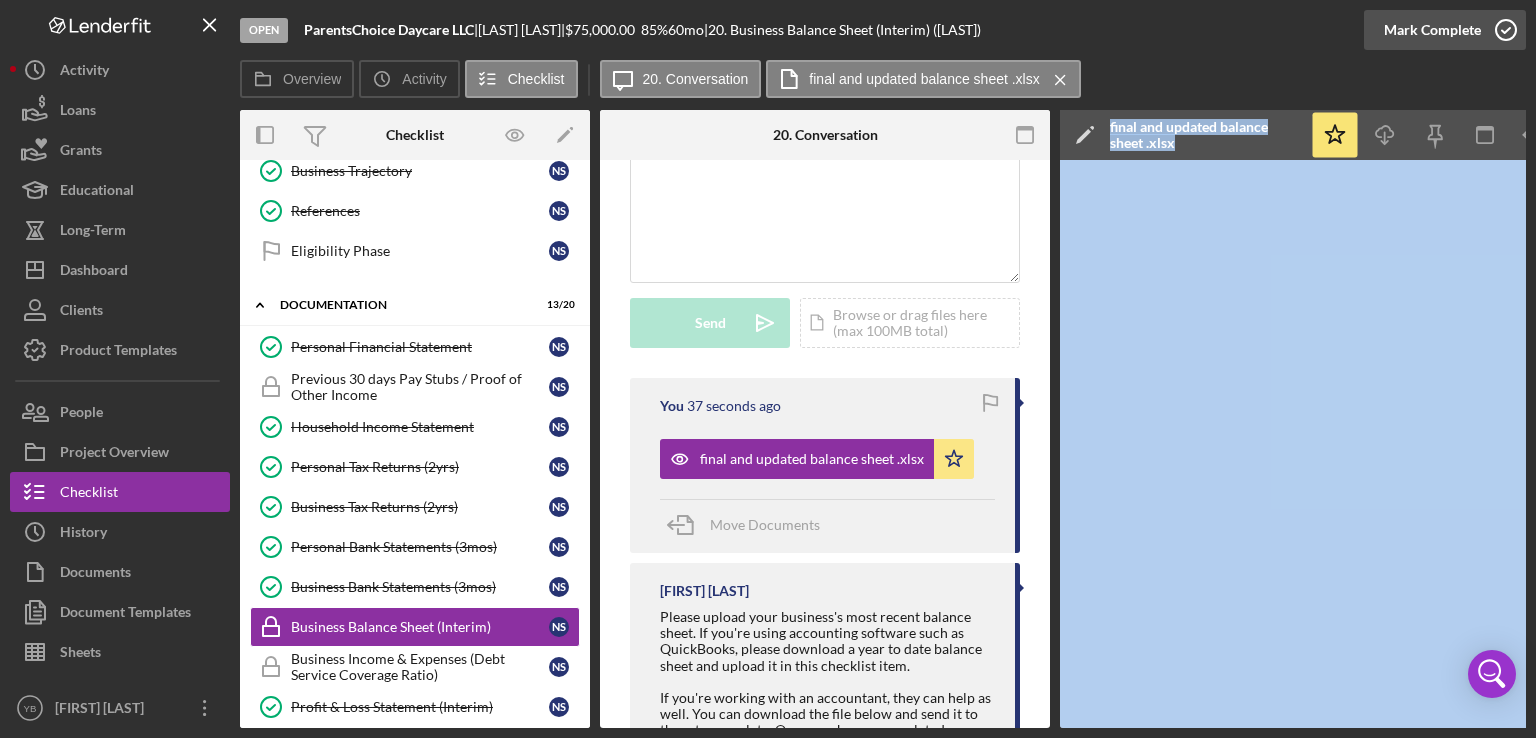click on "Mark Complete" at bounding box center [1432, 30] 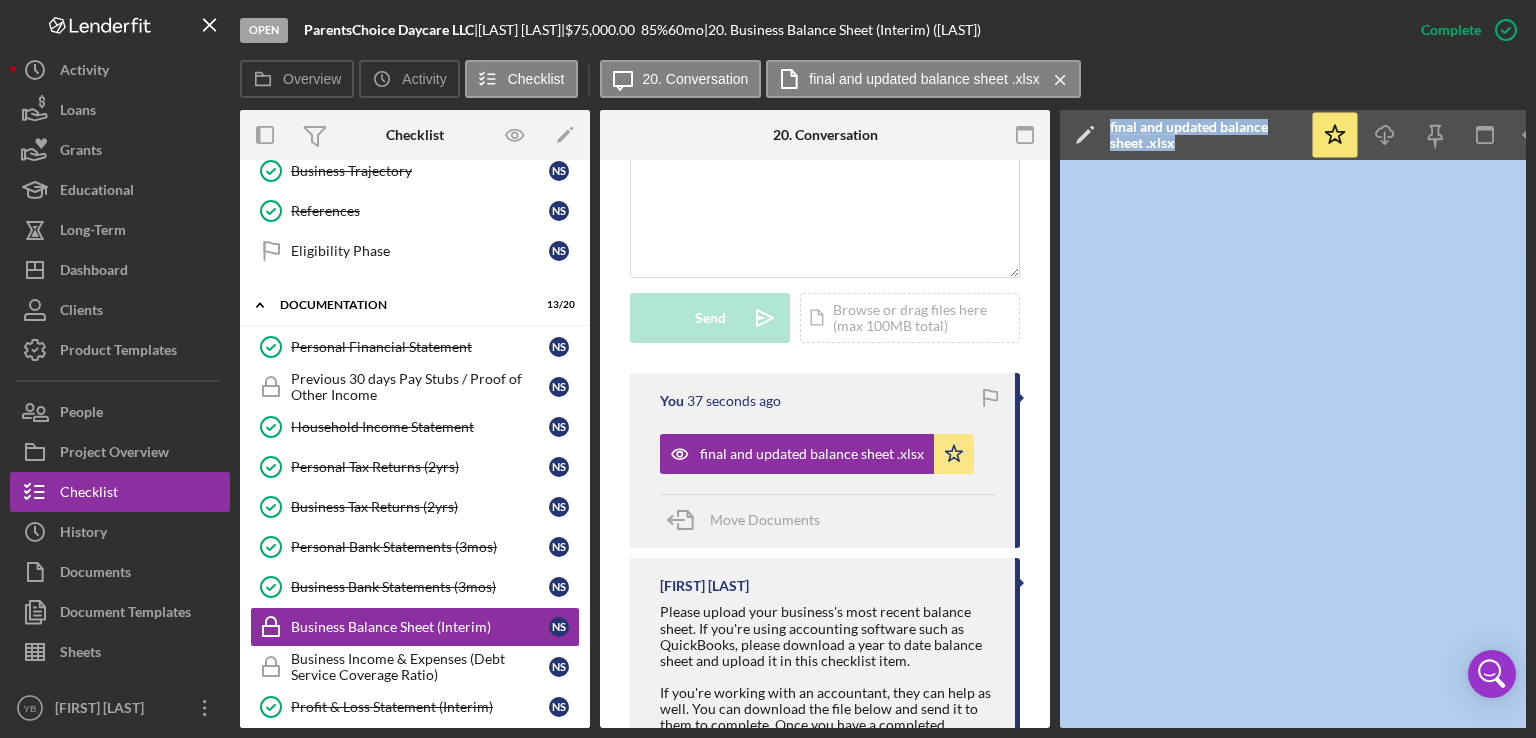 scroll, scrollTop: 472, scrollLeft: 0, axis: vertical 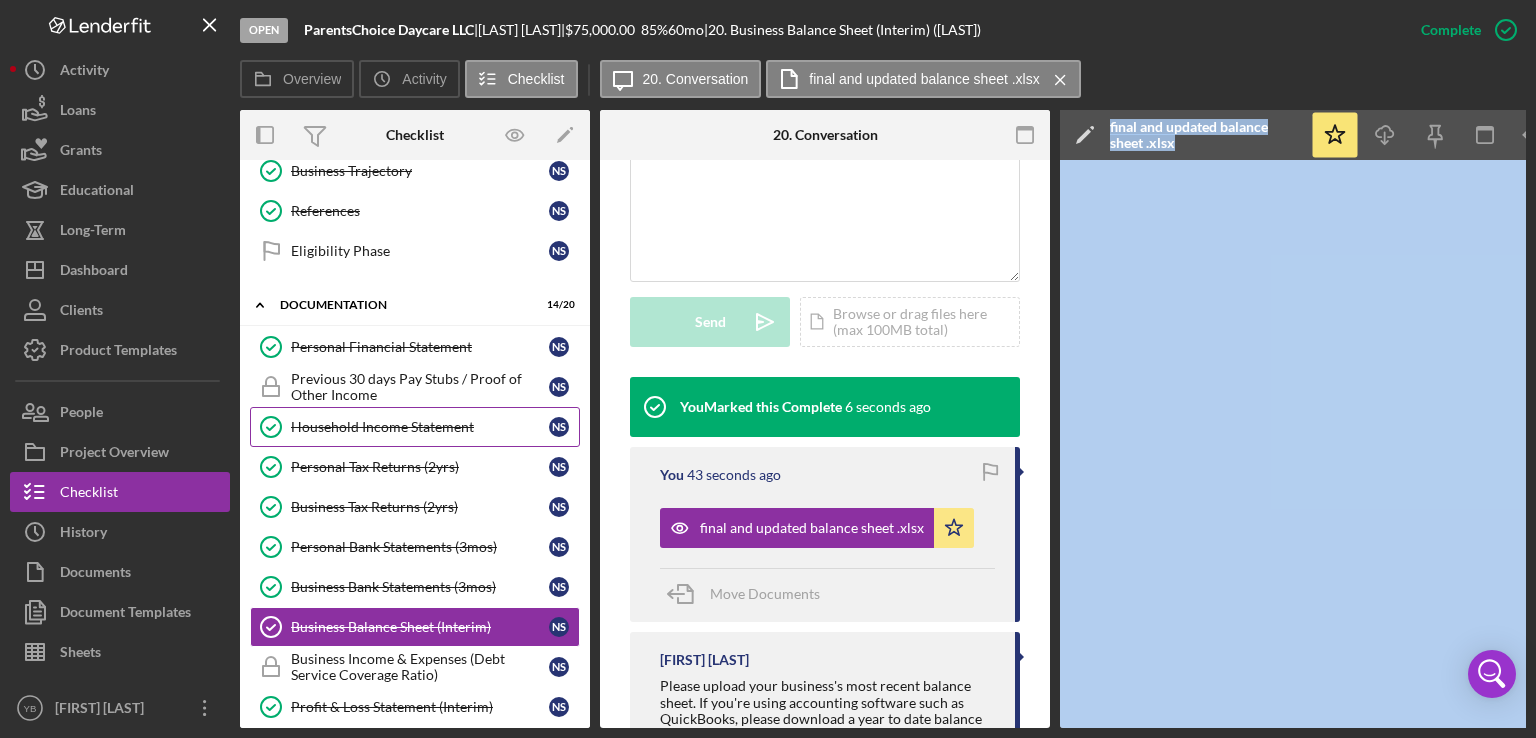 click on "Household Income Statement" at bounding box center [420, 427] 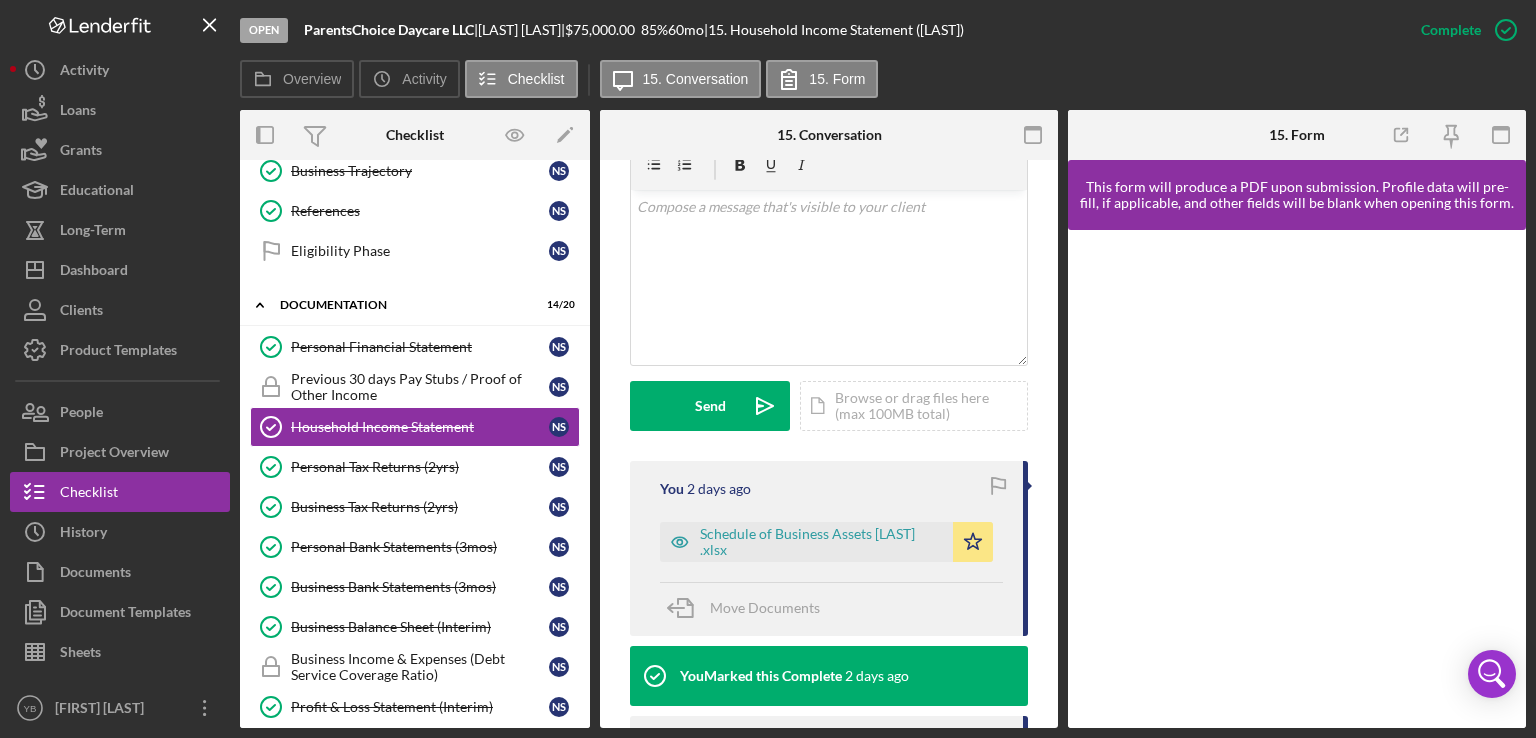 scroll, scrollTop: 391, scrollLeft: 0, axis: vertical 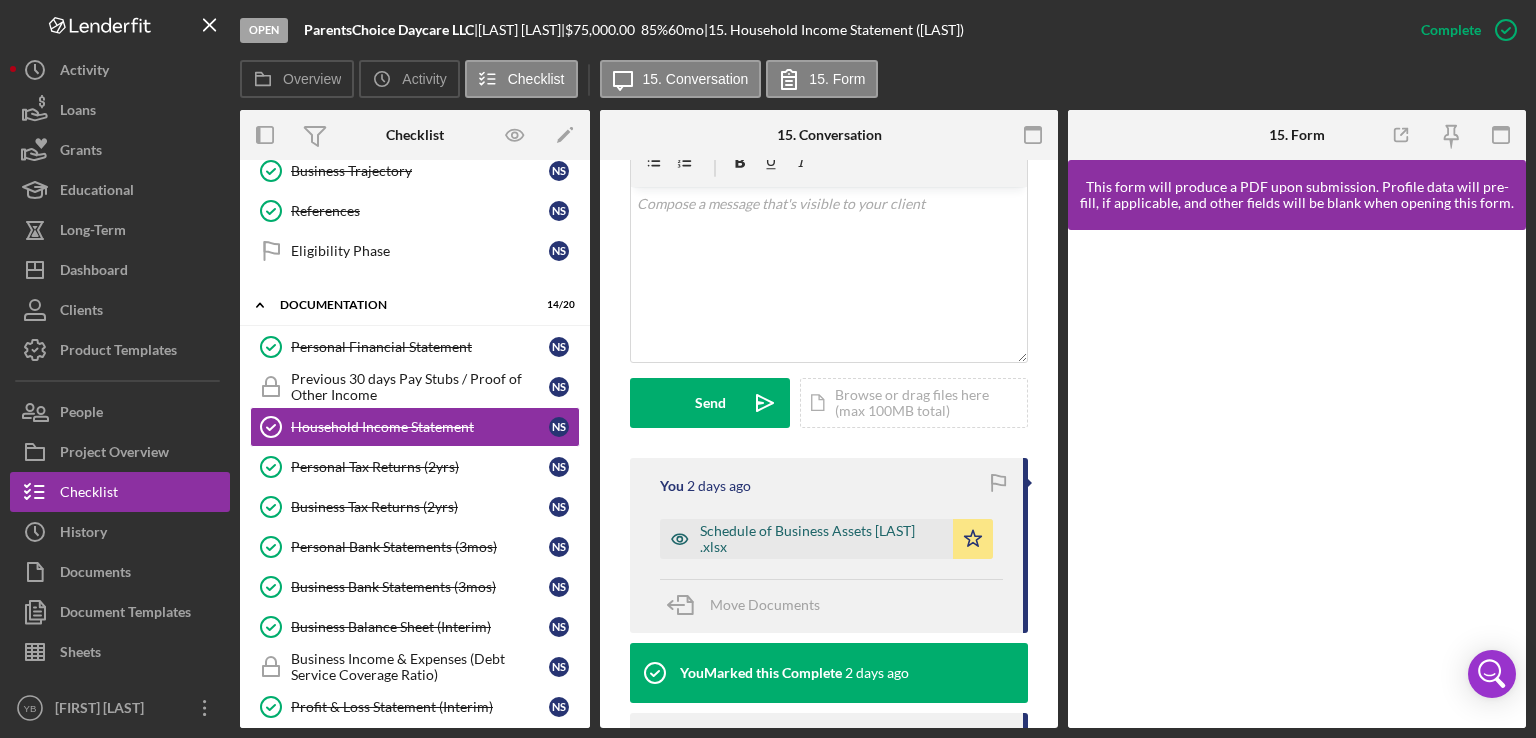 click on "Schedule of Business Assets [LAST] .xlsx" at bounding box center [821, 539] 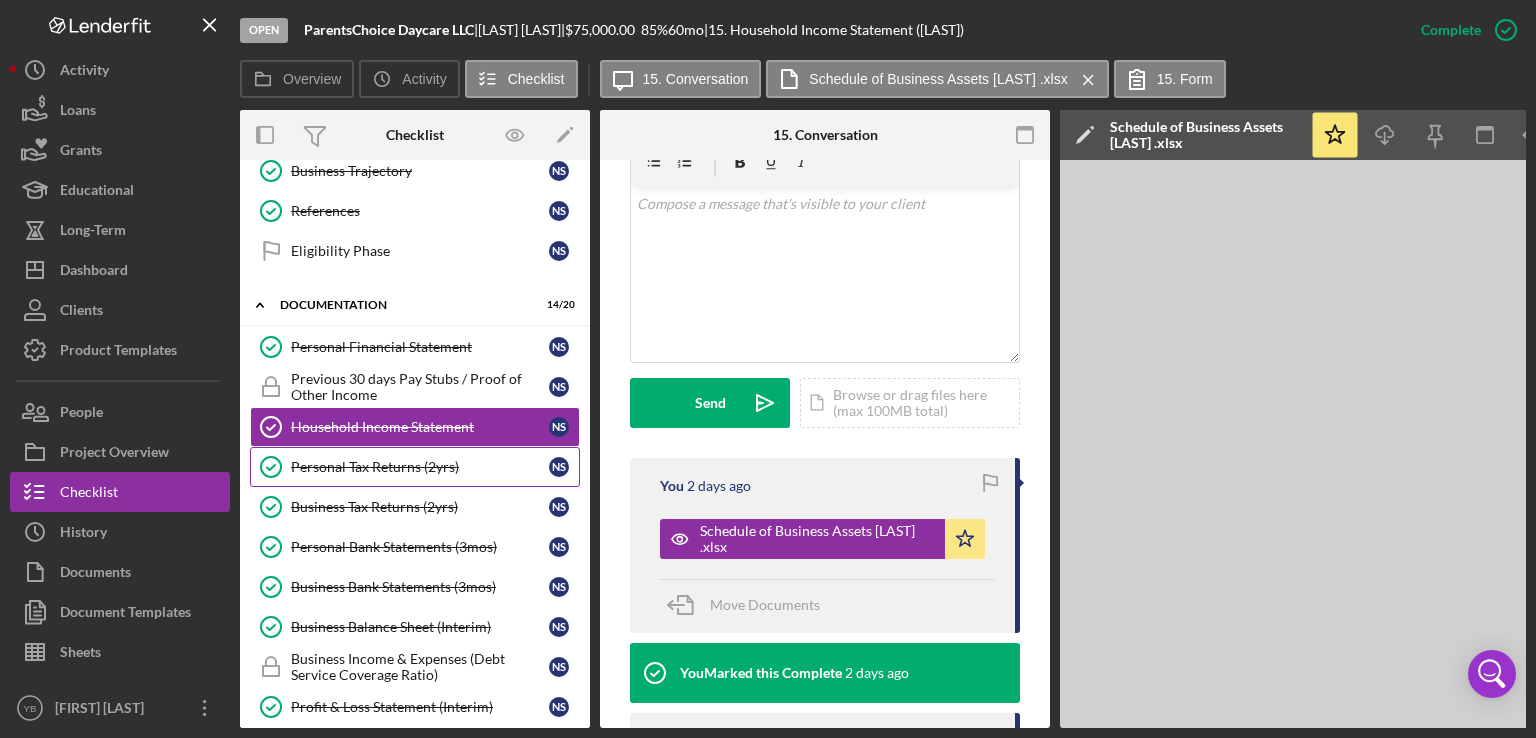 click on "Personal Tax Returns (2yrs)" at bounding box center (420, 467) 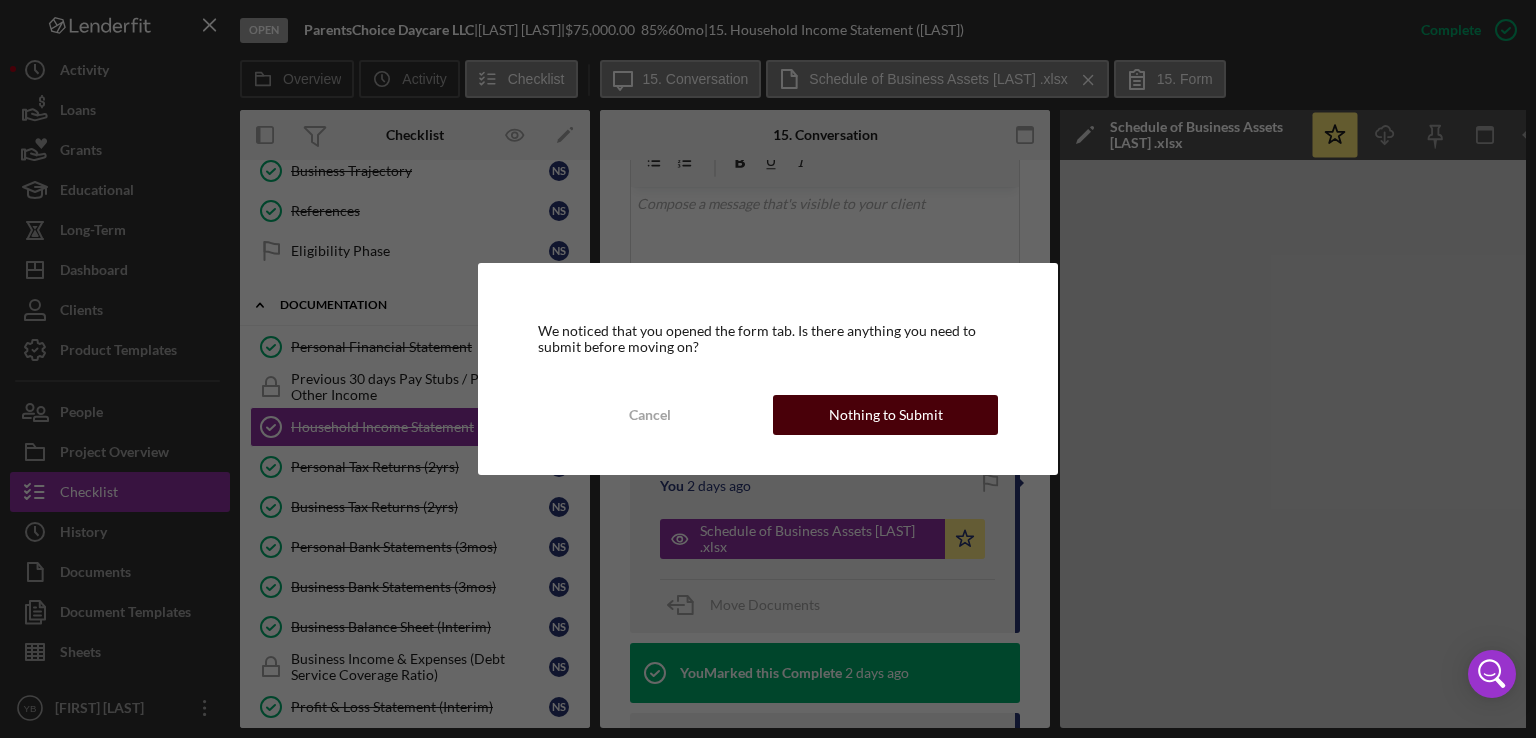 click on "Nothing to Submit" at bounding box center [886, 415] 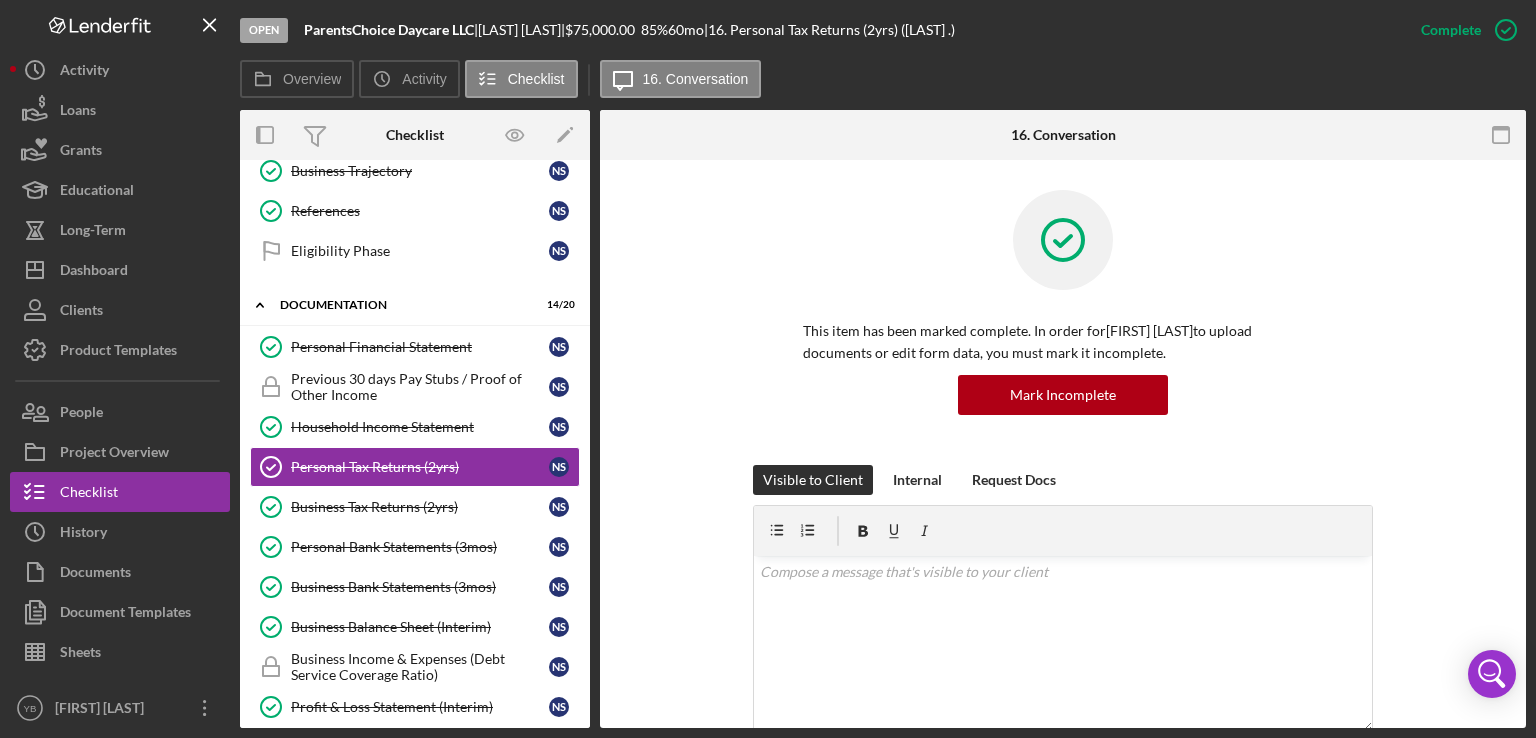 click on "This item has been marked complete. In order for  [LAST]   to upload documents or edit form data, you must mark it incomplete. Mark Incomplete" at bounding box center [1063, 327] 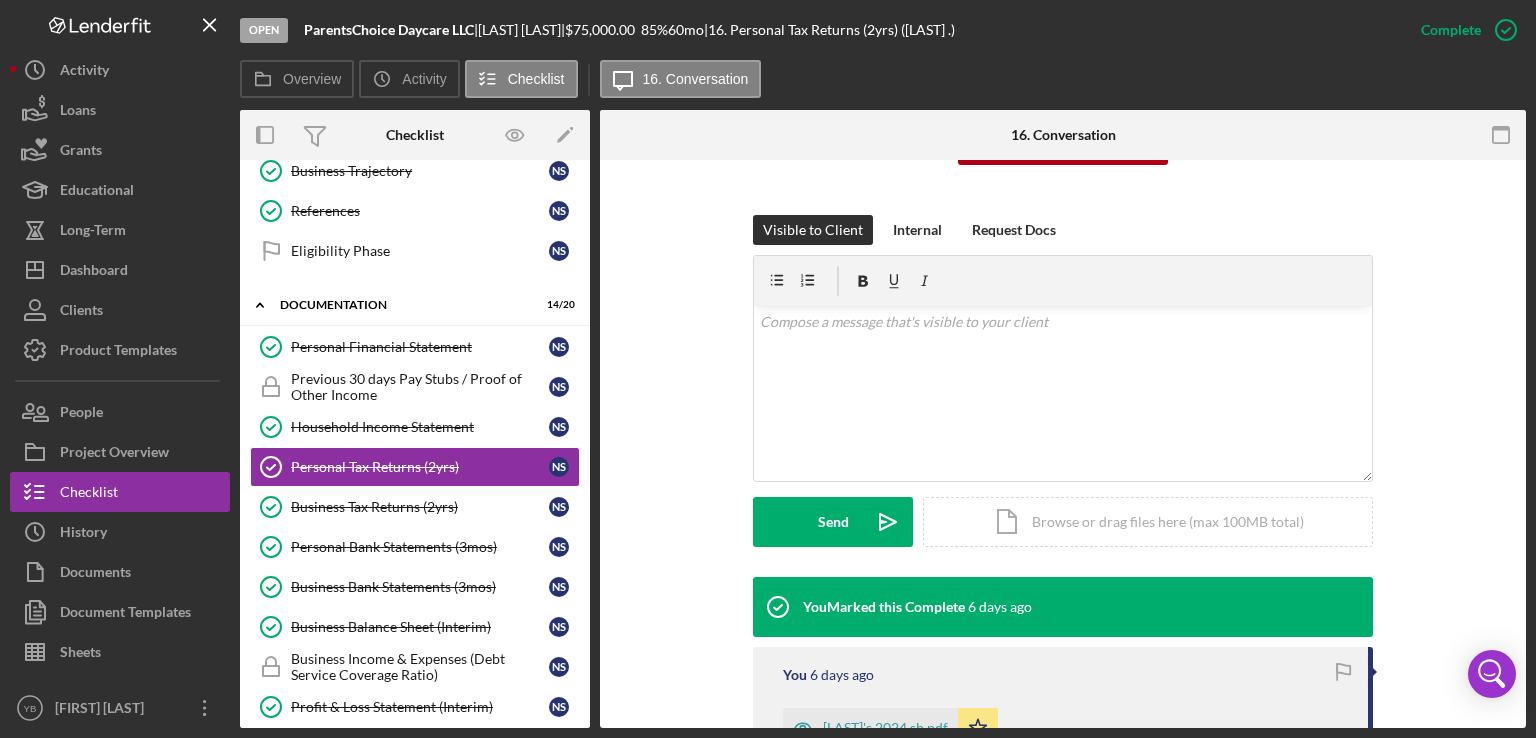 scroll, scrollTop: 400, scrollLeft: 0, axis: vertical 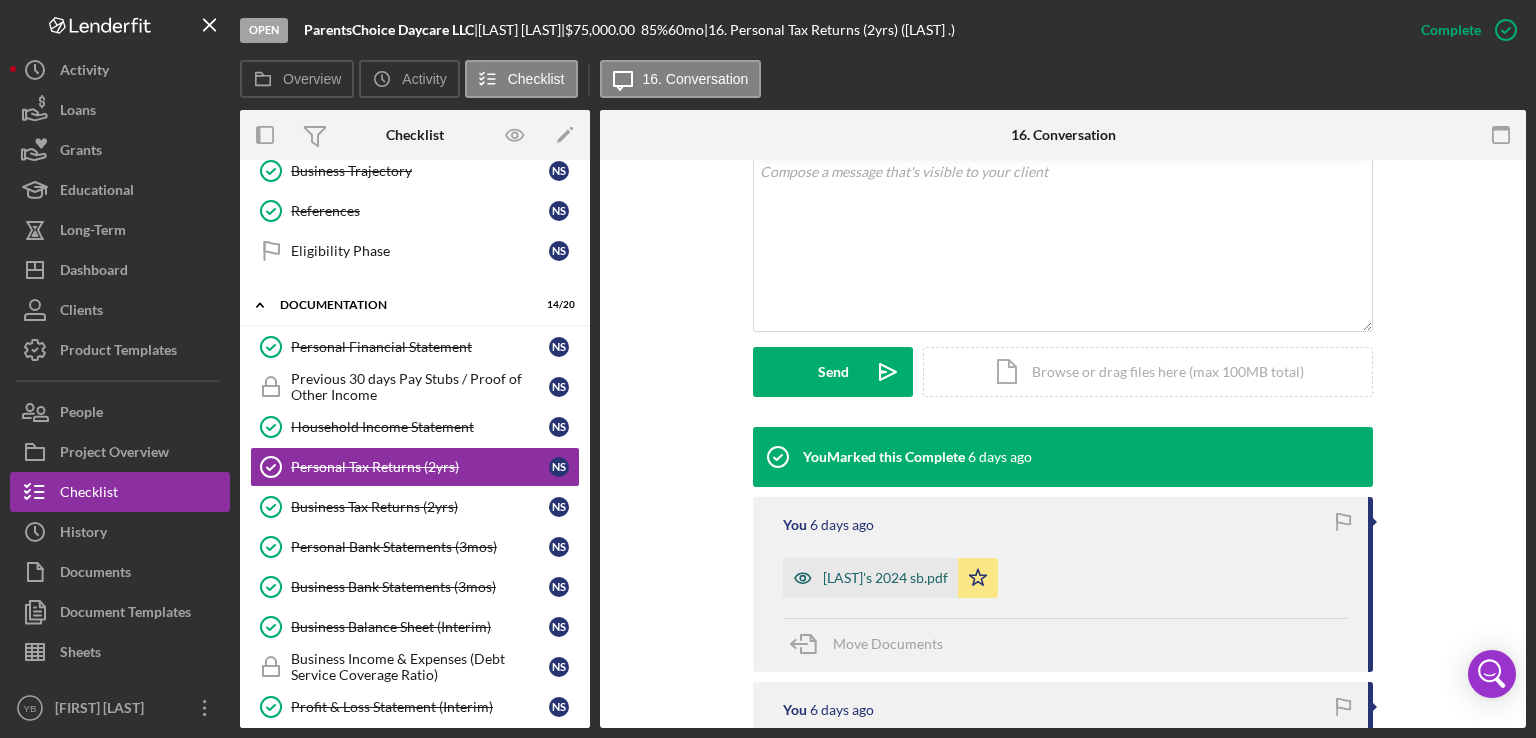click on "[LAST]'s 2024 sb.pdf" at bounding box center [885, 578] 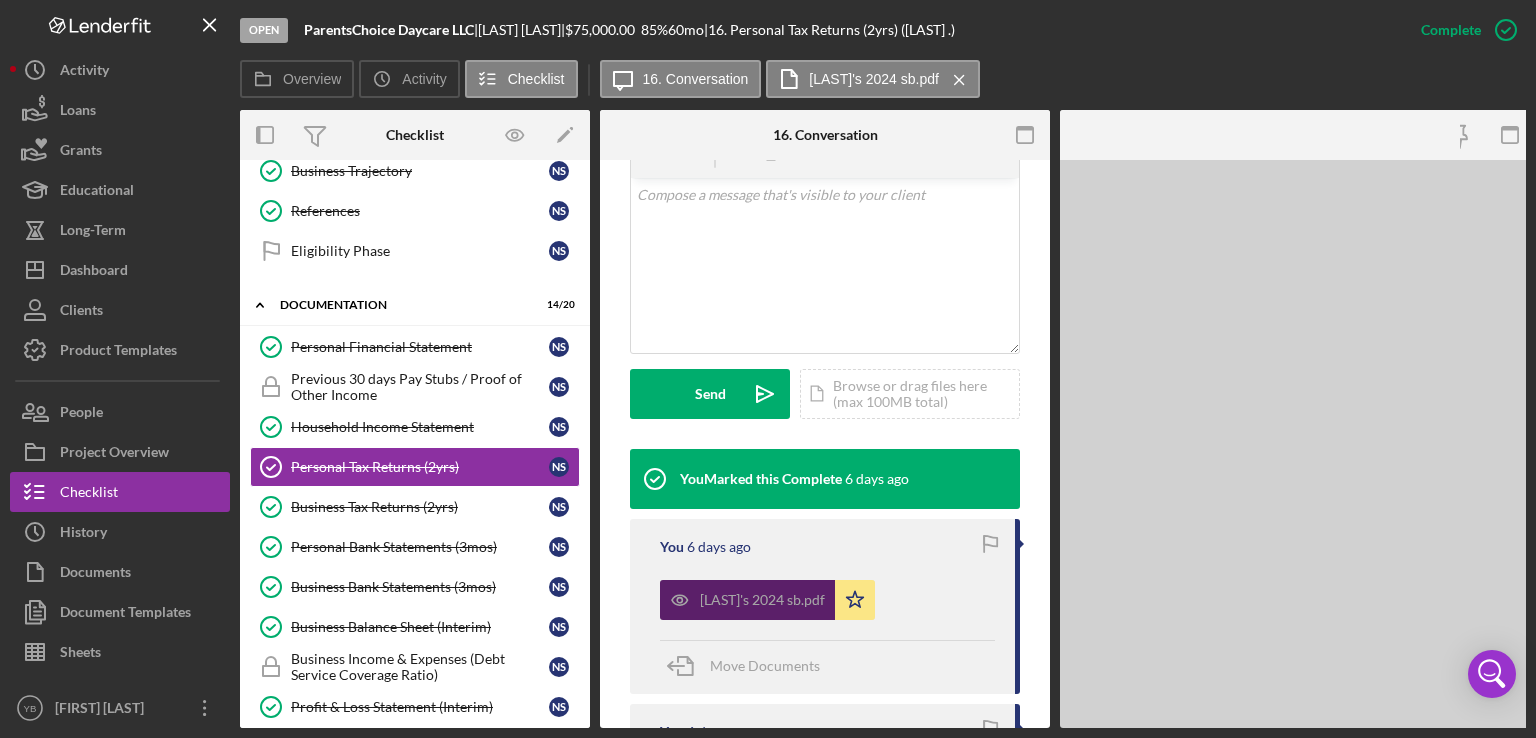 scroll, scrollTop: 422, scrollLeft: 0, axis: vertical 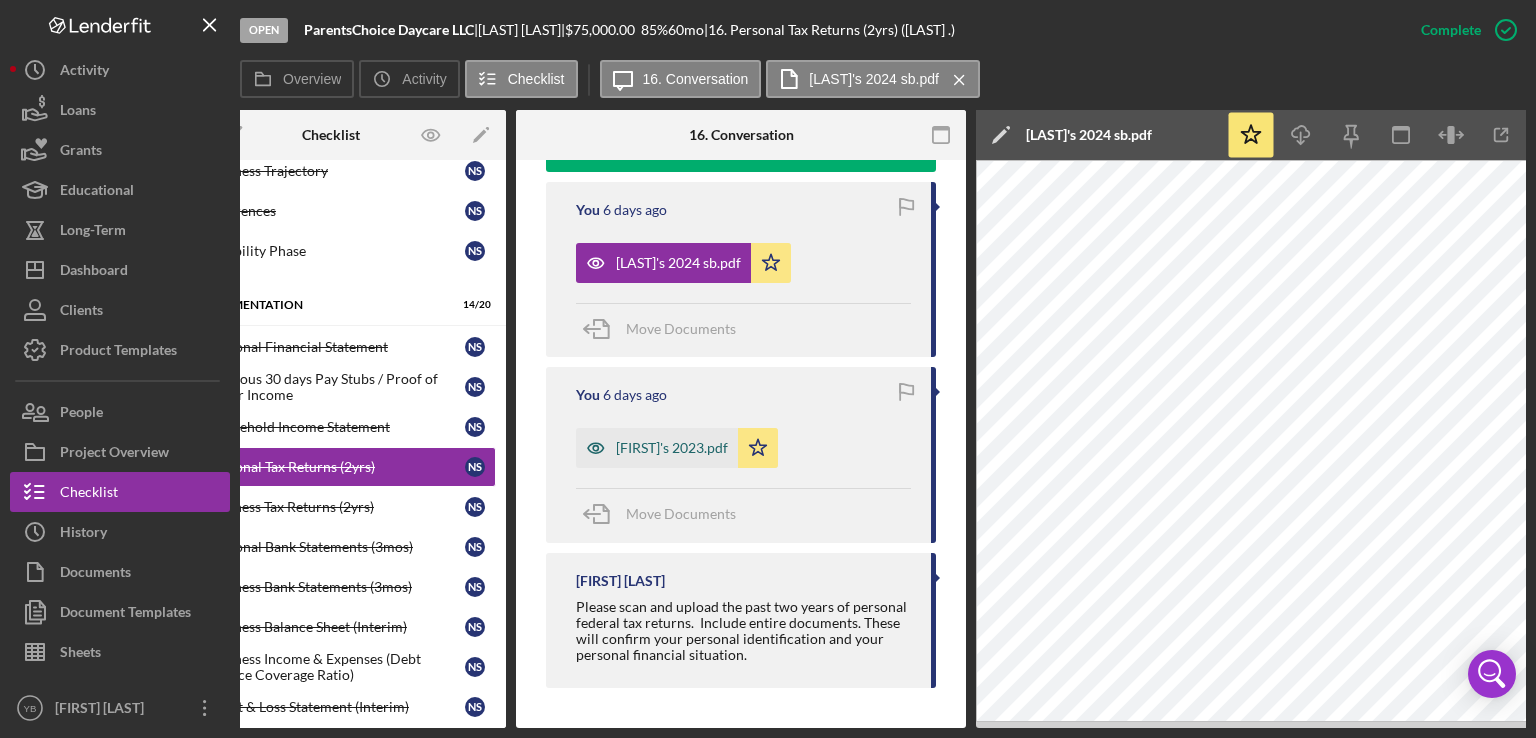 click on "[FIRST]'s 2023.pdf" at bounding box center (672, 448) 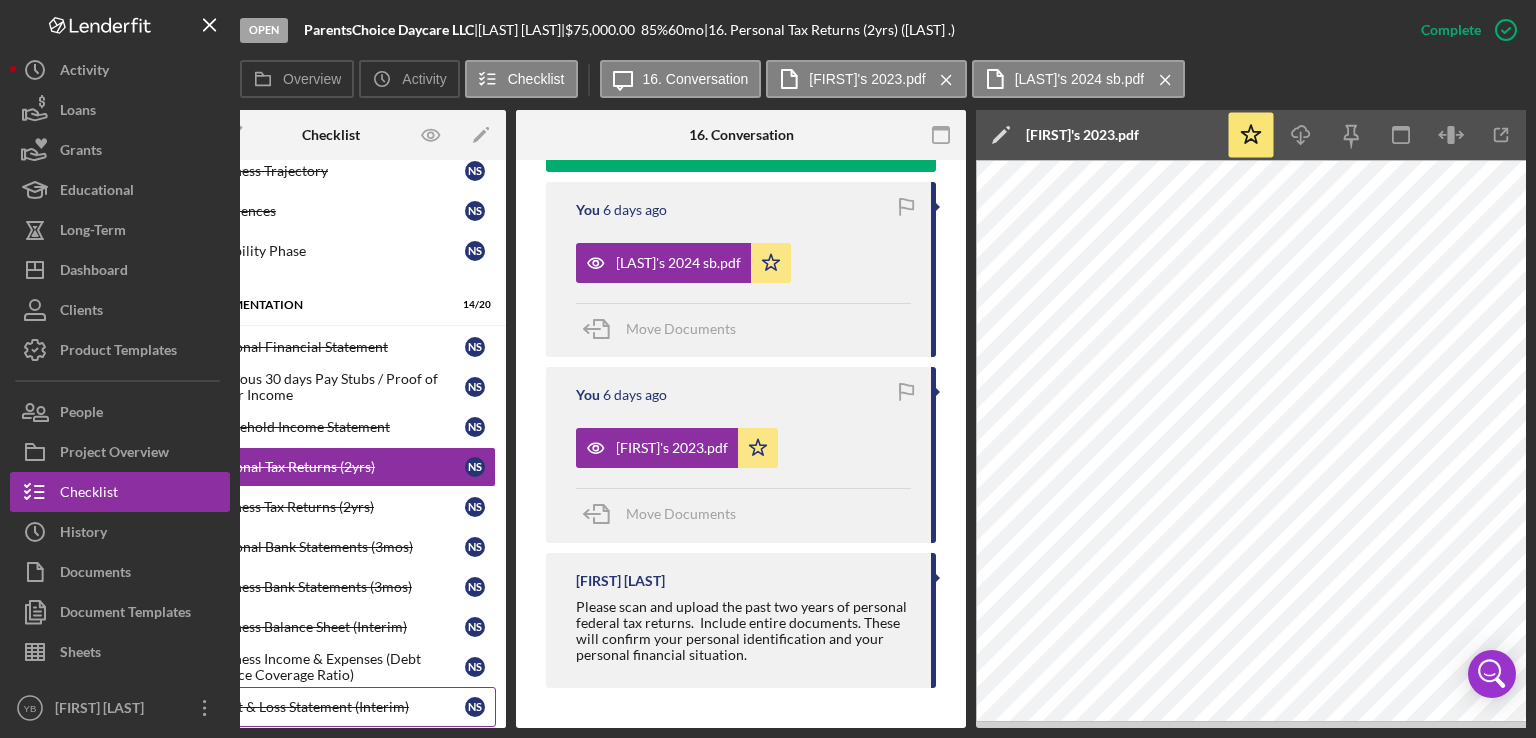 drag, startPoint x: 488, startPoint y: 727, endPoint x: 344, endPoint y: 709, distance: 145.12064 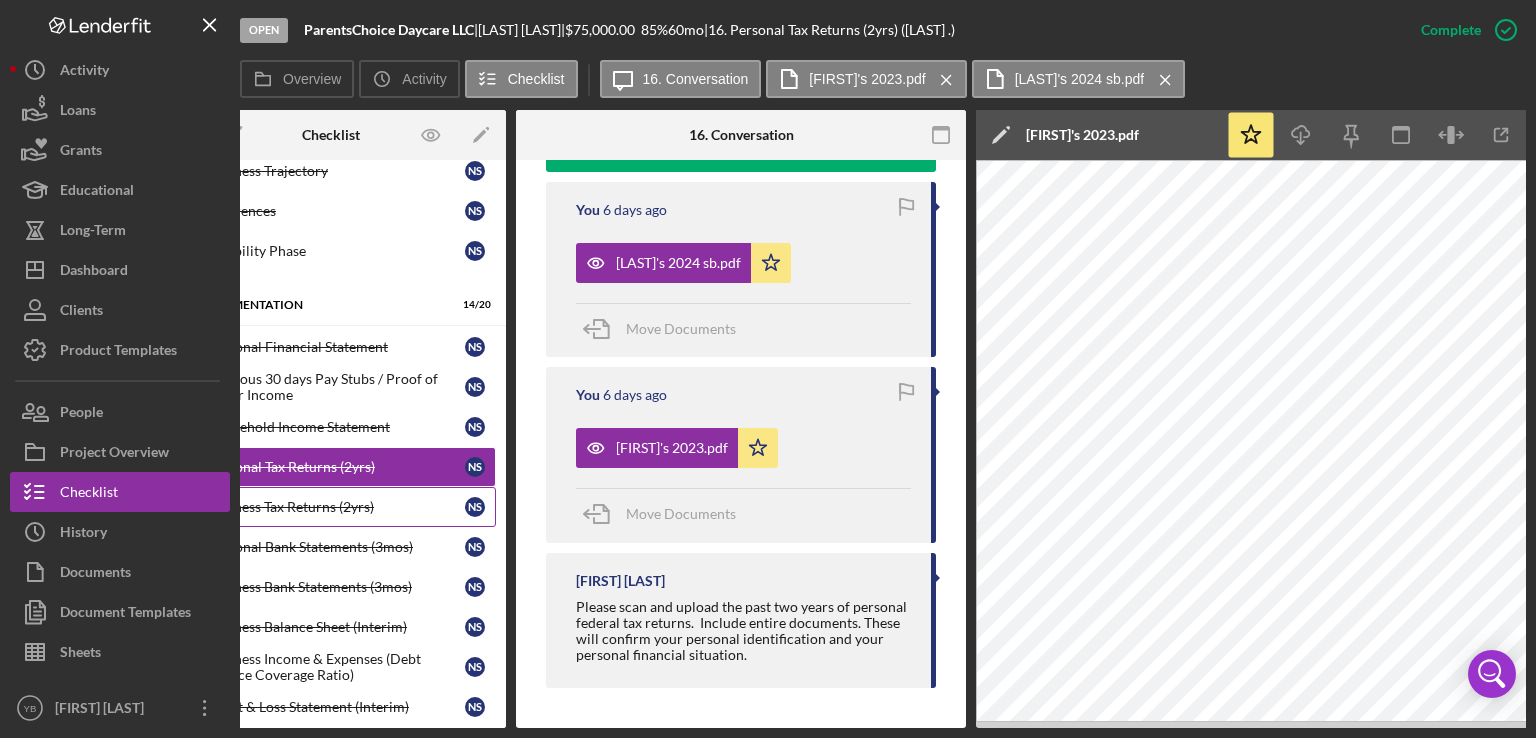 click on "Business Tax Returns (2yrs) Business Tax Returns (2yrs) N S" at bounding box center [331, 507] 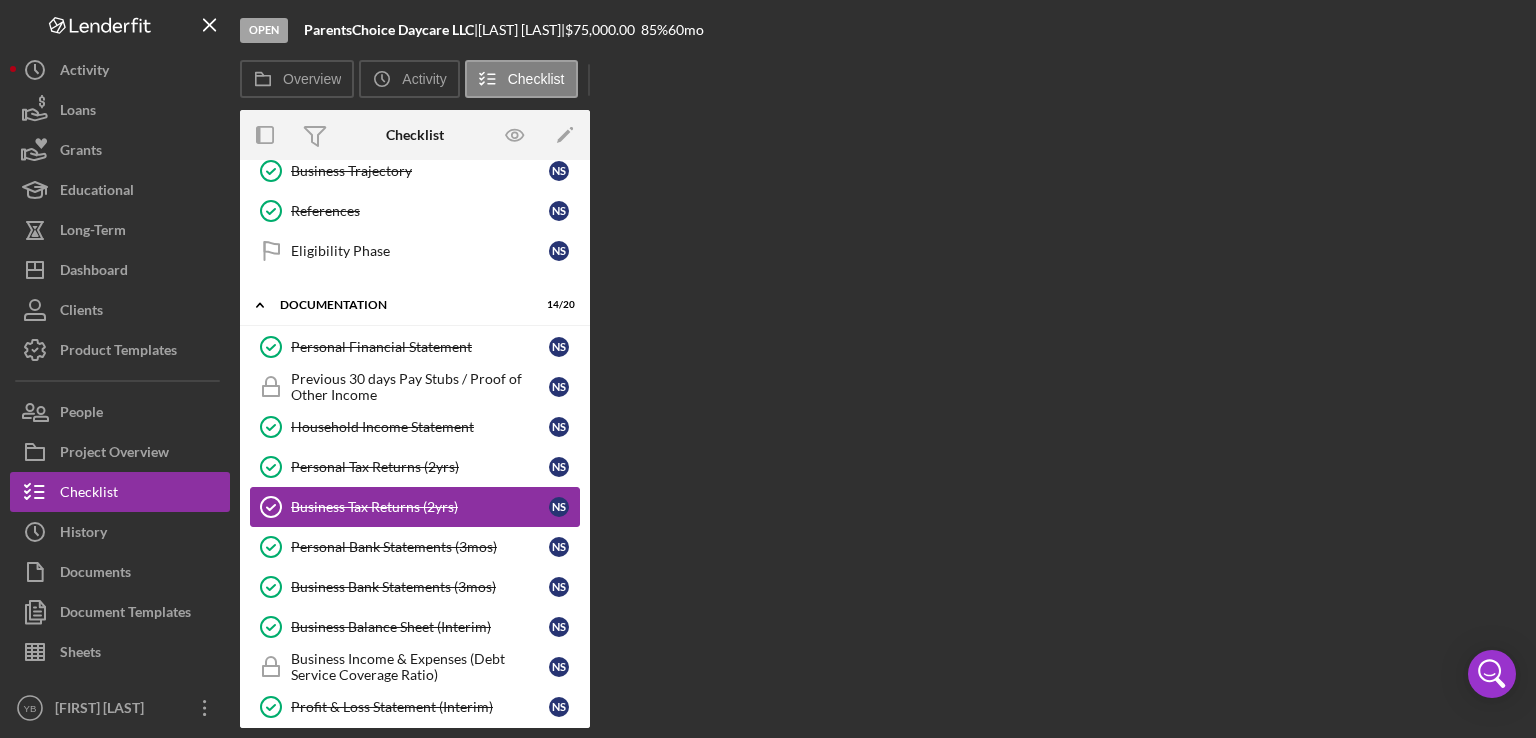 scroll, scrollTop: 0, scrollLeft: 0, axis: both 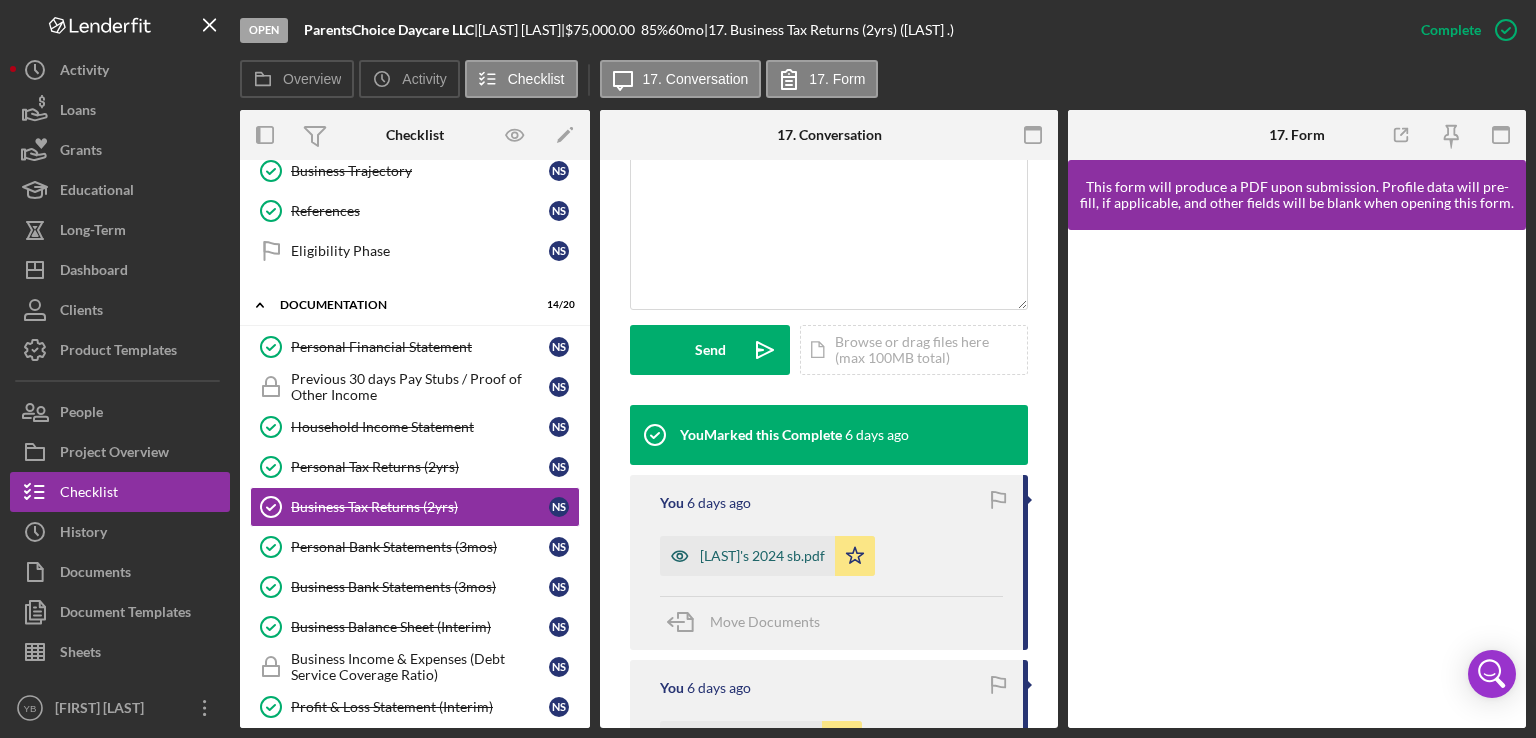 click on "[LAST]'s 2024 sb.pdf" at bounding box center (762, 556) 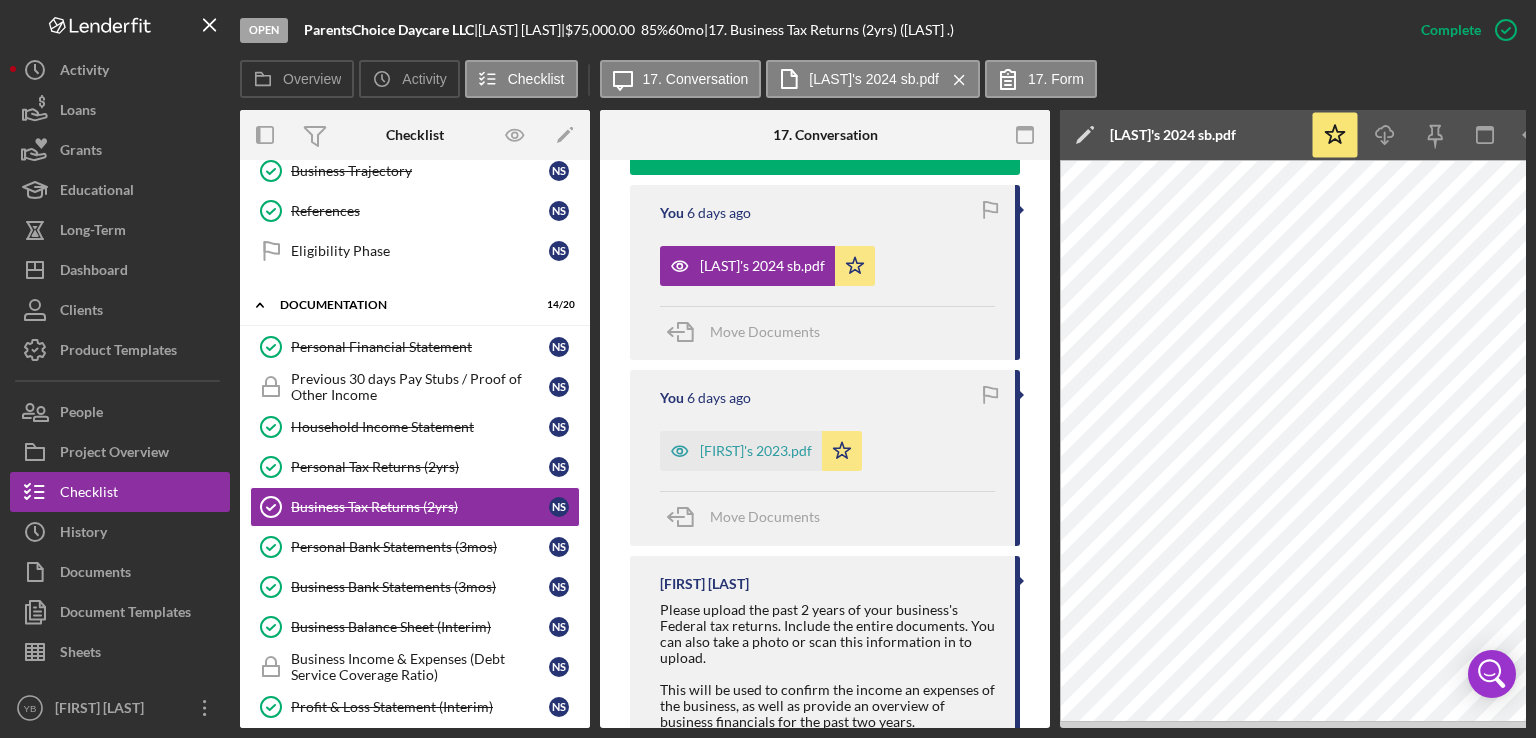 scroll, scrollTop: 738, scrollLeft: 0, axis: vertical 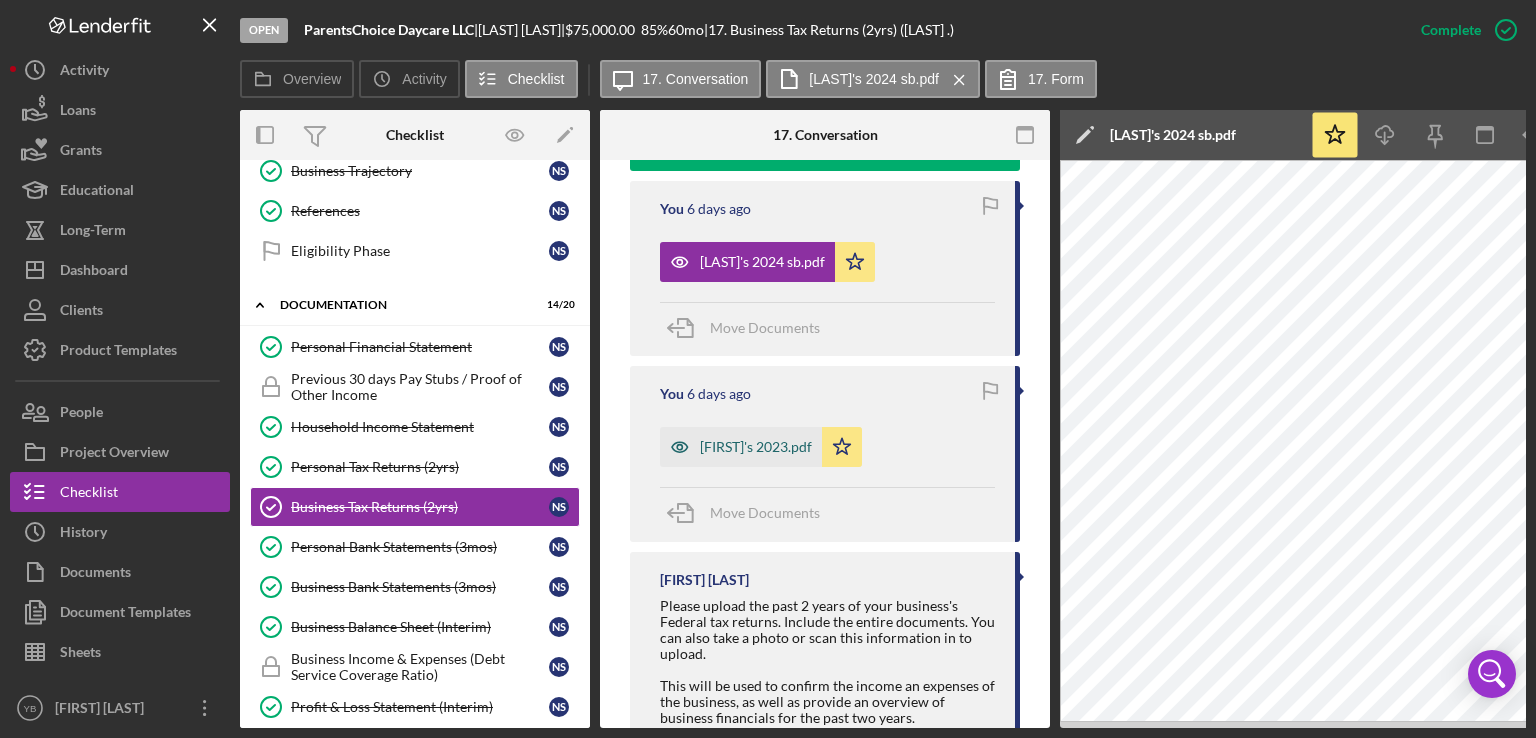 click on "[FIRST]'s 2023.pdf" at bounding box center [741, 447] 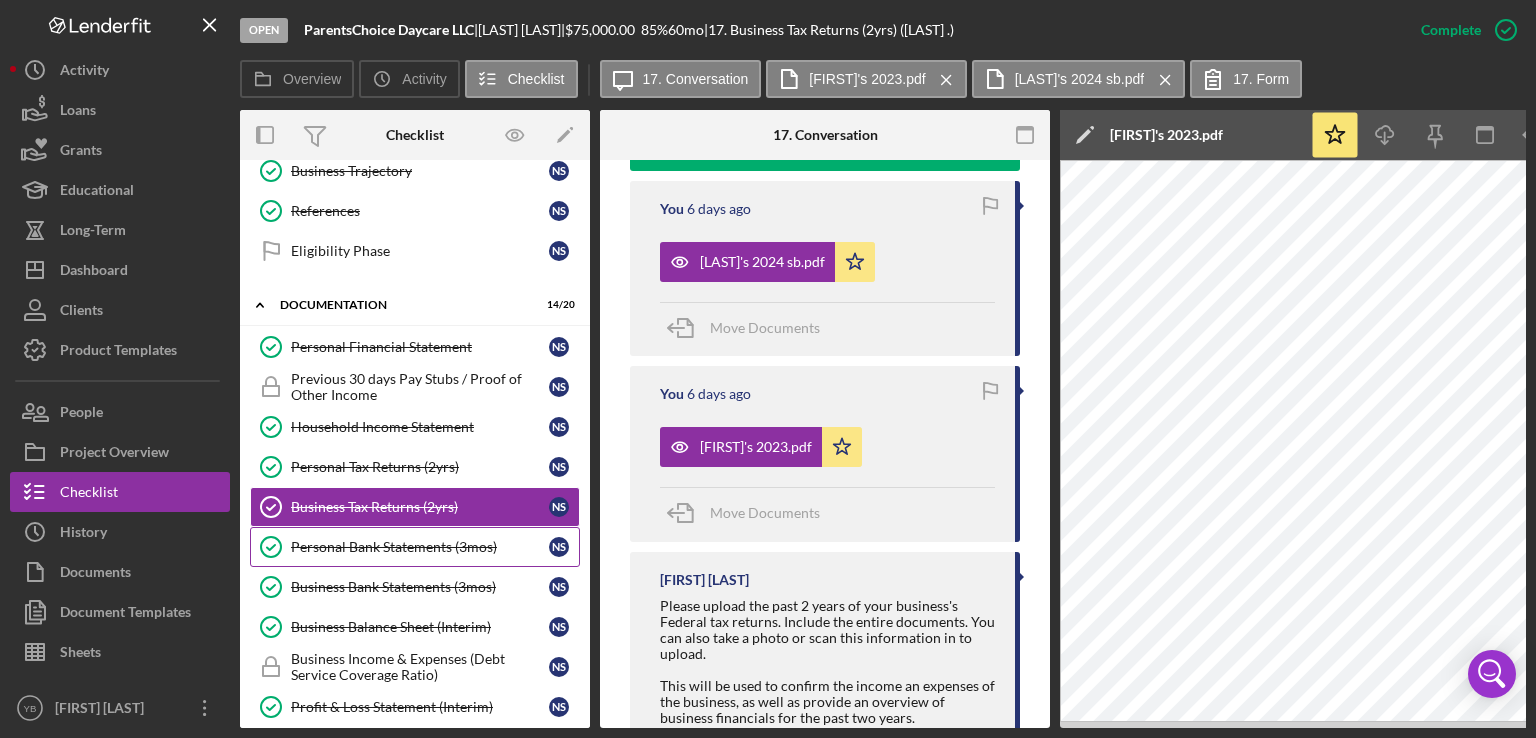 click on "Personal Bank Statements (3mos)" at bounding box center [420, 547] 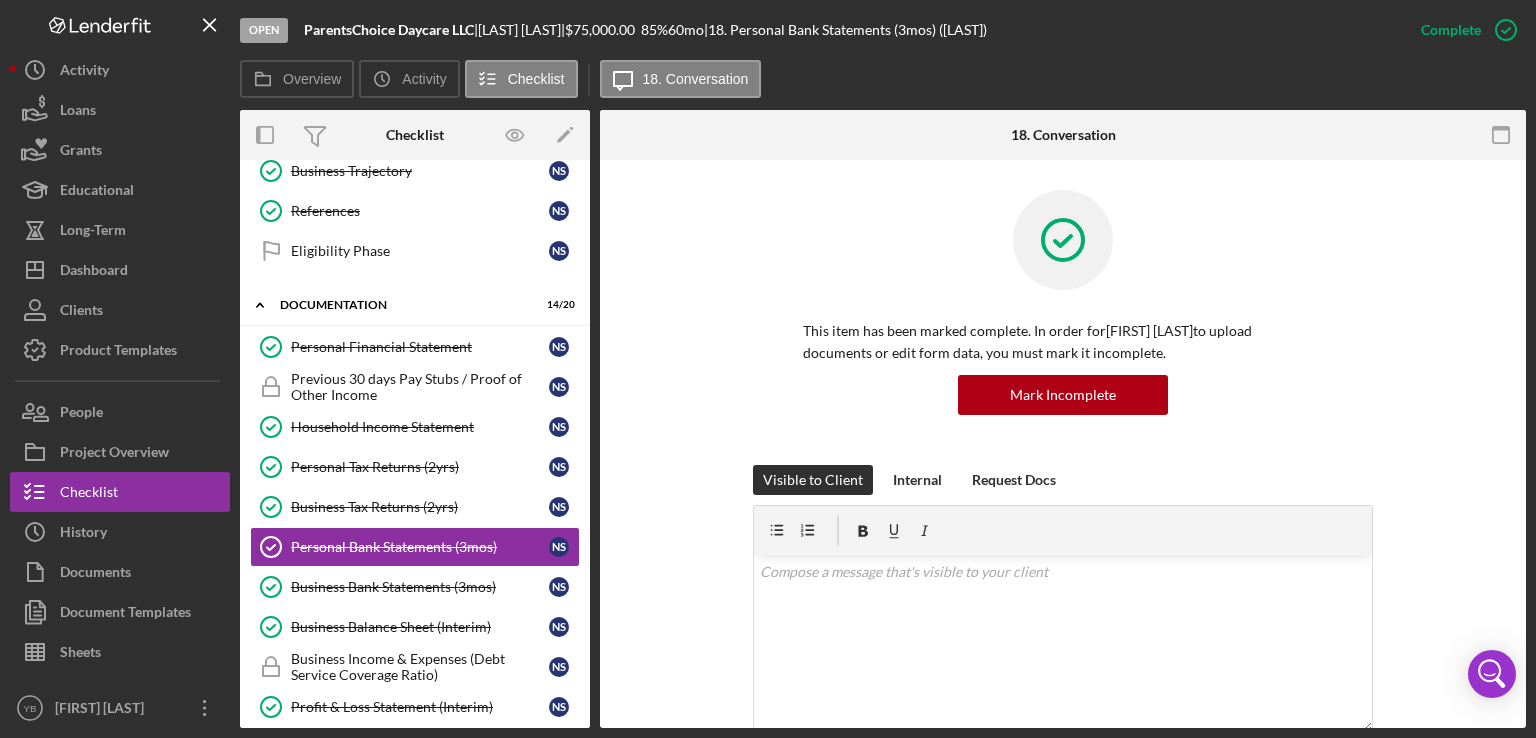click on "This item has been marked complete. In order for  [LAST]   to upload documents or edit form data, you must mark it incomplete. Mark Incomplete" at bounding box center (1063, 327) 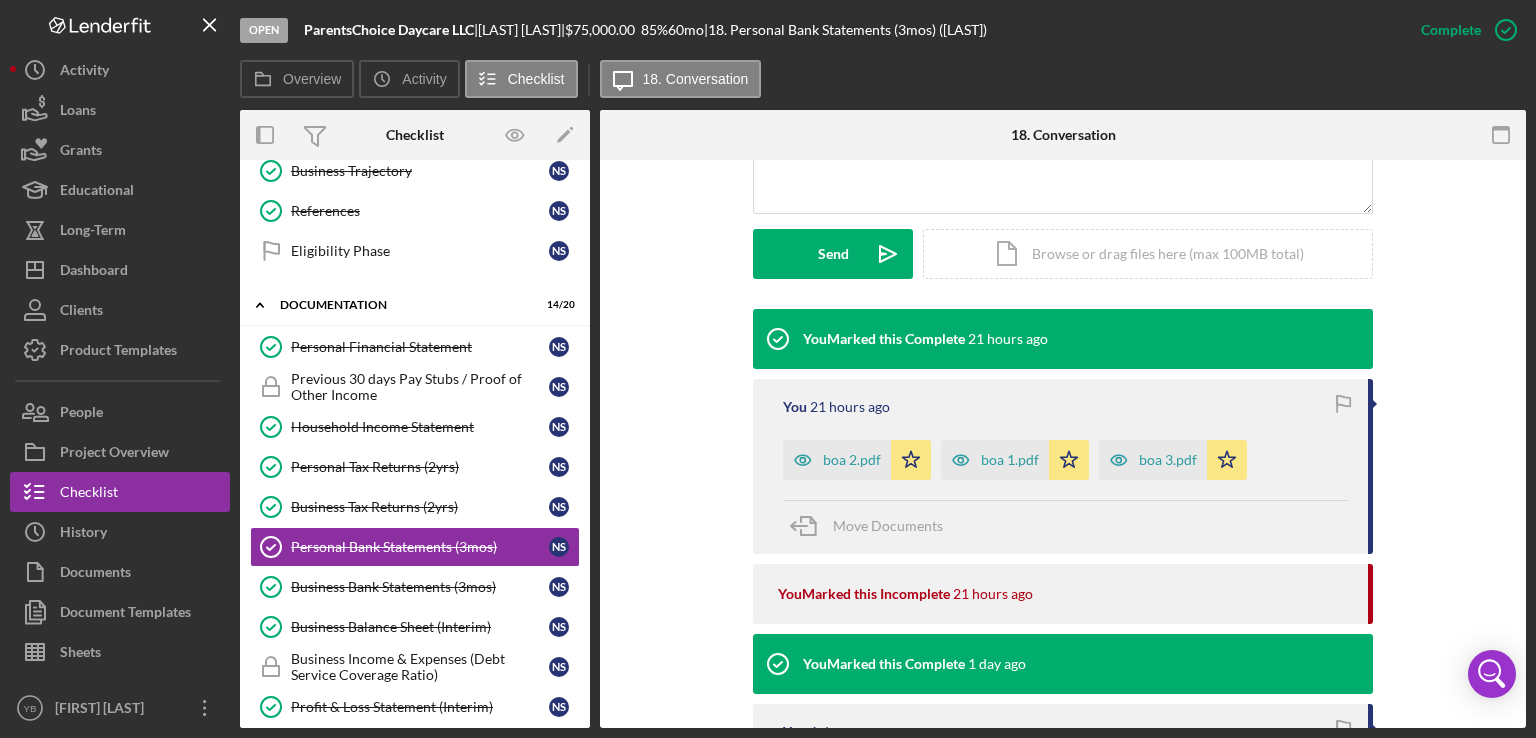 scroll, scrollTop: 560, scrollLeft: 0, axis: vertical 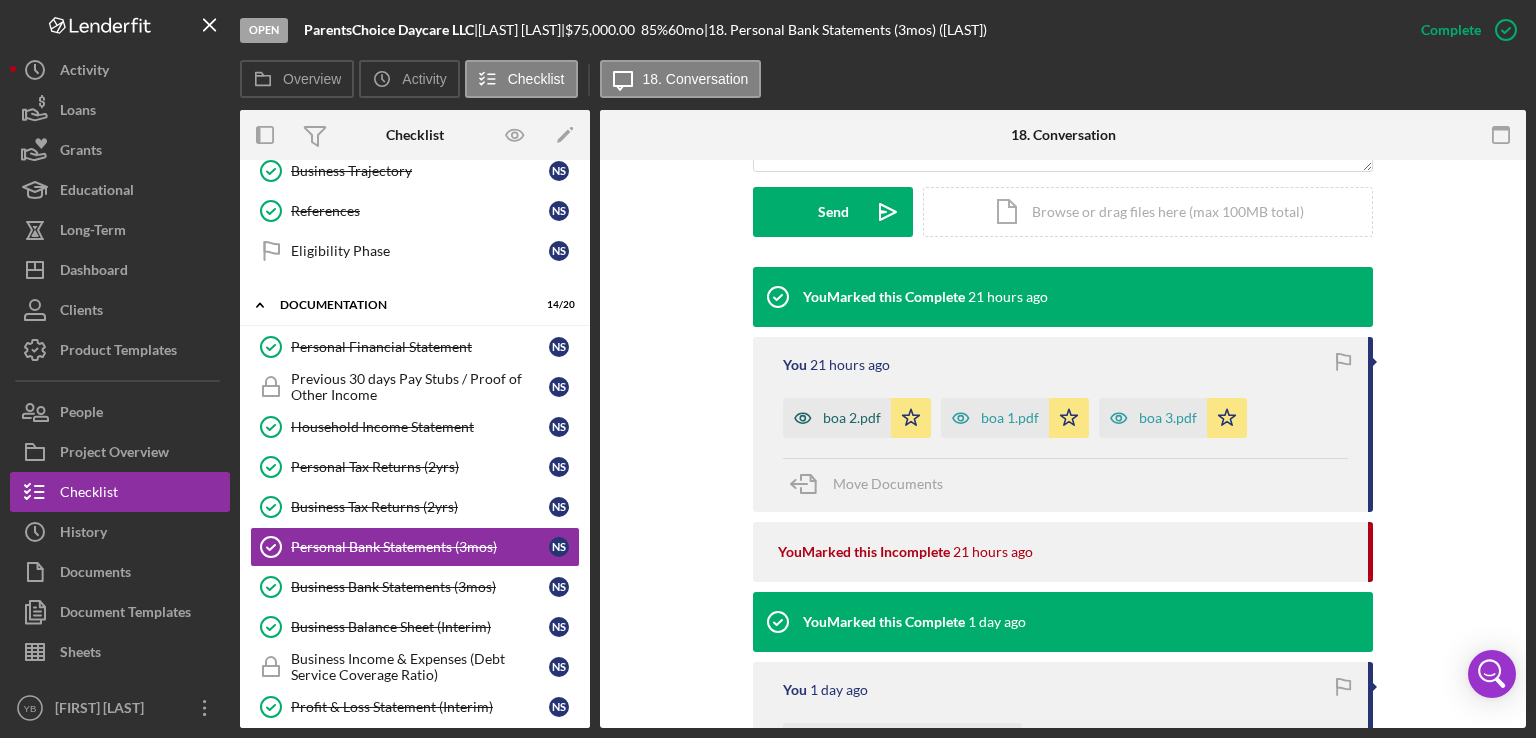 click on "boa 2.pdf" at bounding box center [852, 418] 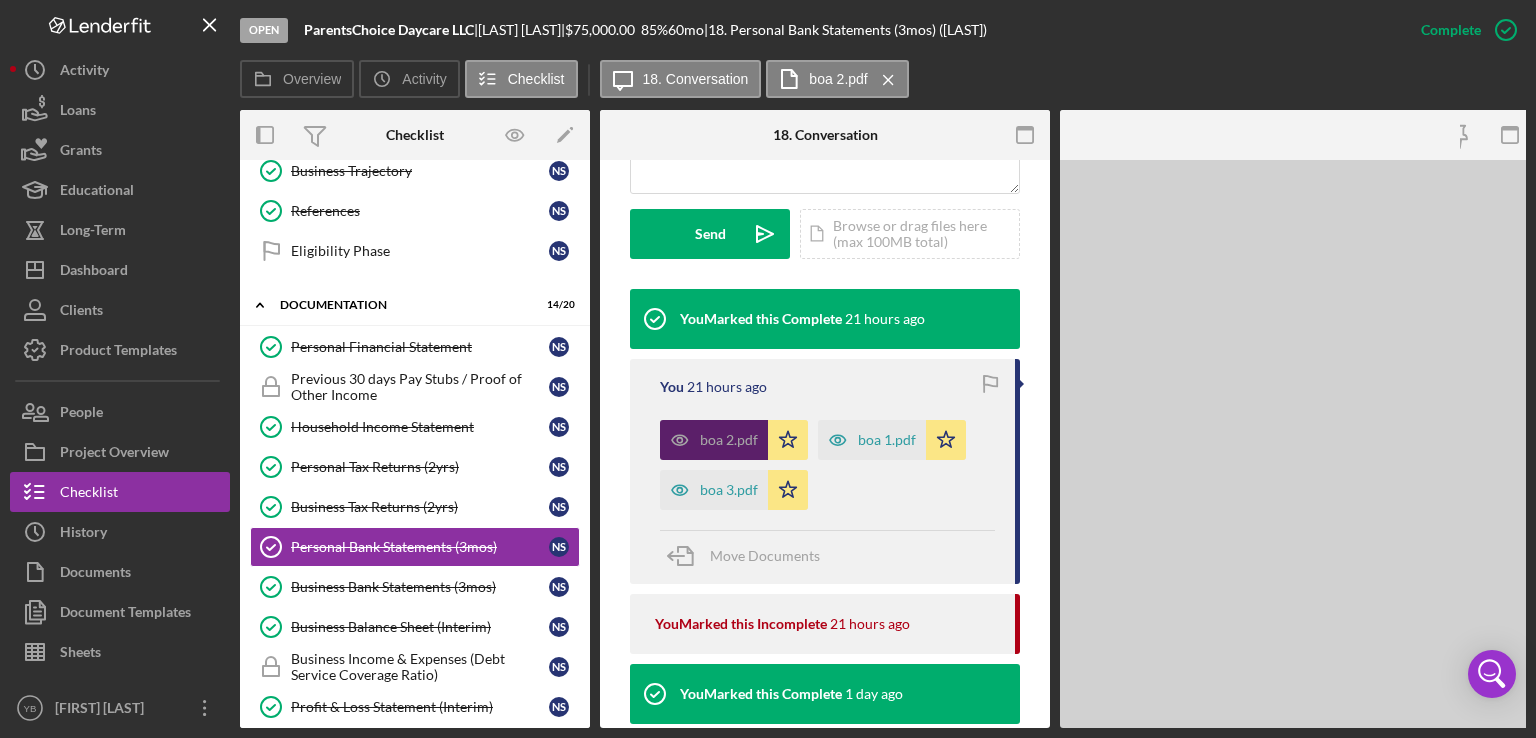 scroll, scrollTop: 582, scrollLeft: 0, axis: vertical 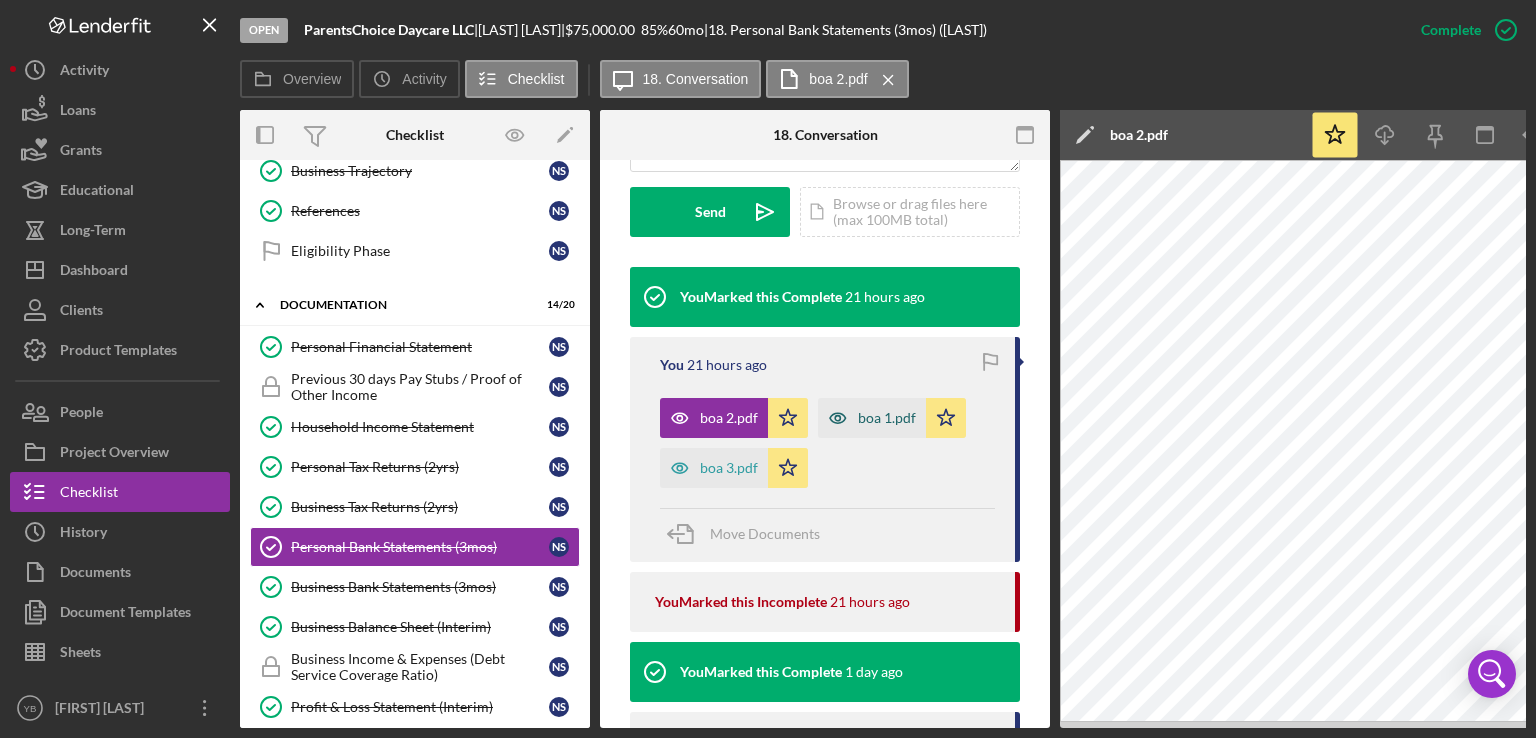 click on "boa 1.pdf" at bounding box center (887, 418) 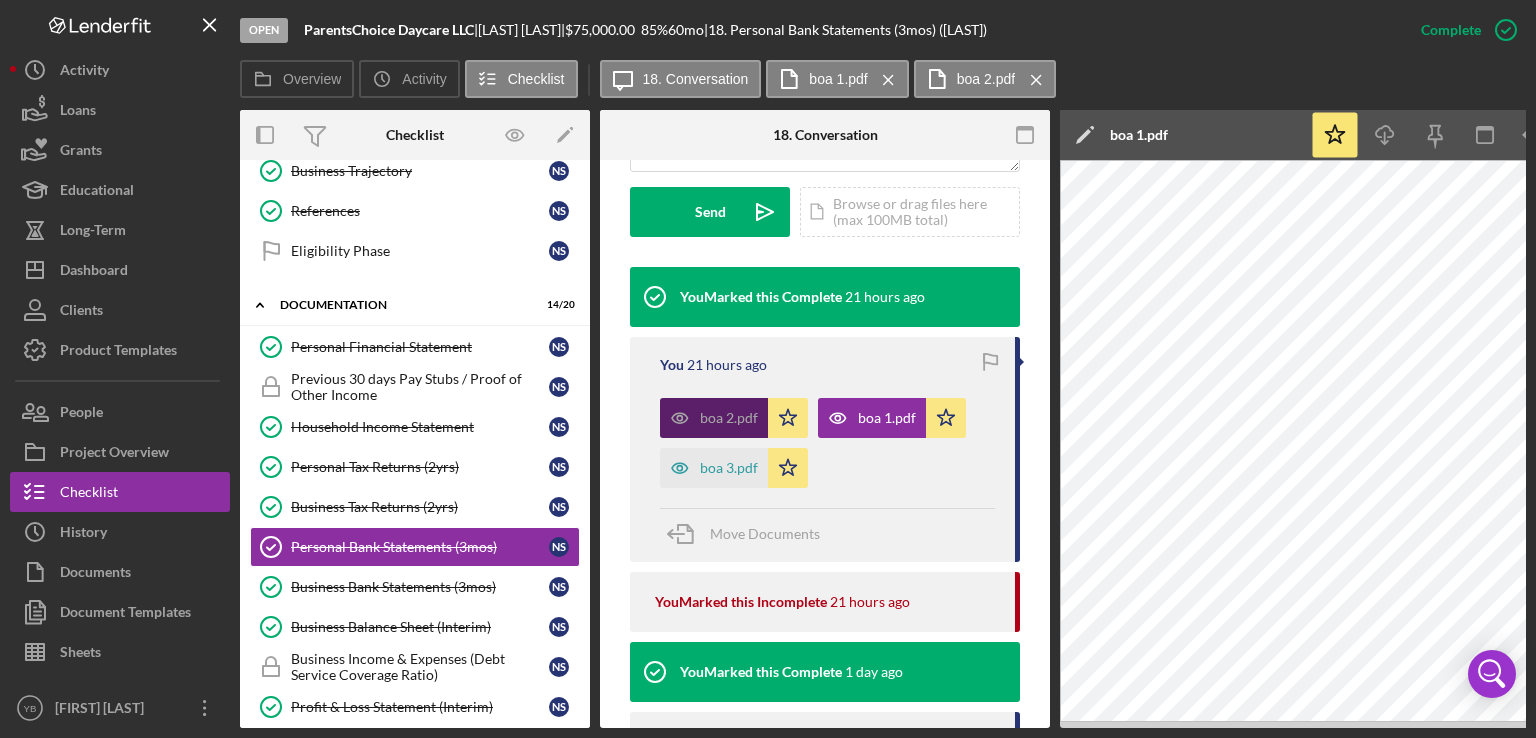 click on "boa 2.pdf" at bounding box center (729, 418) 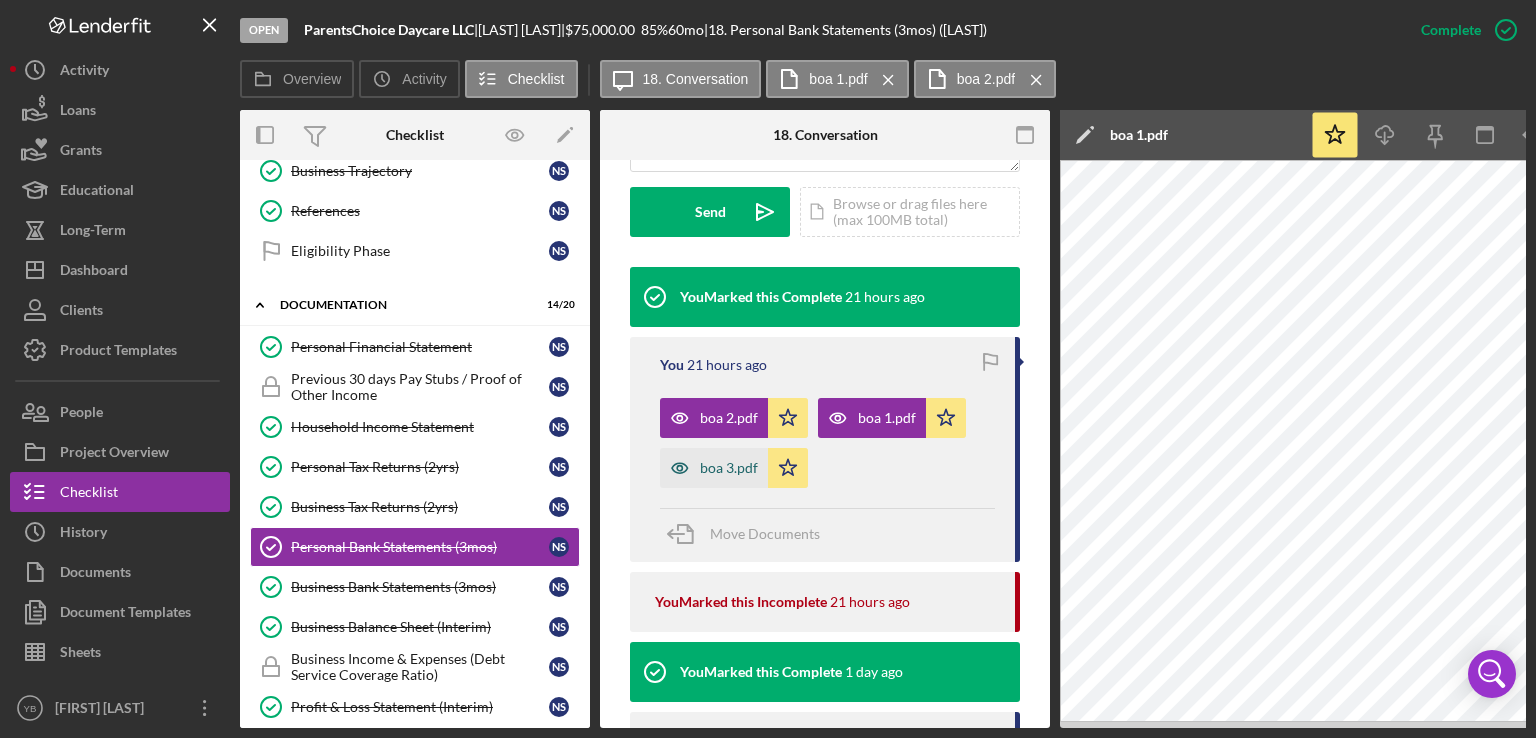 click on "boa 3.pdf" at bounding box center [729, 468] 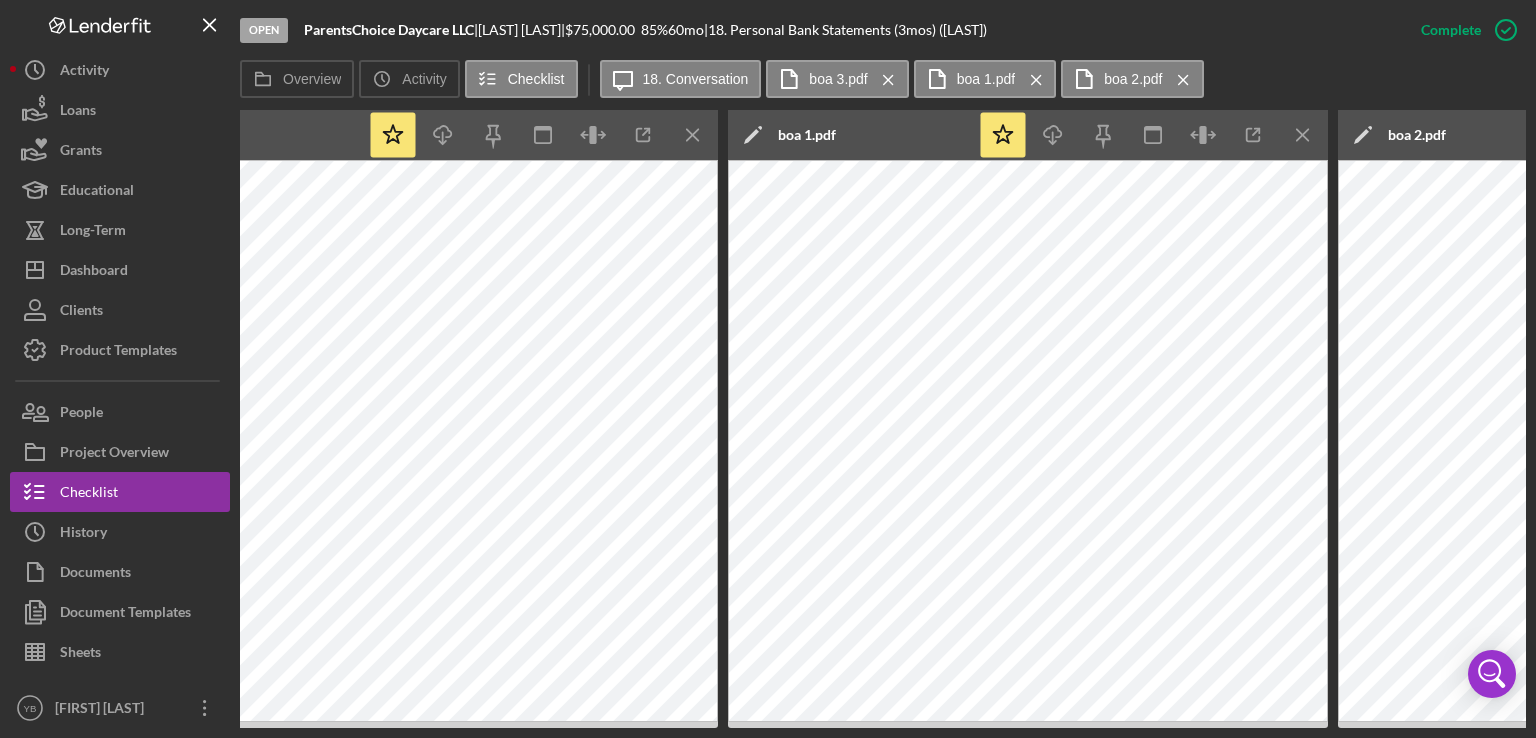 scroll, scrollTop: 0, scrollLeft: 944, axis: horizontal 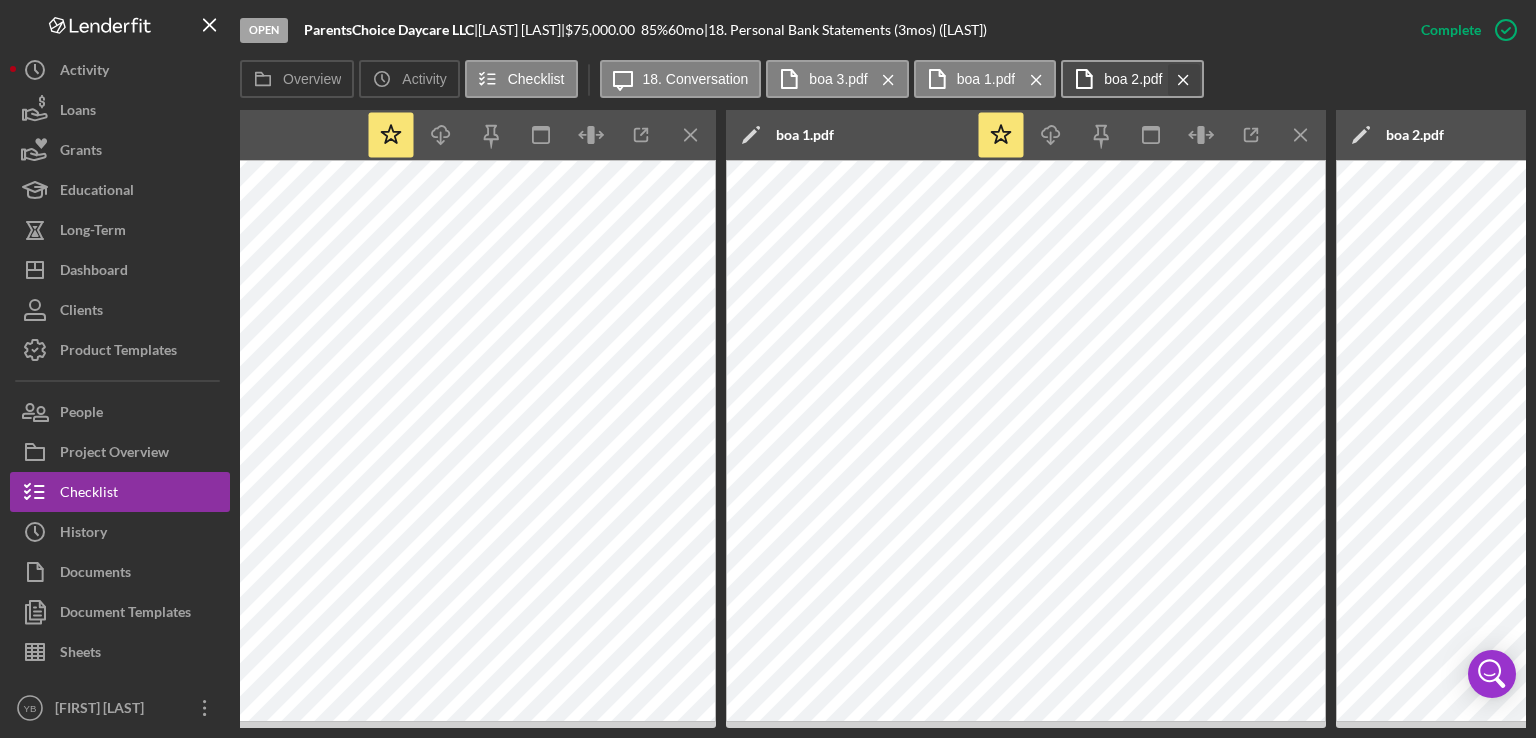 click on "Icon/Menu Close" 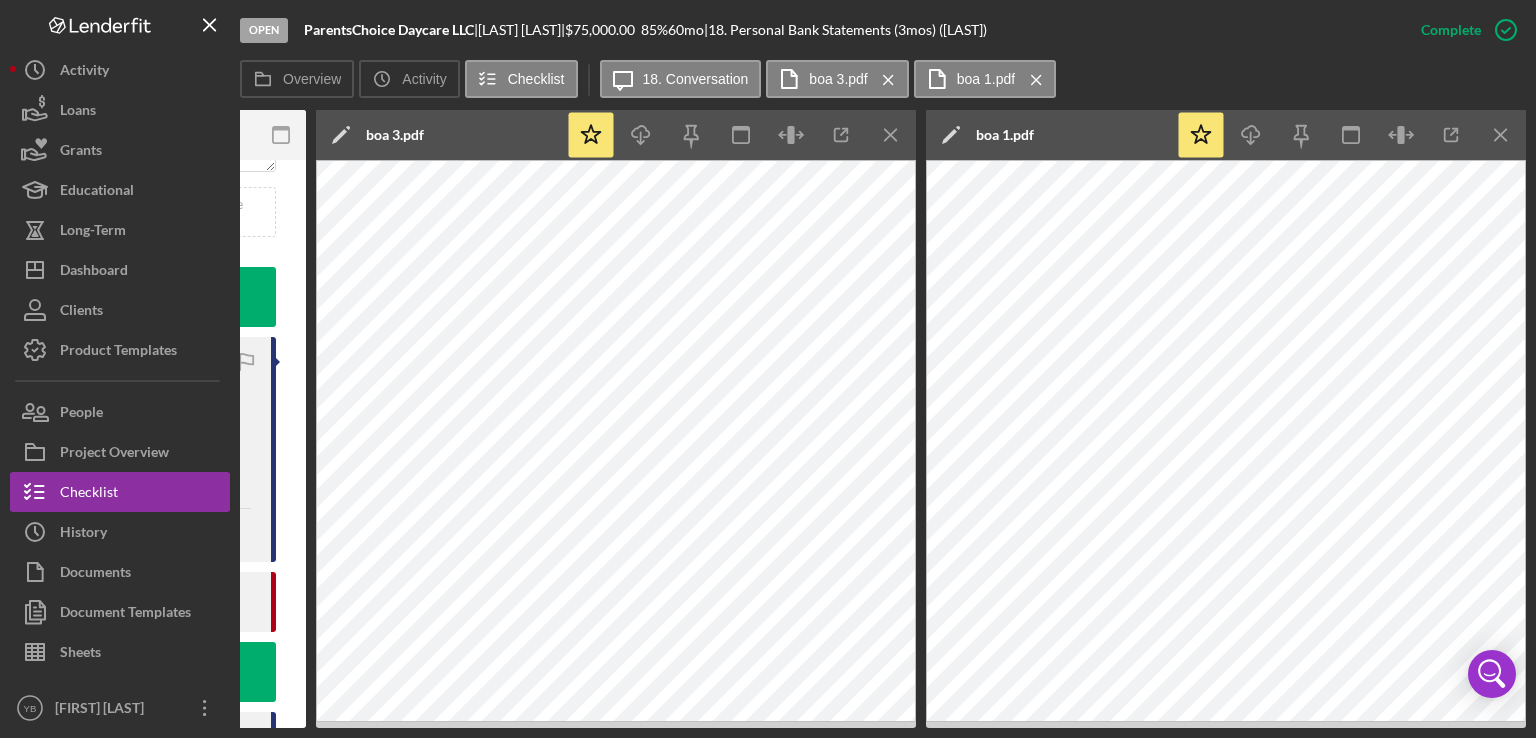 scroll, scrollTop: 0, scrollLeft: 744, axis: horizontal 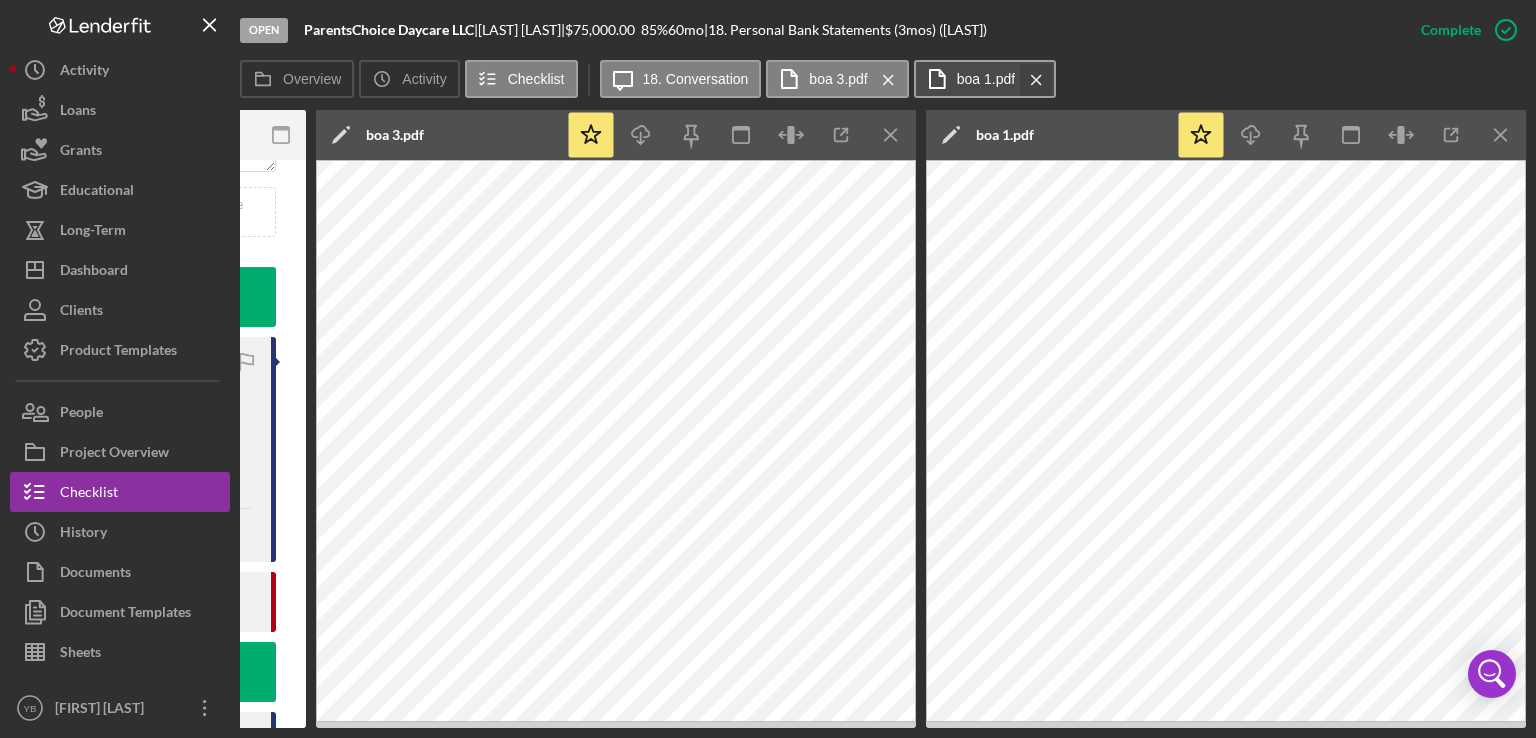 click on "Icon/Menu Close" 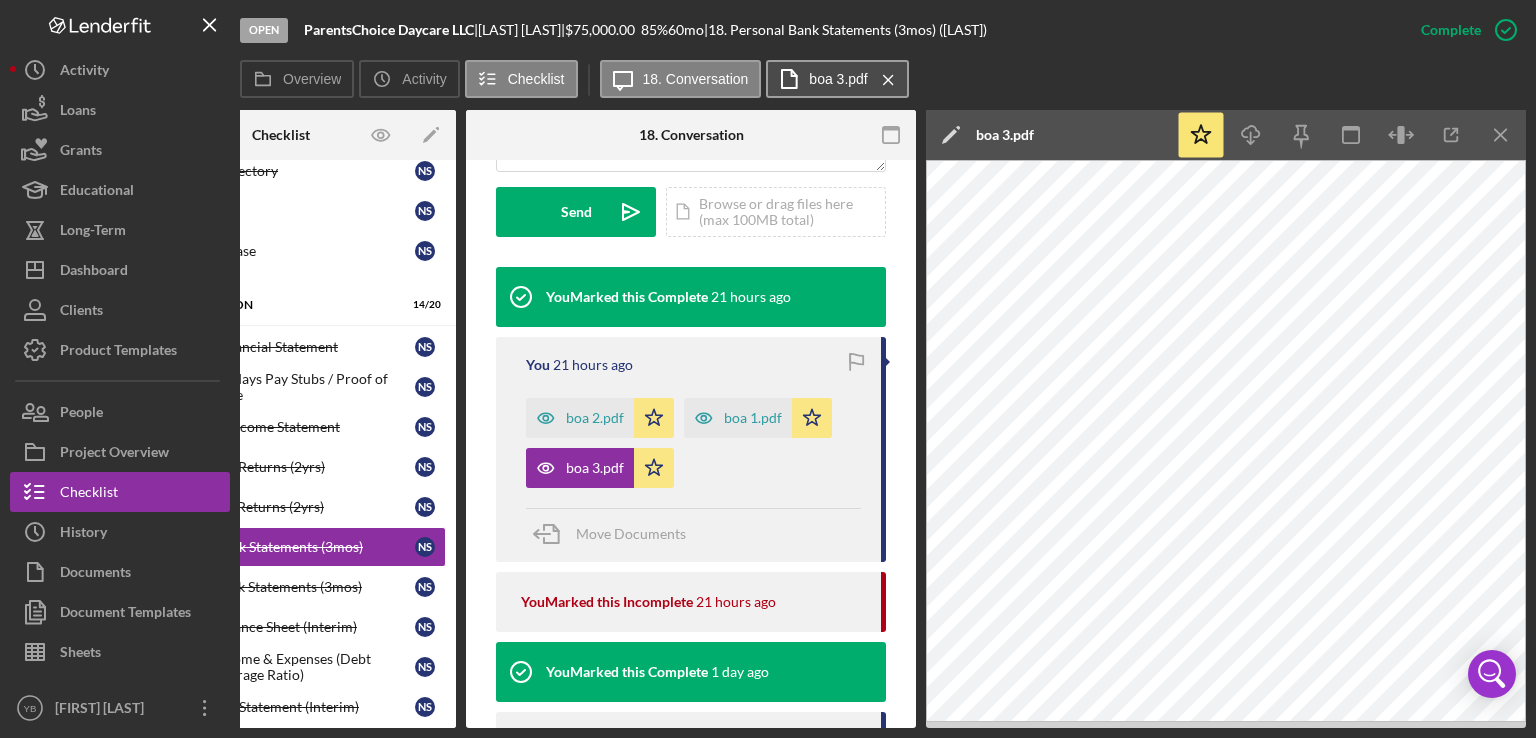 scroll, scrollTop: 0, scrollLeft: 133, axis: horizontal 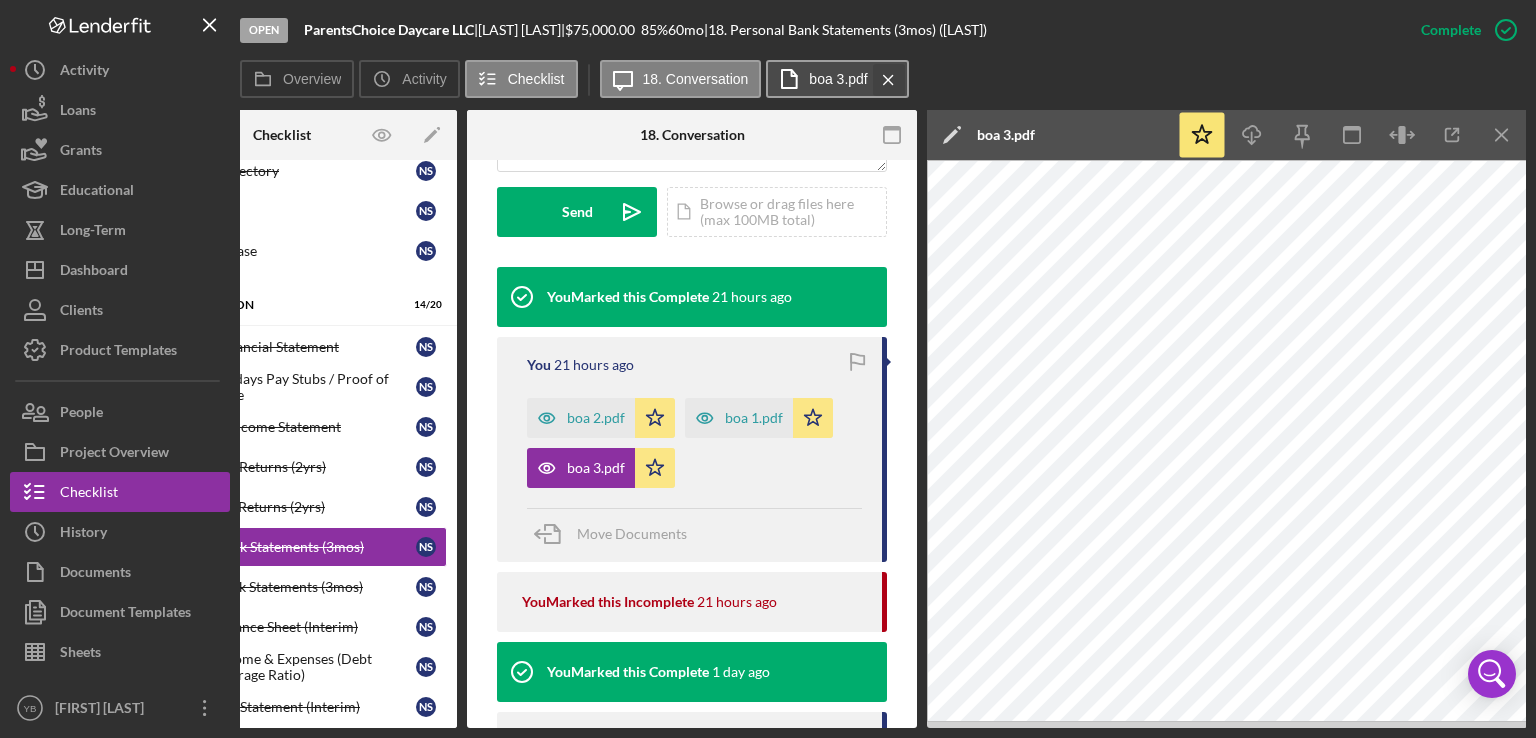click on "Icon/Menu Close" 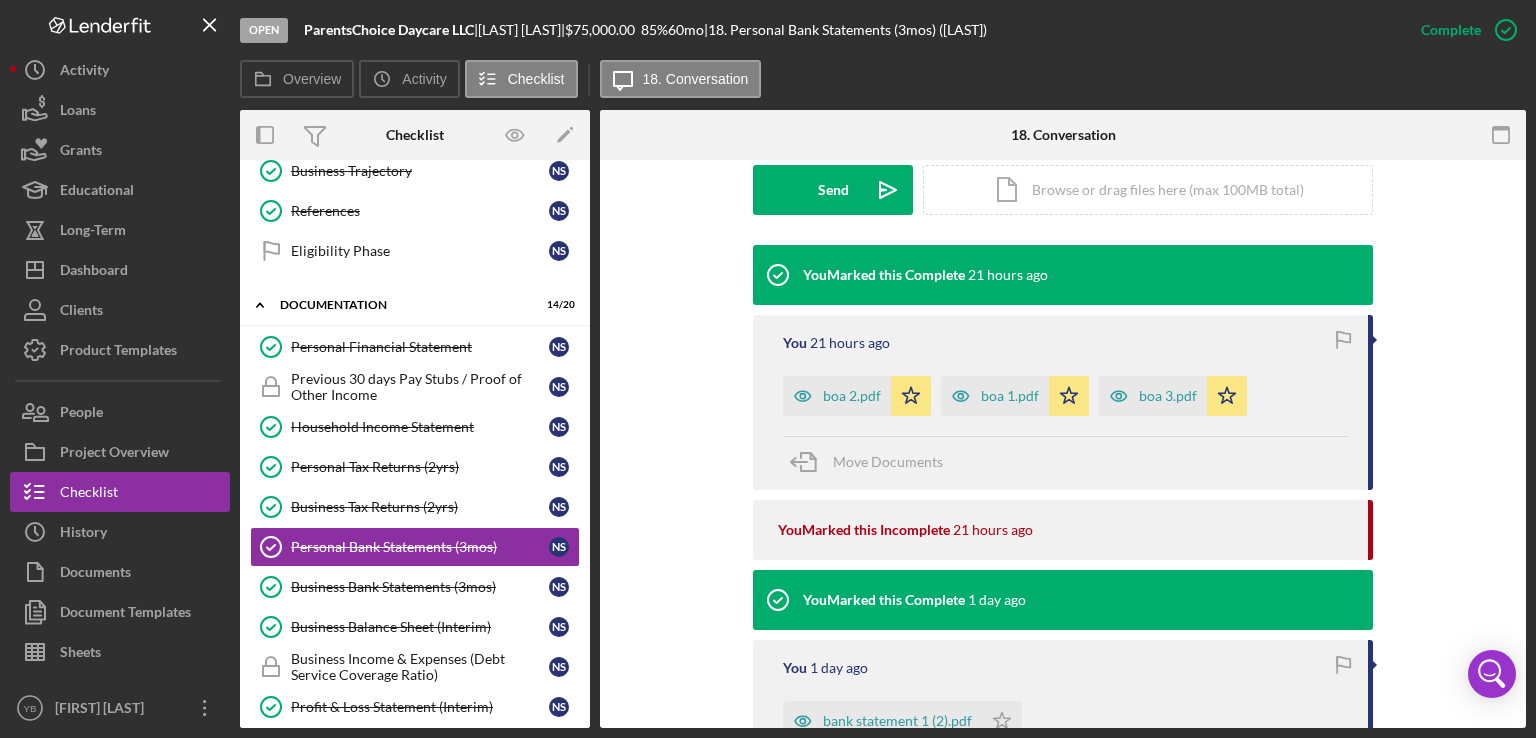 scroll, scrollTop: 0, scrollLeft: 0, axis: both 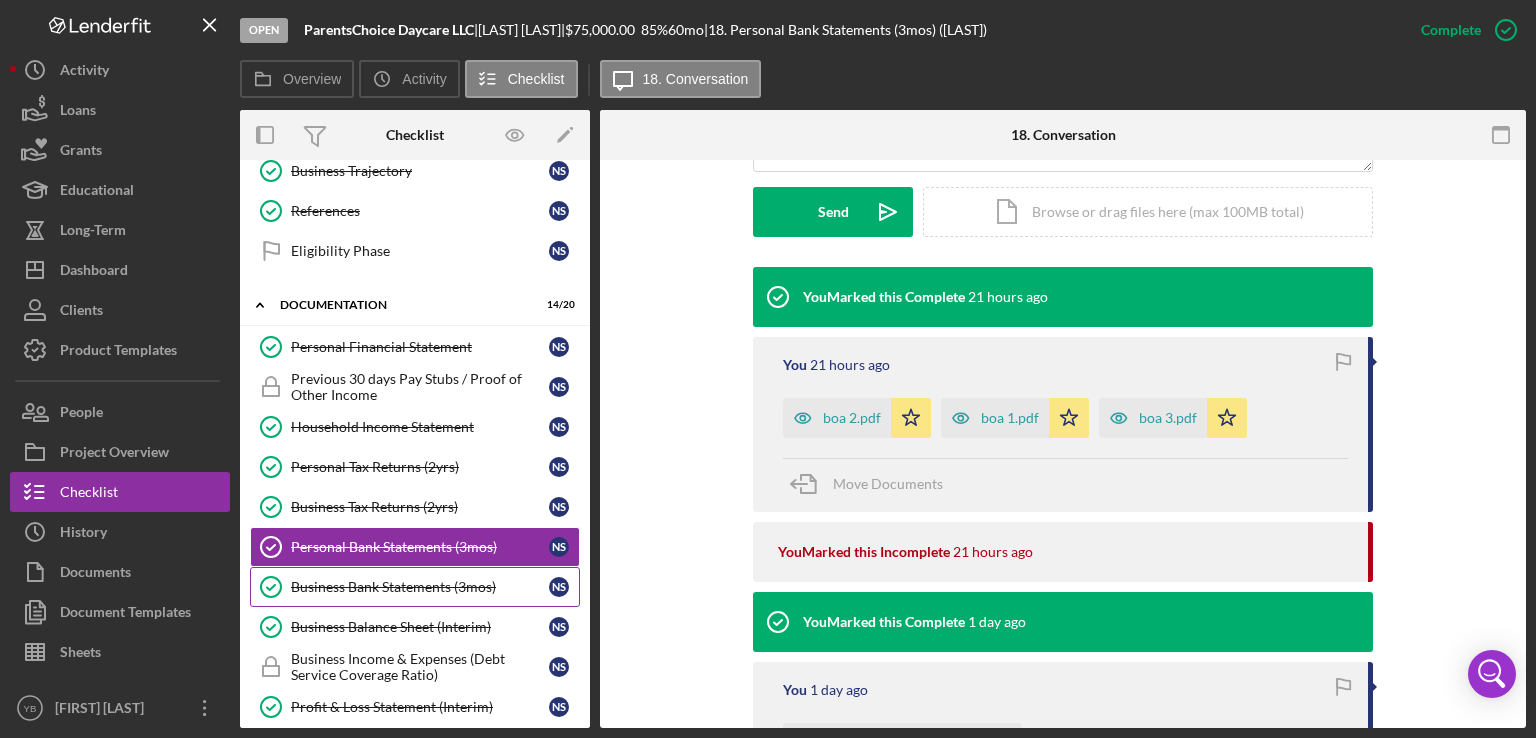 click on "Business Bank Statements (3mos)" at bounding box center (420, 587) 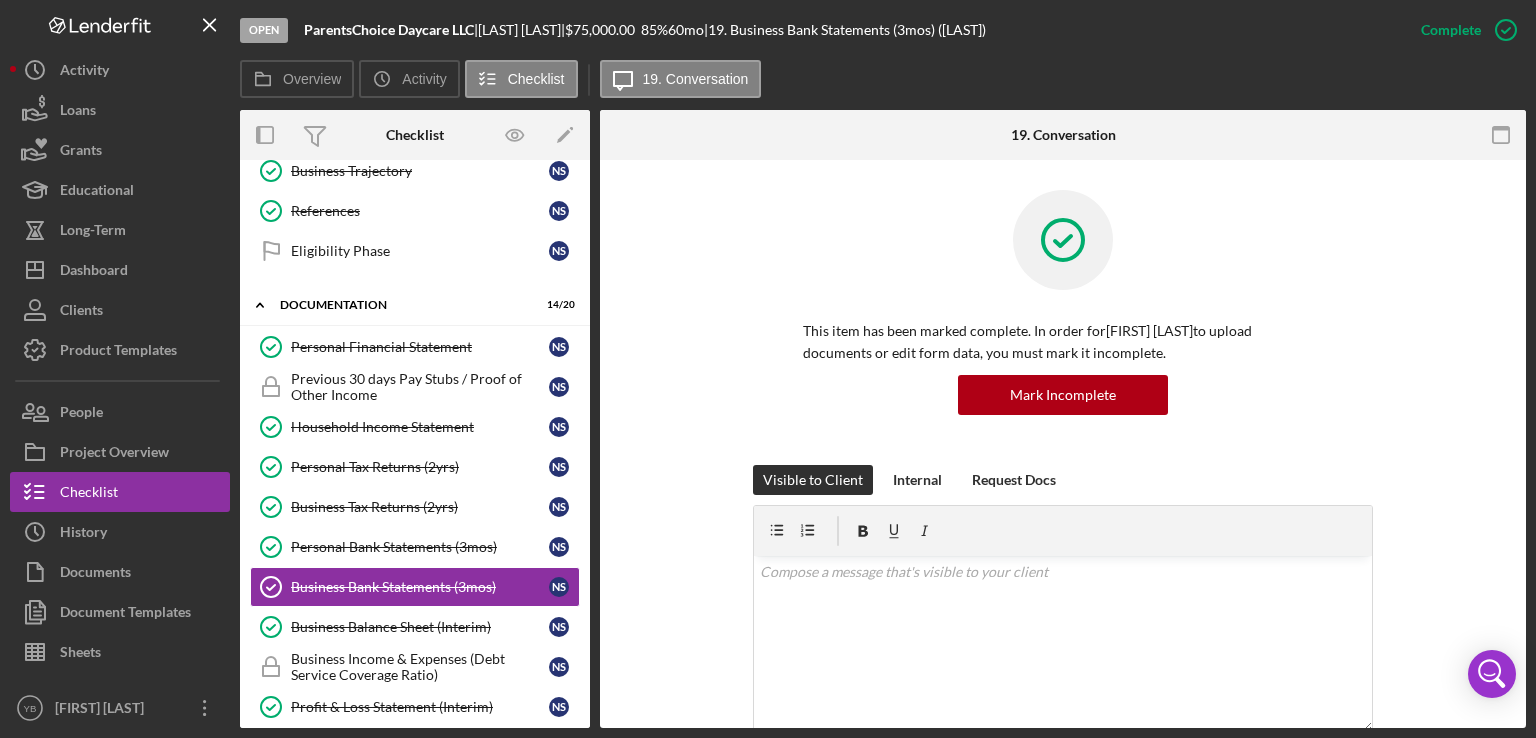 click on "This item has been marked complete. In order for  [LAST]   to upload documents or edit form data, you must mark it incomplete. Mark Incomplete Visible to Client Internal Request Docs v Color teal Color pink Remove color Add row above Add row below Add column before Add column after Merge cells Split cells Remove column Remove row Remove table Send Icon/icon-invite-send Icon/Document Browse or drag files here (max 100MB total) Tap to choose files or take a photo Cancel Send Icon/icon-invite-send Icon/Message Comment You  Marked this Complete    3 days ago You   3 days ago bank statement 1.pdf Icon/Star bank statement 3.pdf Icon/Star bank statement 2.pdf Icon/Star Move Documents [FIRST] [LAST]   You should be able to download statements from your bank account as PDFs to upload in this checklist item. You can also take a picture or scan and upload the past 3 months of business bank statements. This will confirm the business cash flow (income and expenses)." at bounding box center [1063, 766] 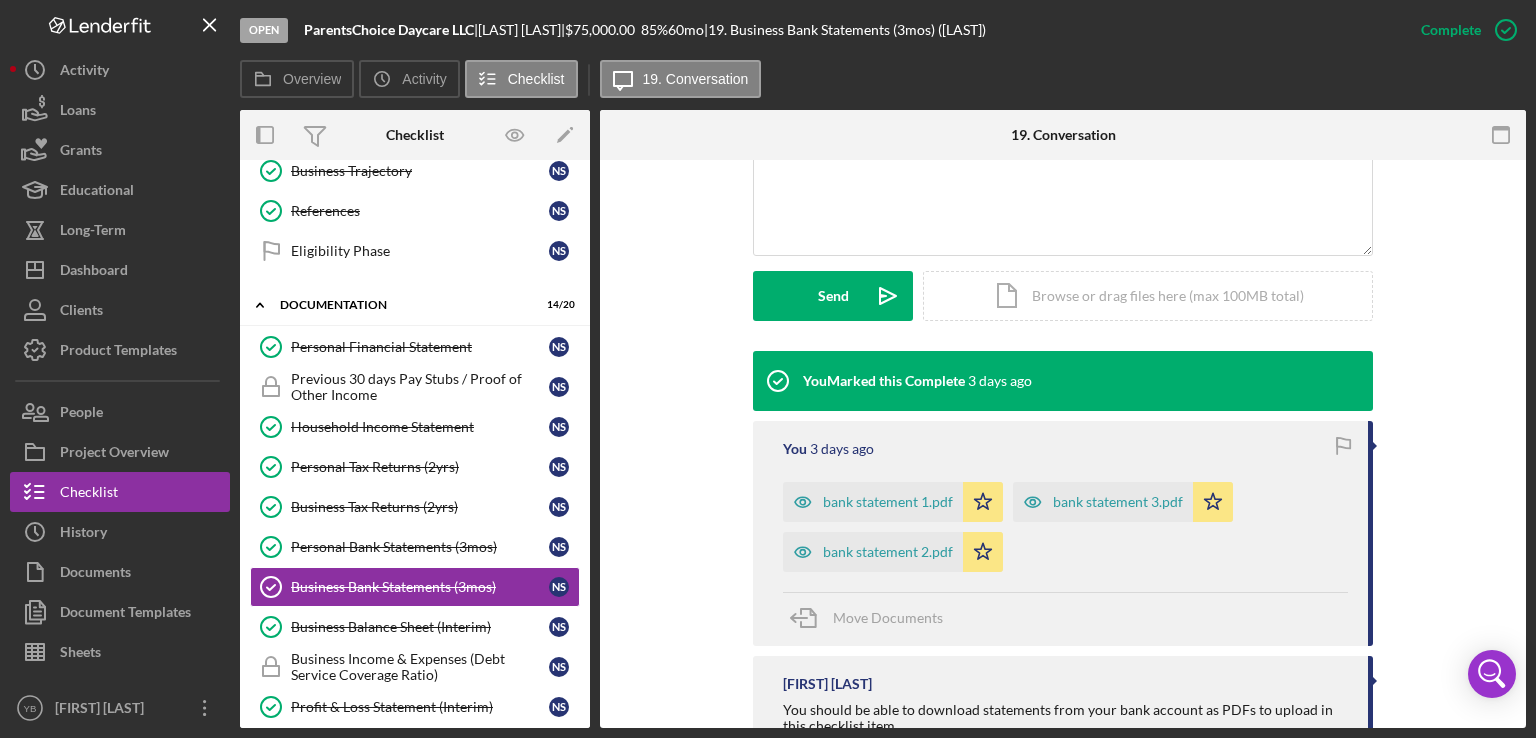 scroll, scrollTop: 480, scrollLeft: 0, axis: vertical 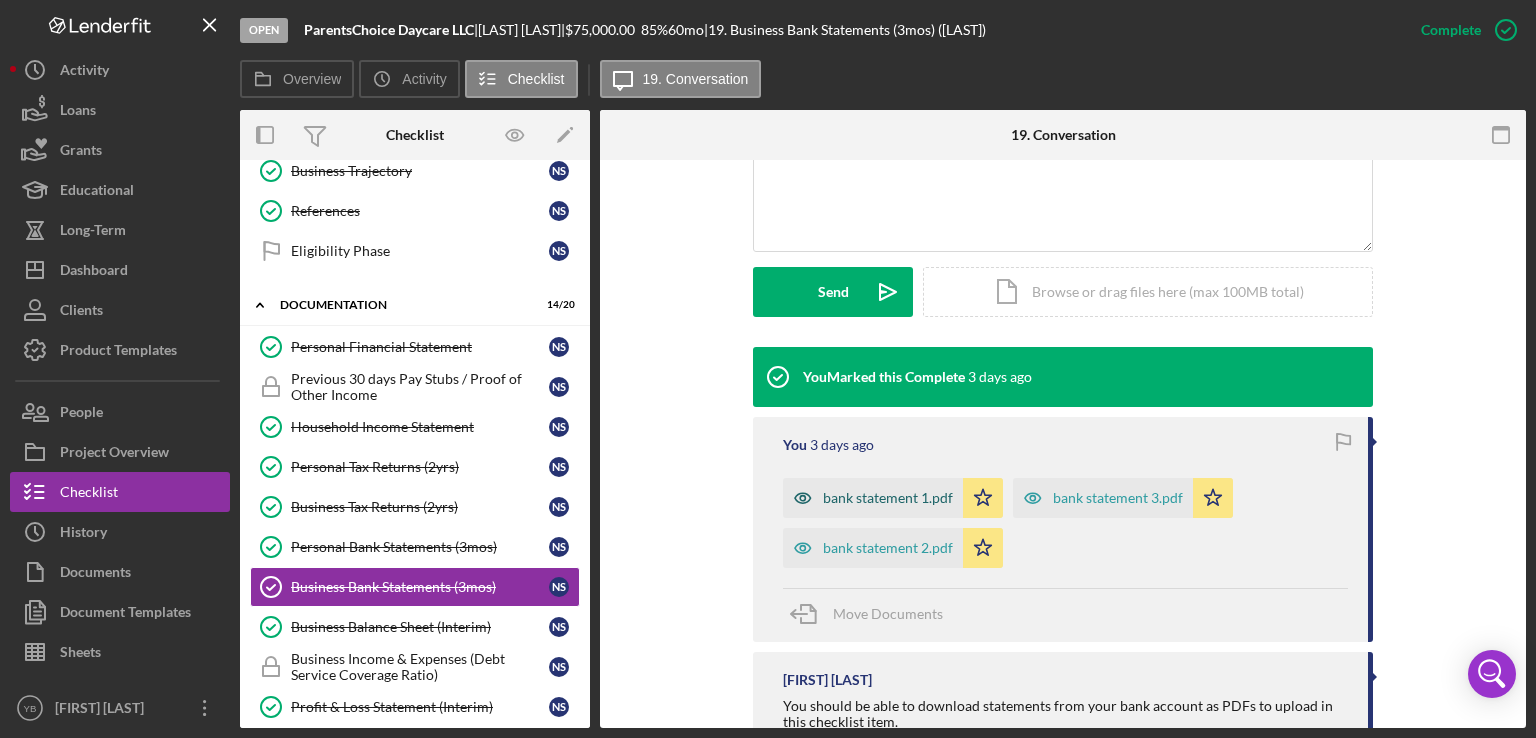 click on "bank statement 1.pdf" at bounding box center (888, 498) 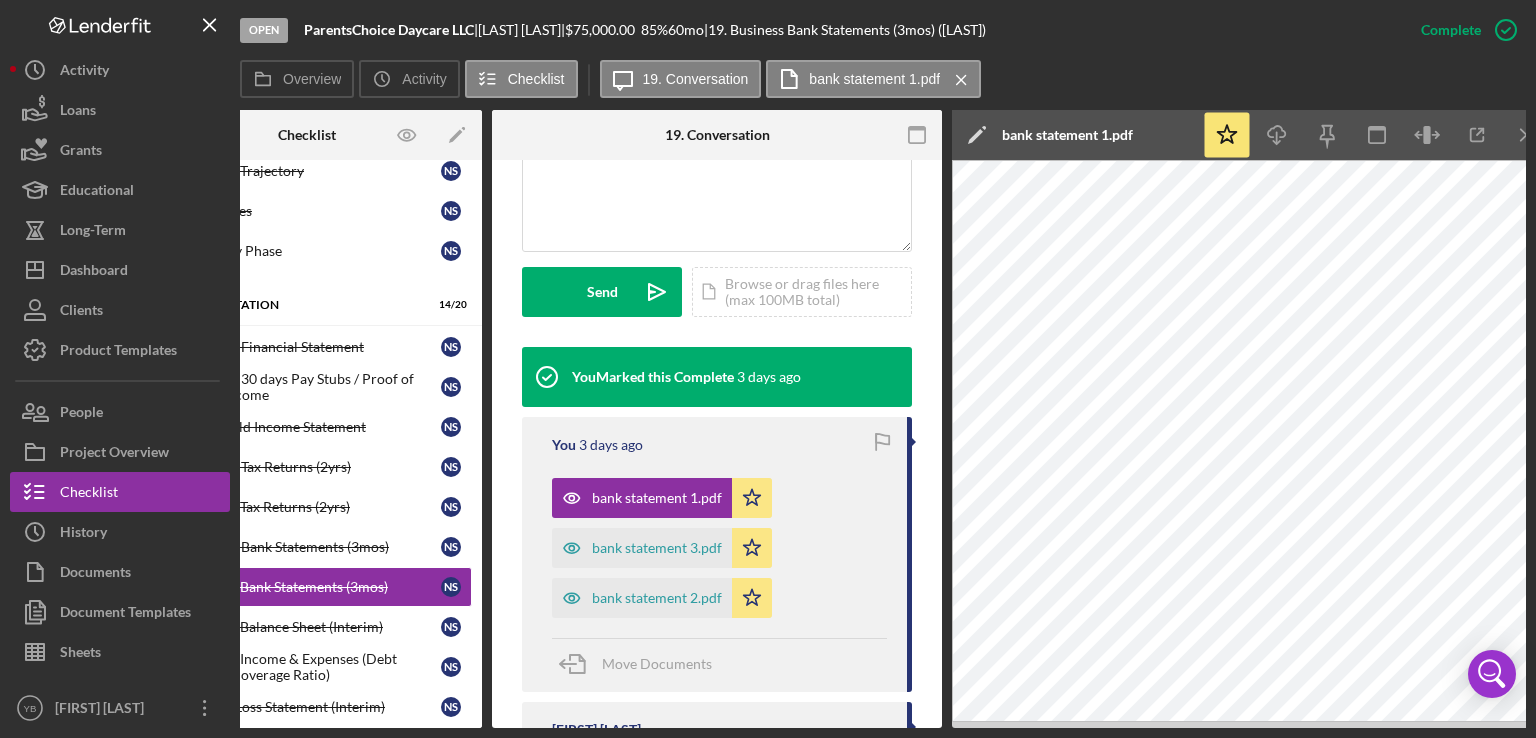 scroll, scrollTop: 0, scrollLeft: 110, axis: horizontal 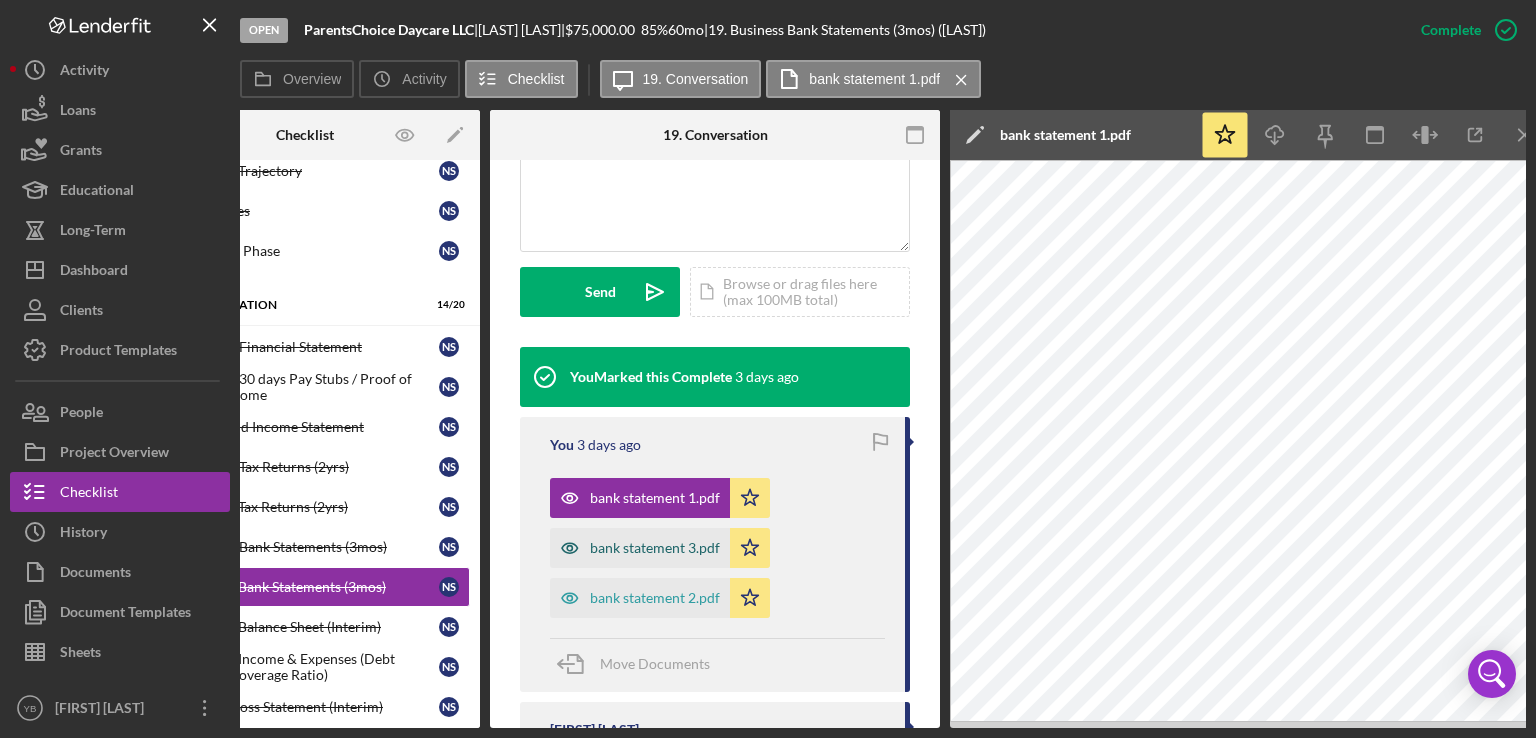 click on "bank statement 3.pdf" at bounding box center (655, 548) 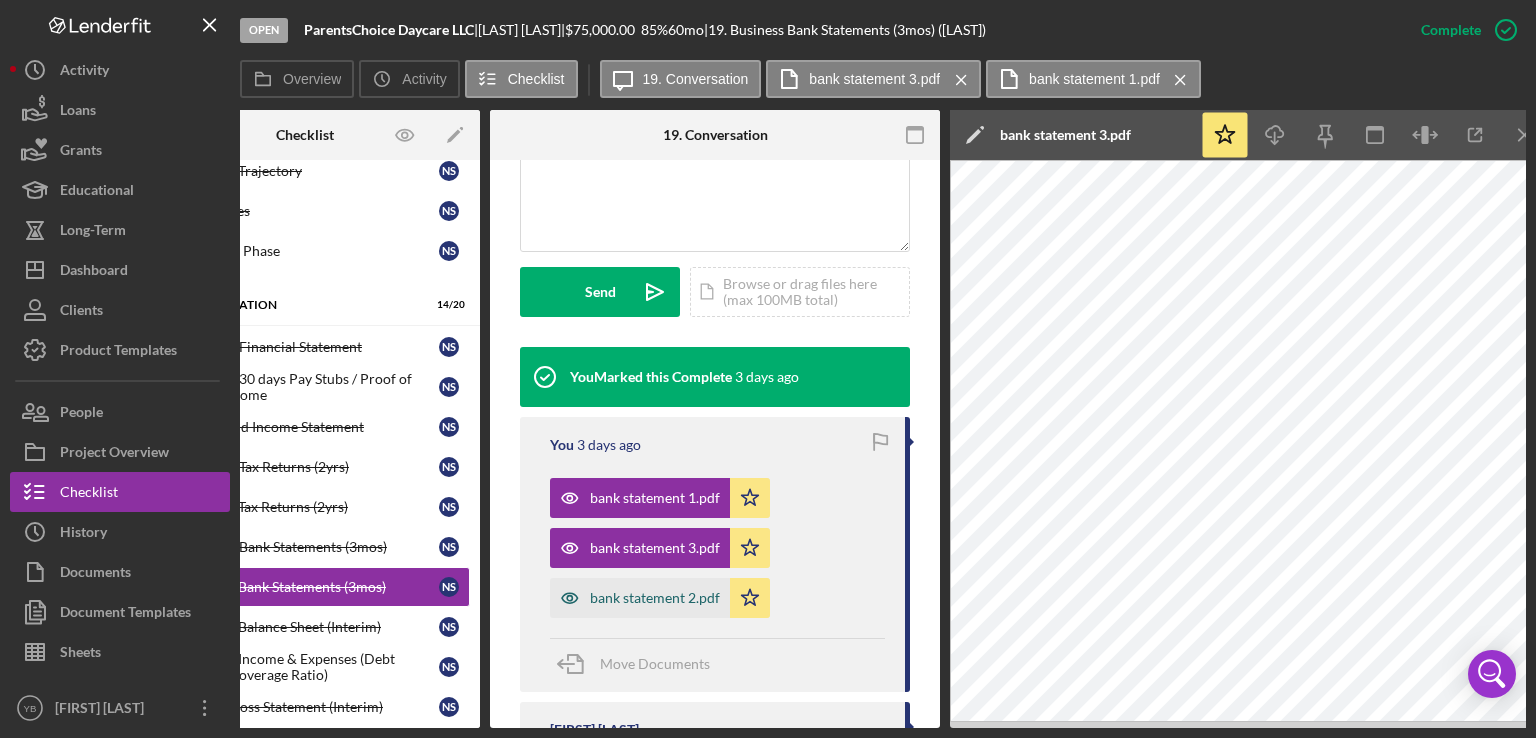 click on "bank statement 2.pdf" at bounding box center [655, 598] 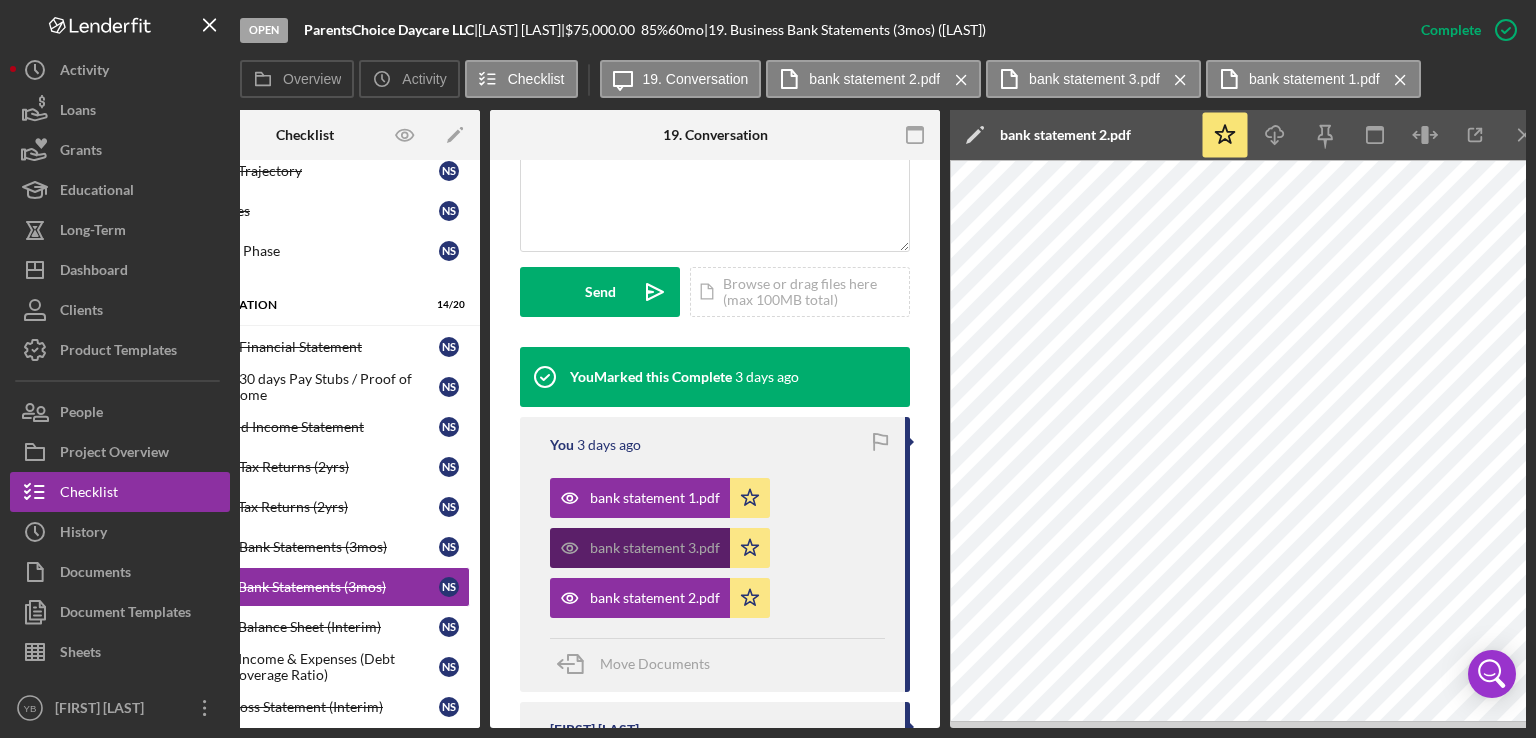 click on "bank statement 3.pdf" at bounding box center (655, 548) 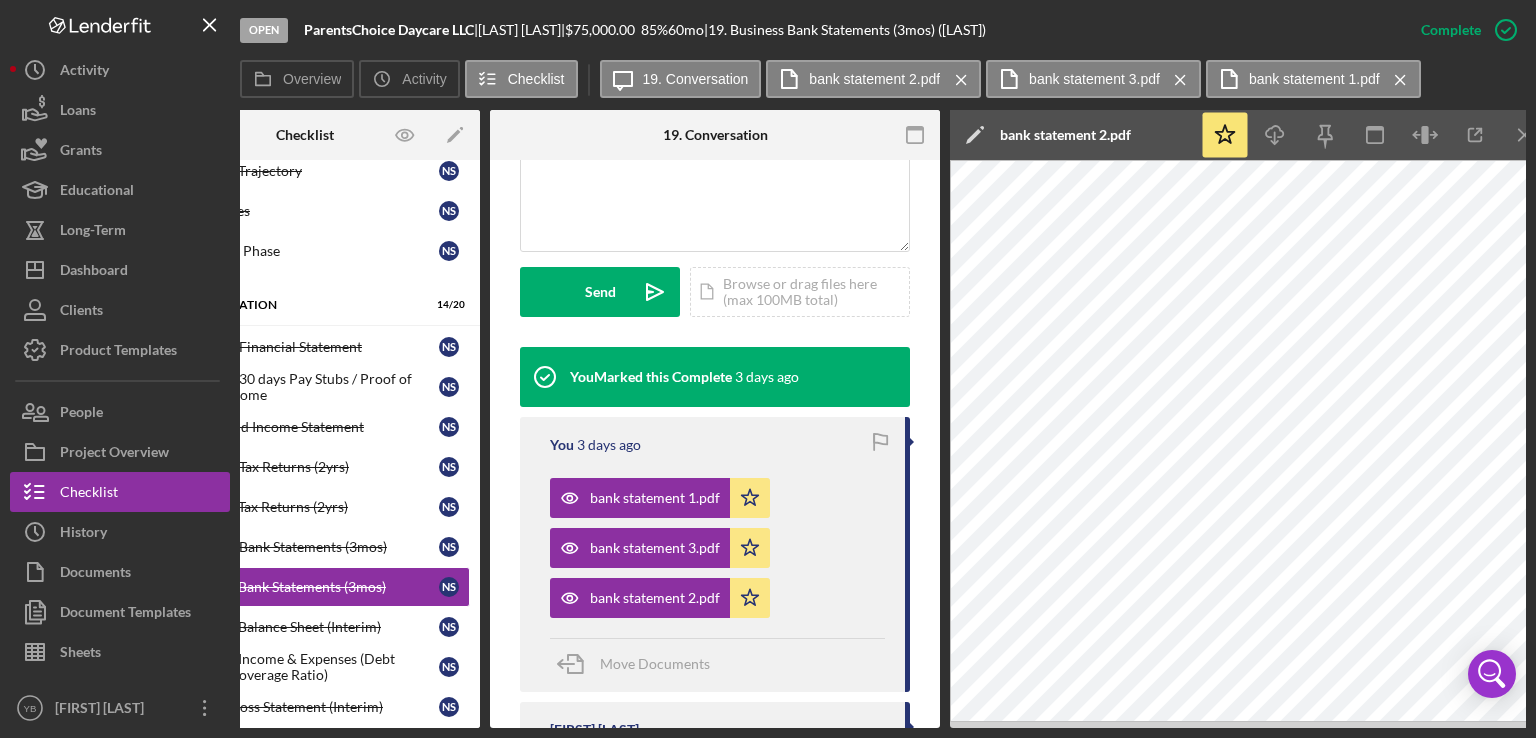 click on "This item has been marked complete. In order for  [LAST]   to upload documents or edit form data, you must mark it incomplete. Mark Incomplete Visible to Client Internal Request Docs v Color teal Color pink Remove color Add row above Add row below Add column before Add column after Merge cells Split cells Remove column Remove row Remove table Send Icon/icon-invite-send Icon/Document Browse or drag files here (max 100MB total) Tap to choose files or take a photo Cancel Send Icon/icon-invite-send Icon/Message Comment You  Marked this Complete    3 days ago You   3 days ago bank statement 1.pdf Icon/Star bank statement 3.pdf Icon/Star bank statement 2.pdf Icon/Star Move Documents [FIRST] [LAST]   You should be able to download statements from your bank account as PDFs to upload in this checklist item. You can also take a picture or scan and upload the past 3 months of business bank statements. This will confirm the business cash flow (income and expenses)." at bounding box center (715, 308) 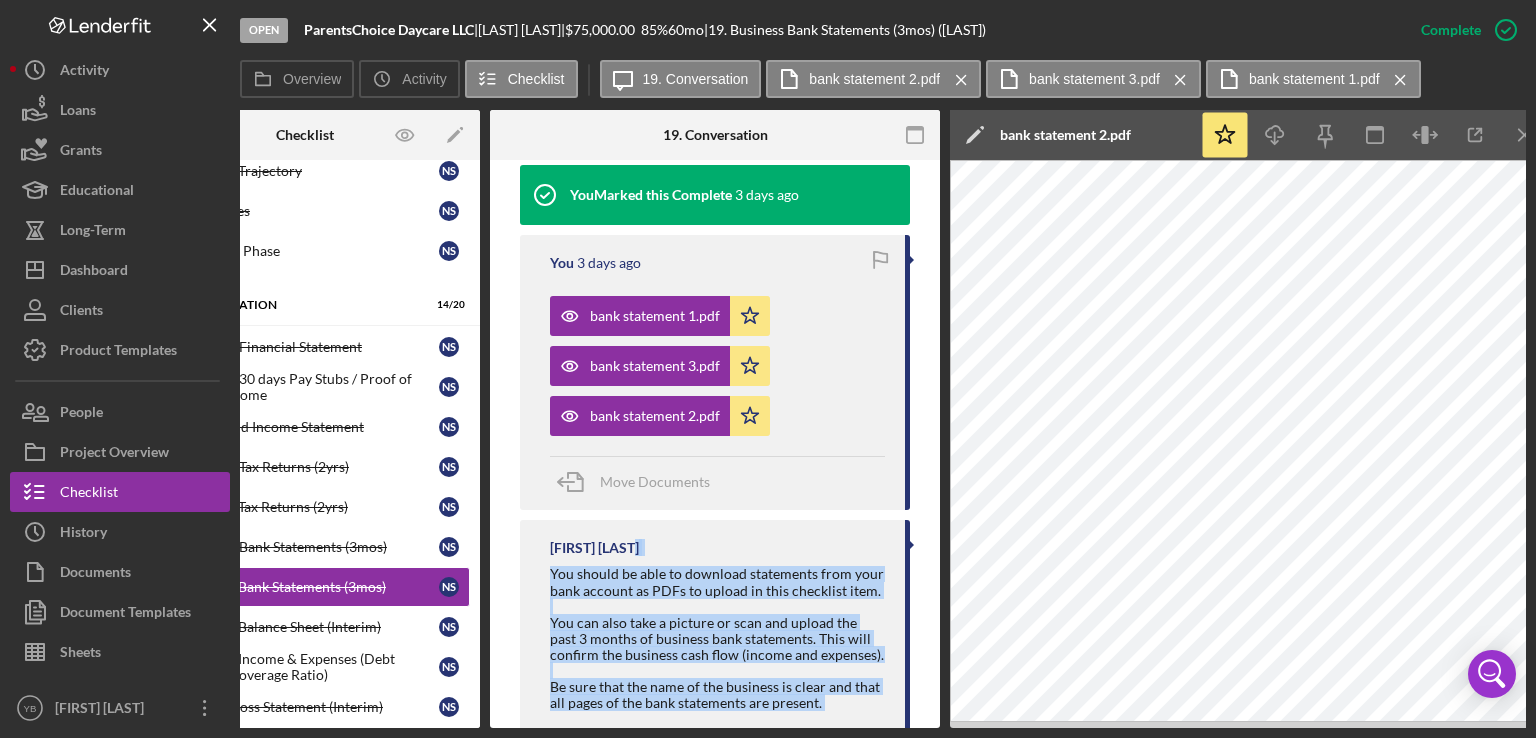 scroll, scrollTop: 737, scrollLeft: 0, axis: vertical 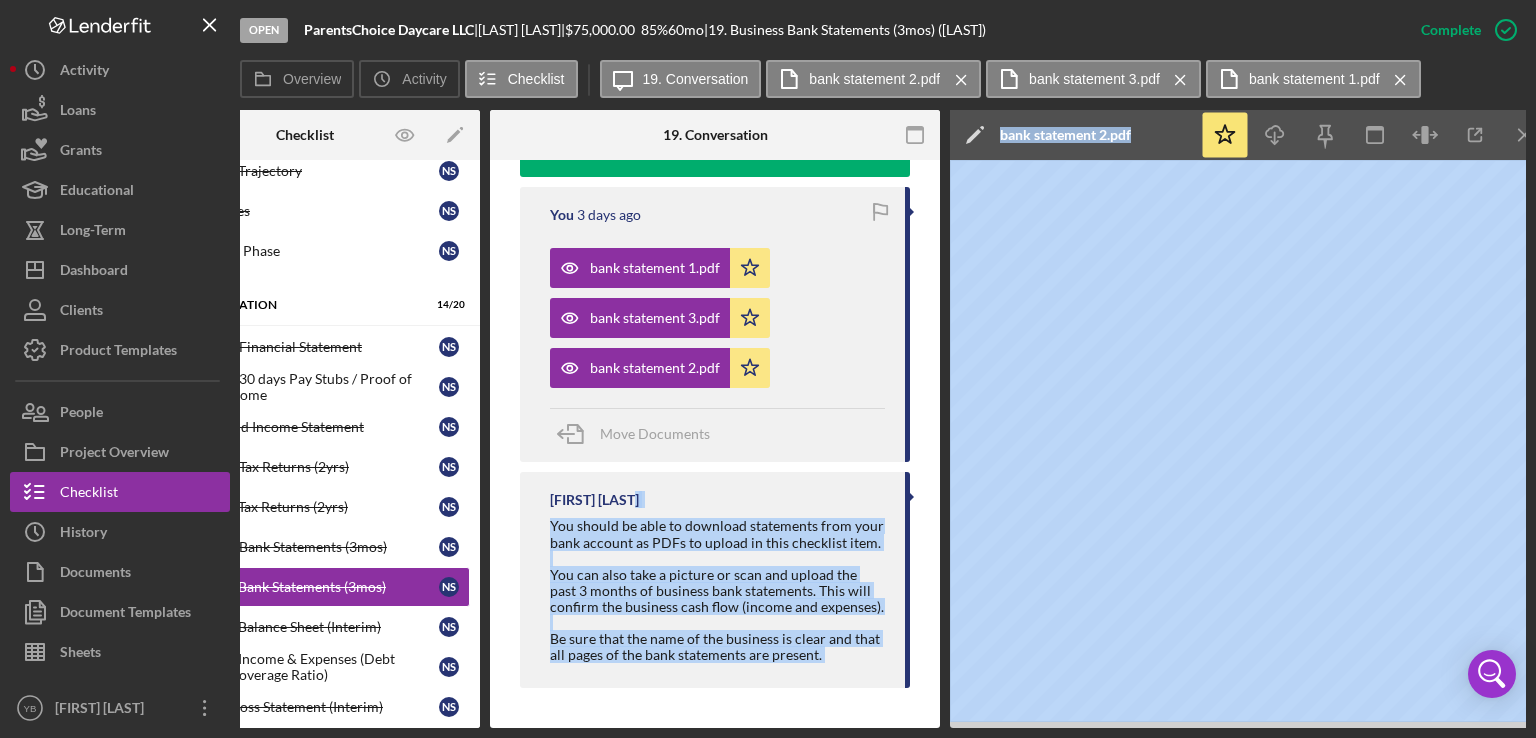 drag, startPoint x: 915, startPoint y: 720, endPoint x: 996, endPoint y: 722, distance: 81.02469 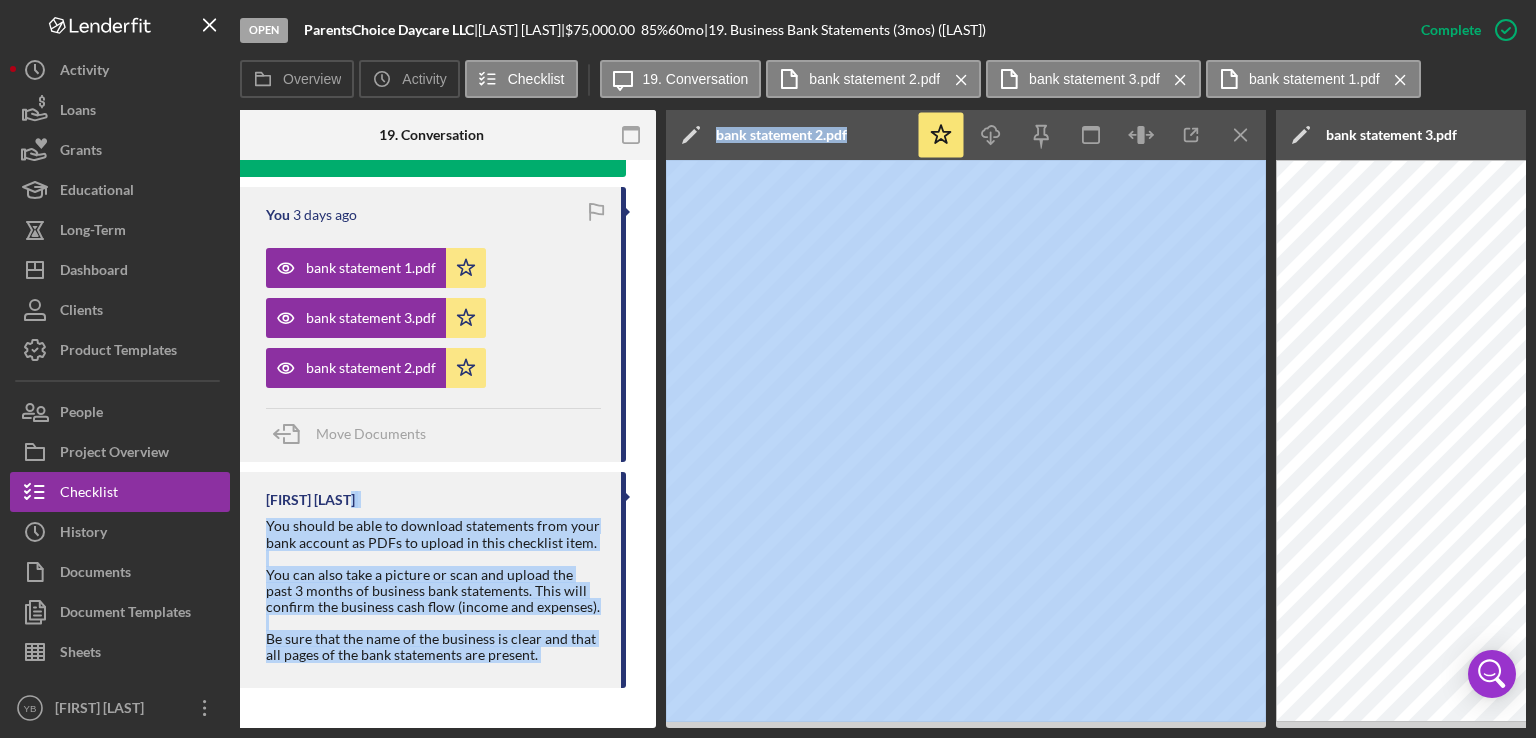 scroll, scrollTop: 0, scrollLeft: 397, axis: horizontal 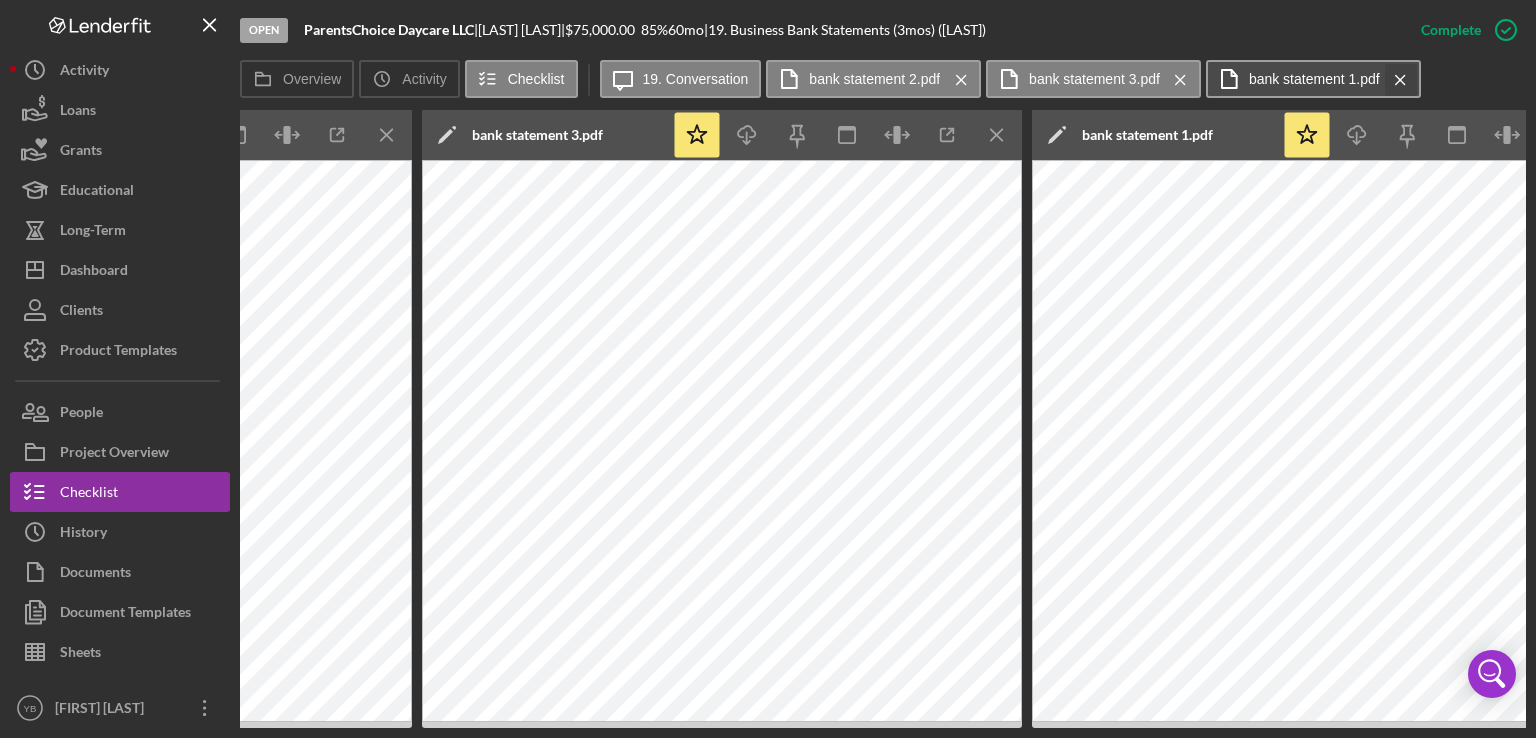 click on "Icon/Menu Close" 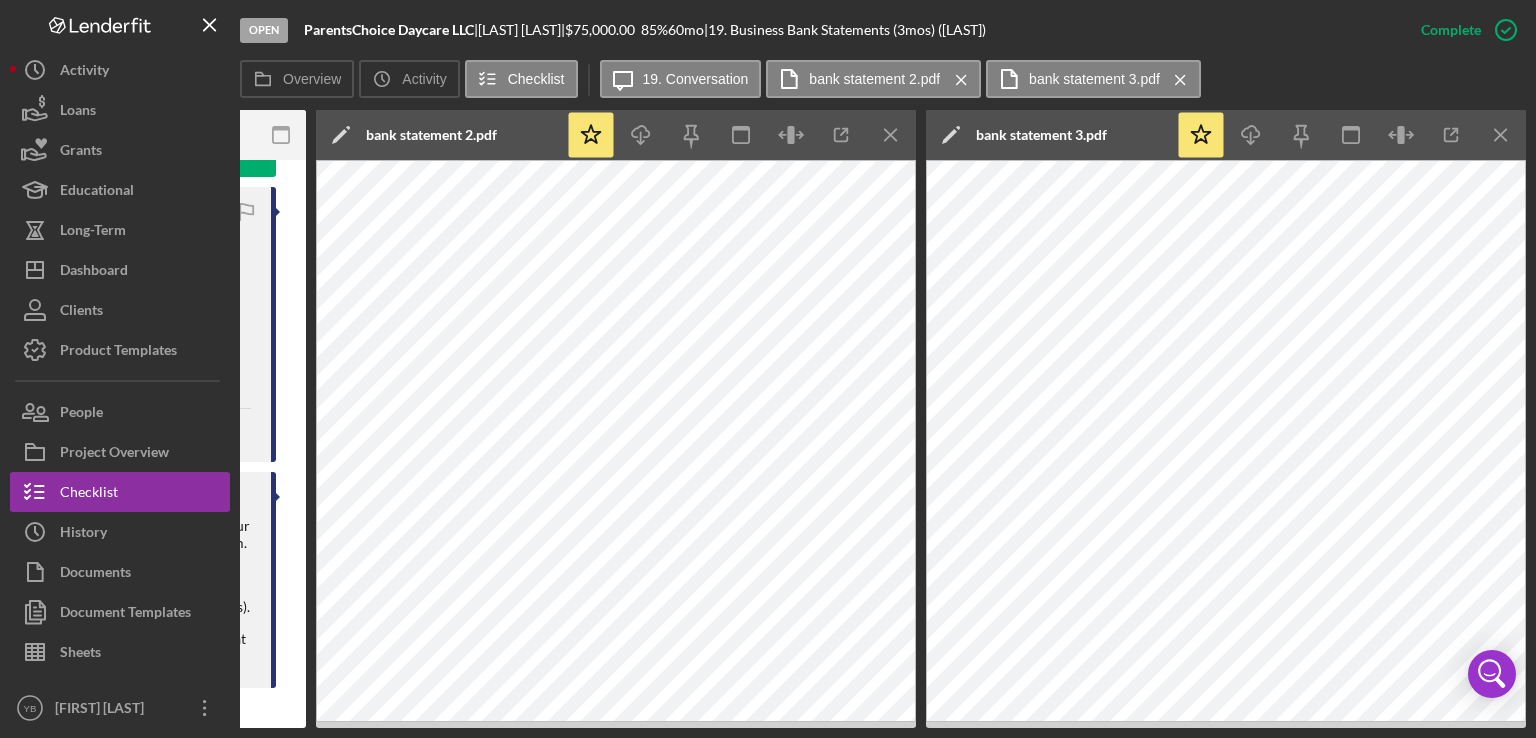 scroll, scrollTop: 0, scrollLeft: 744, axis: horizontal 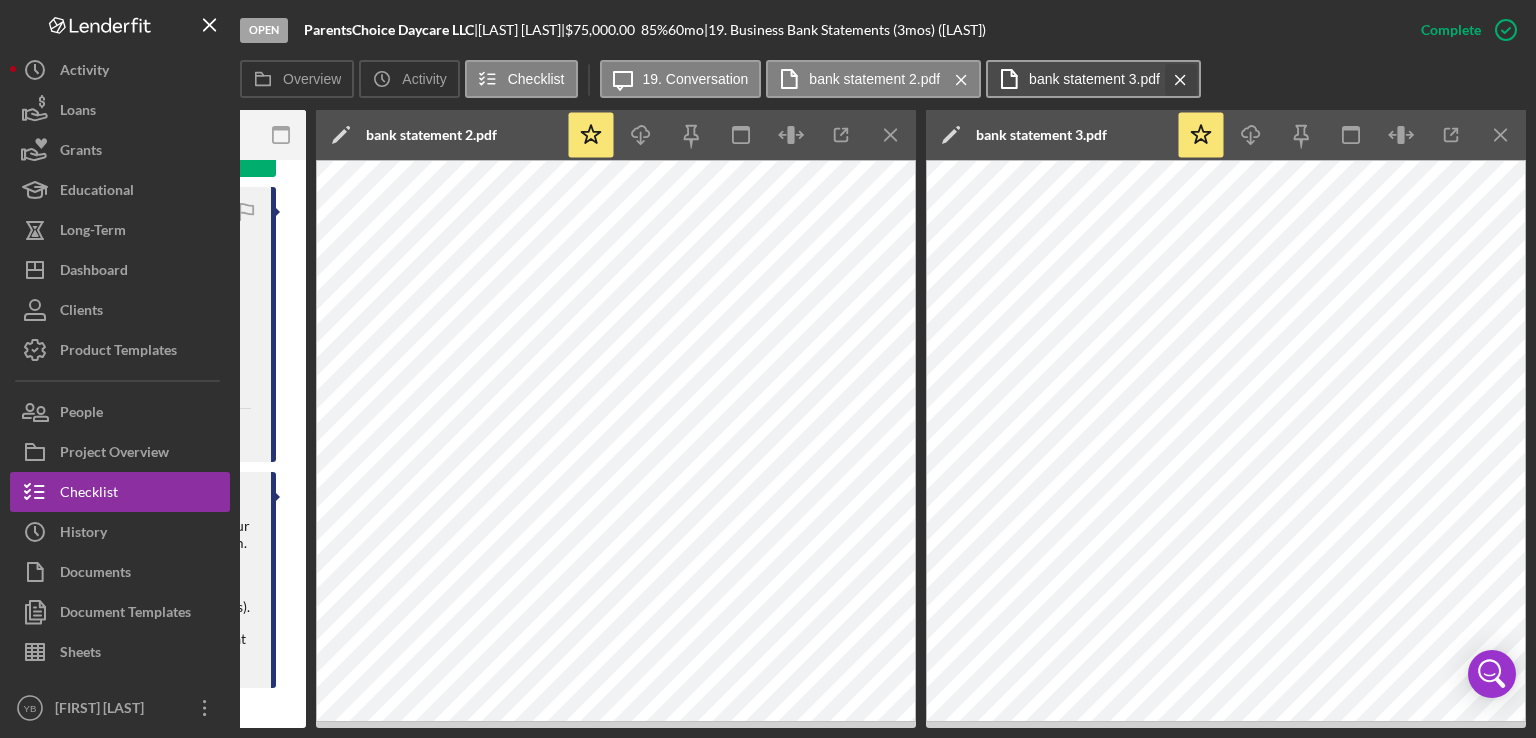 click on "Icon/Menu Close" 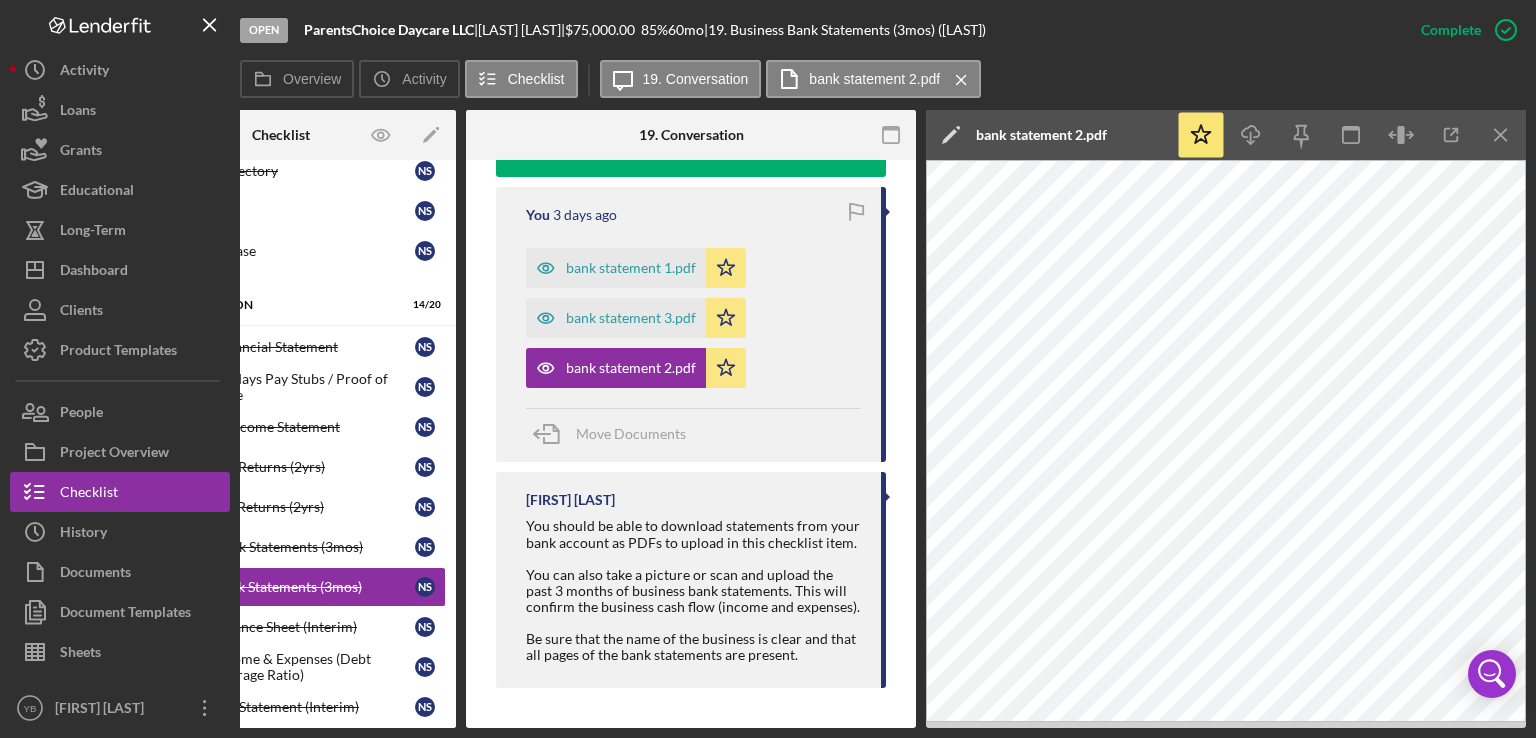 scroll, scrollTop: 0, scrollLeft: 133, axis: horizontal 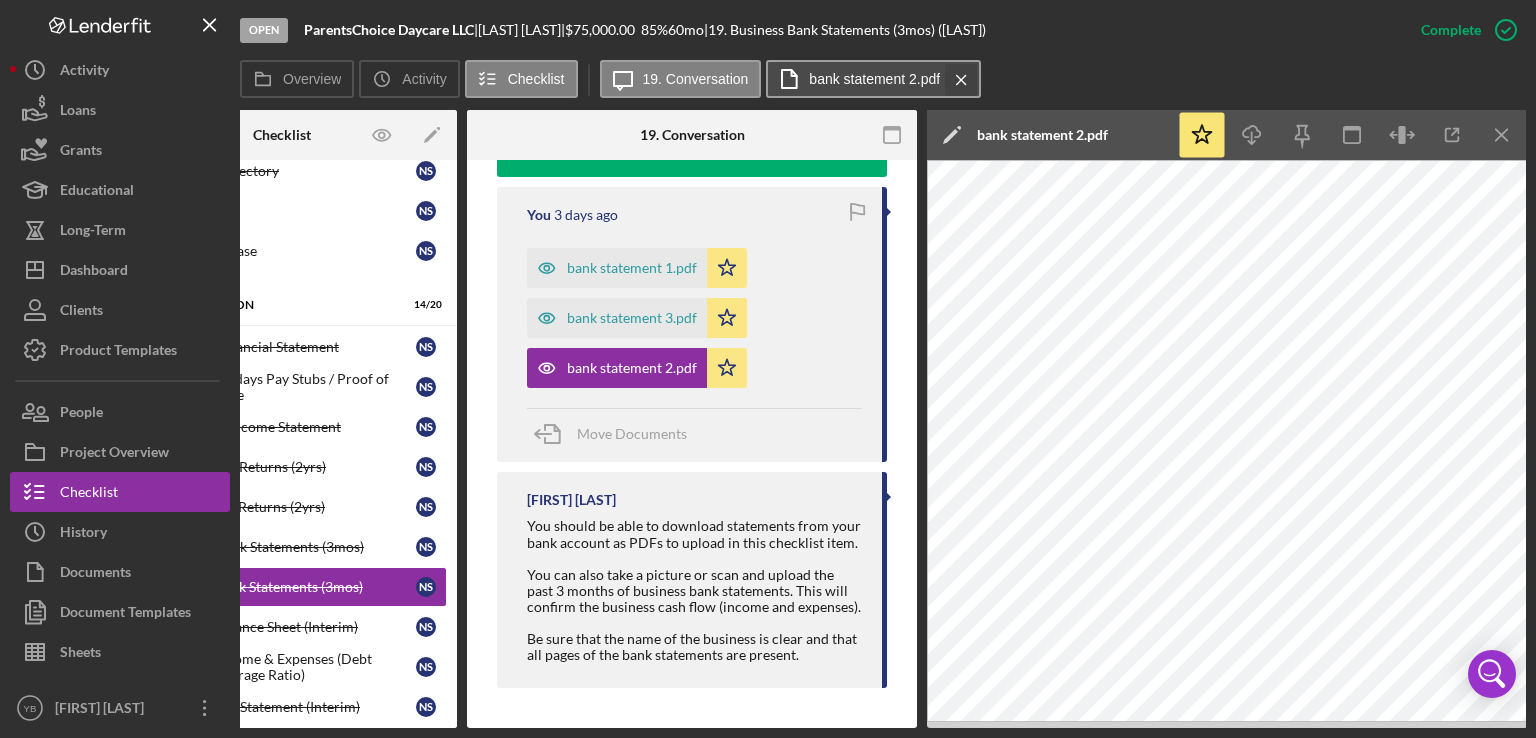 click on "Icon/Menu Close" 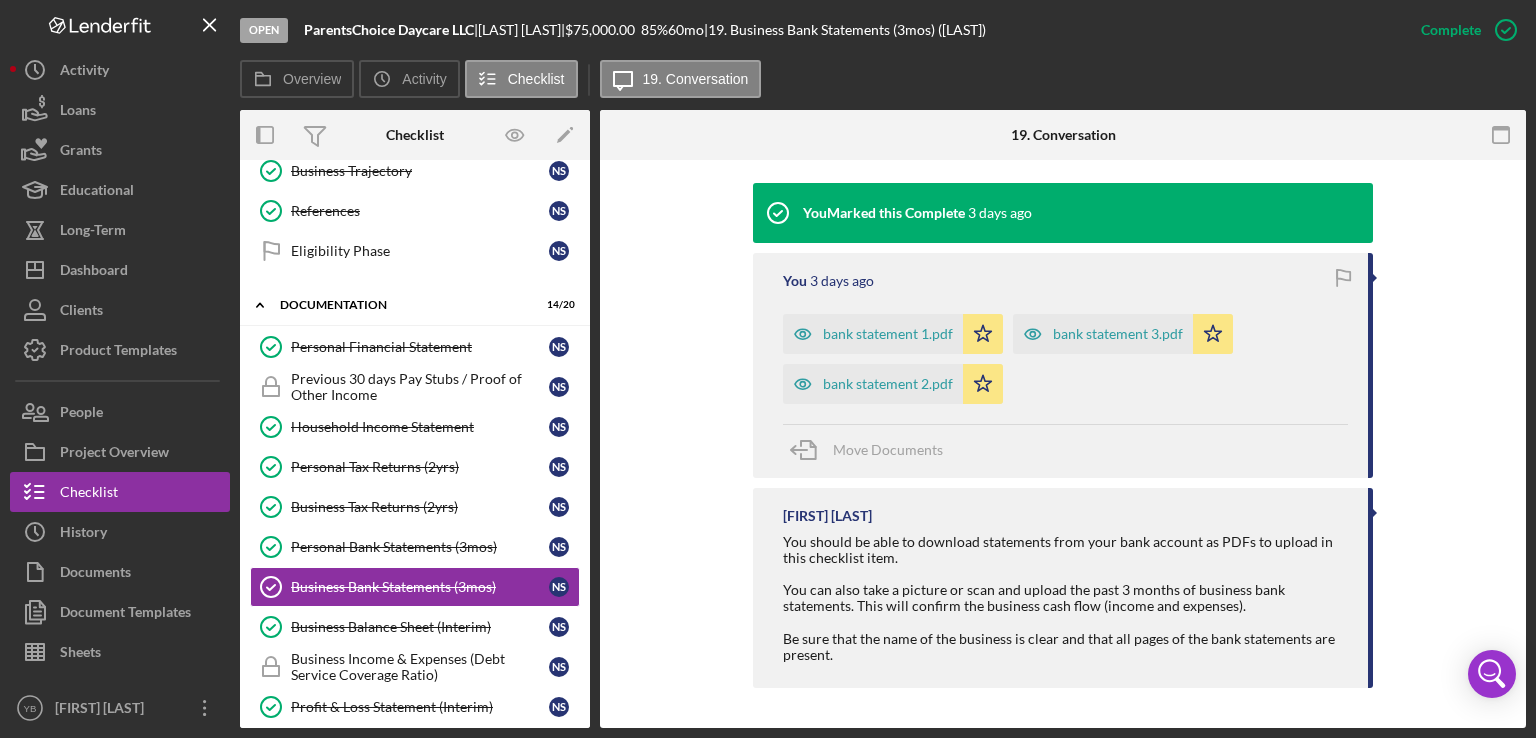 scroll, scrollTop: 643, scrollLeft: 0, axis: vertical 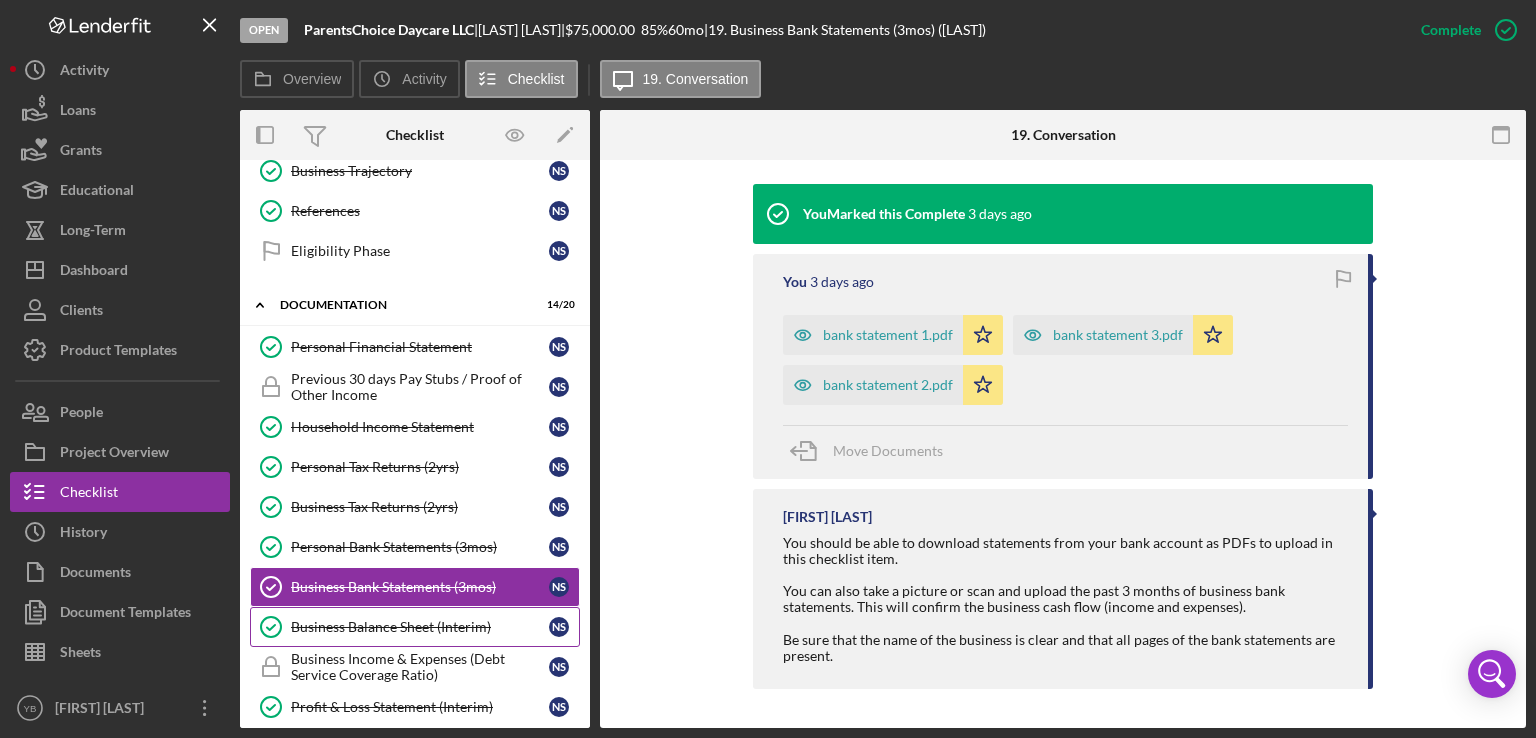 click on "Business Balance Sheet (Interim)" at bounding box center [420, 627] 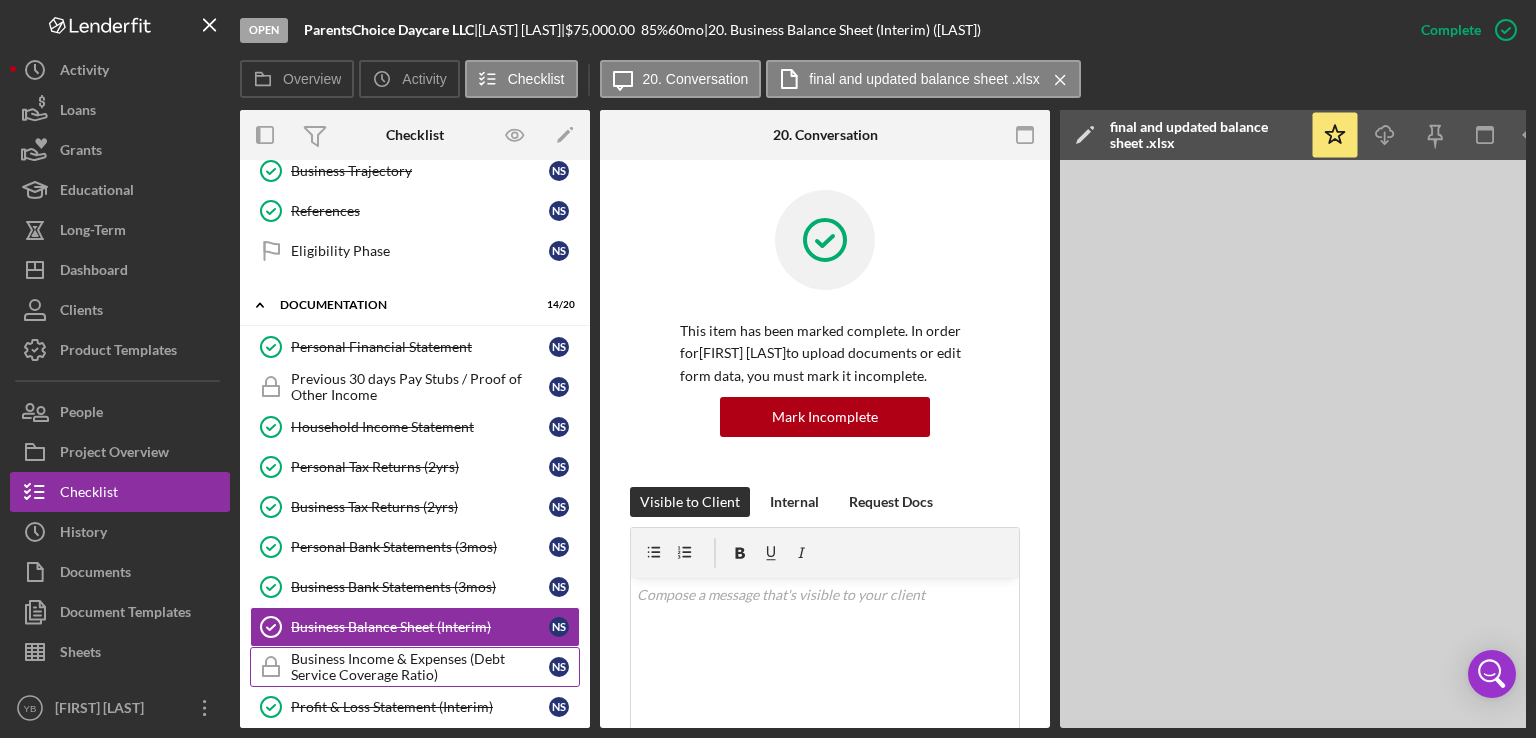 click on "Business Income & Expenses (Debt Service Coverage Ratio)" at bounding box center (420, 667) 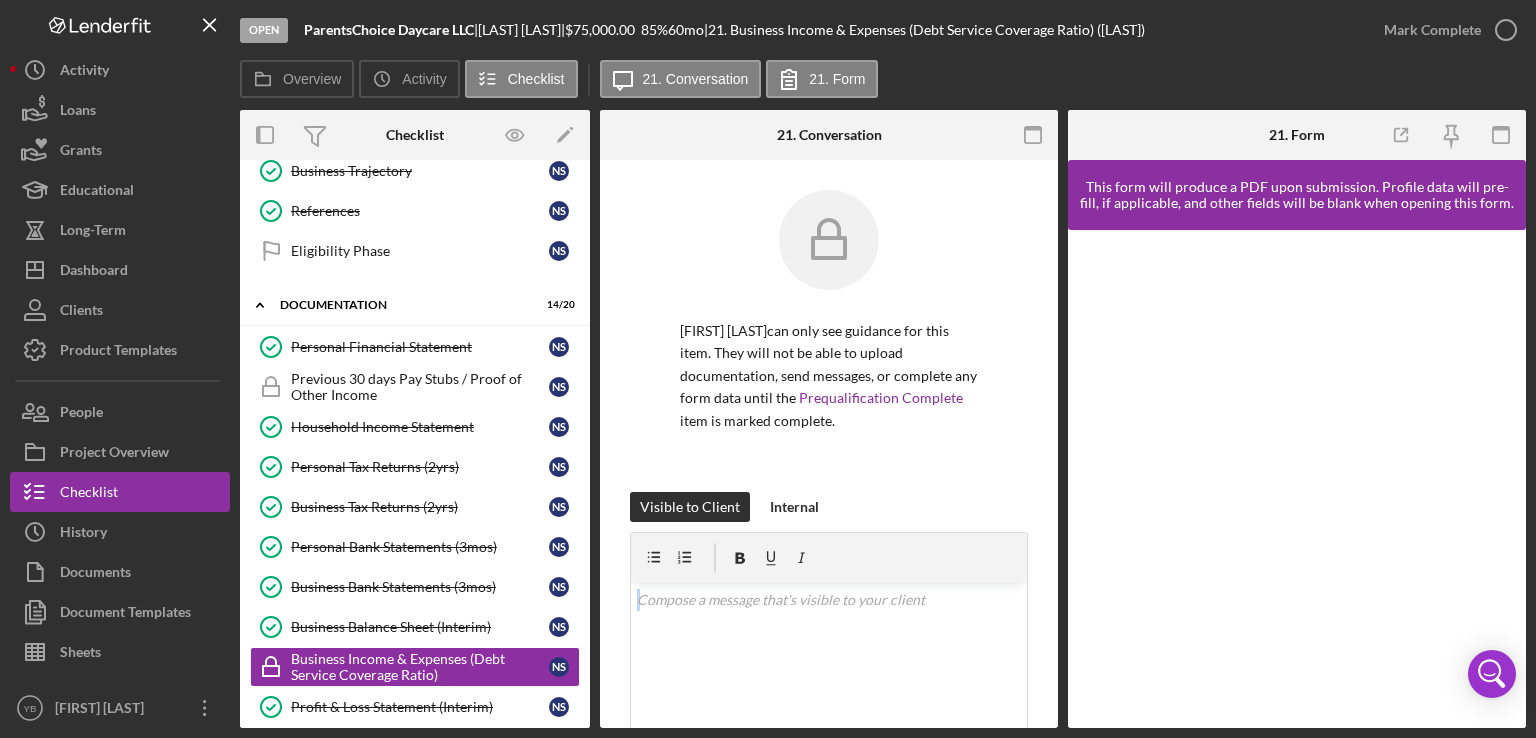 drag, startPoint x: 1059, startPoint y: 492, endPoint x: 1049, endPoint y: 671, distance: 179.27911 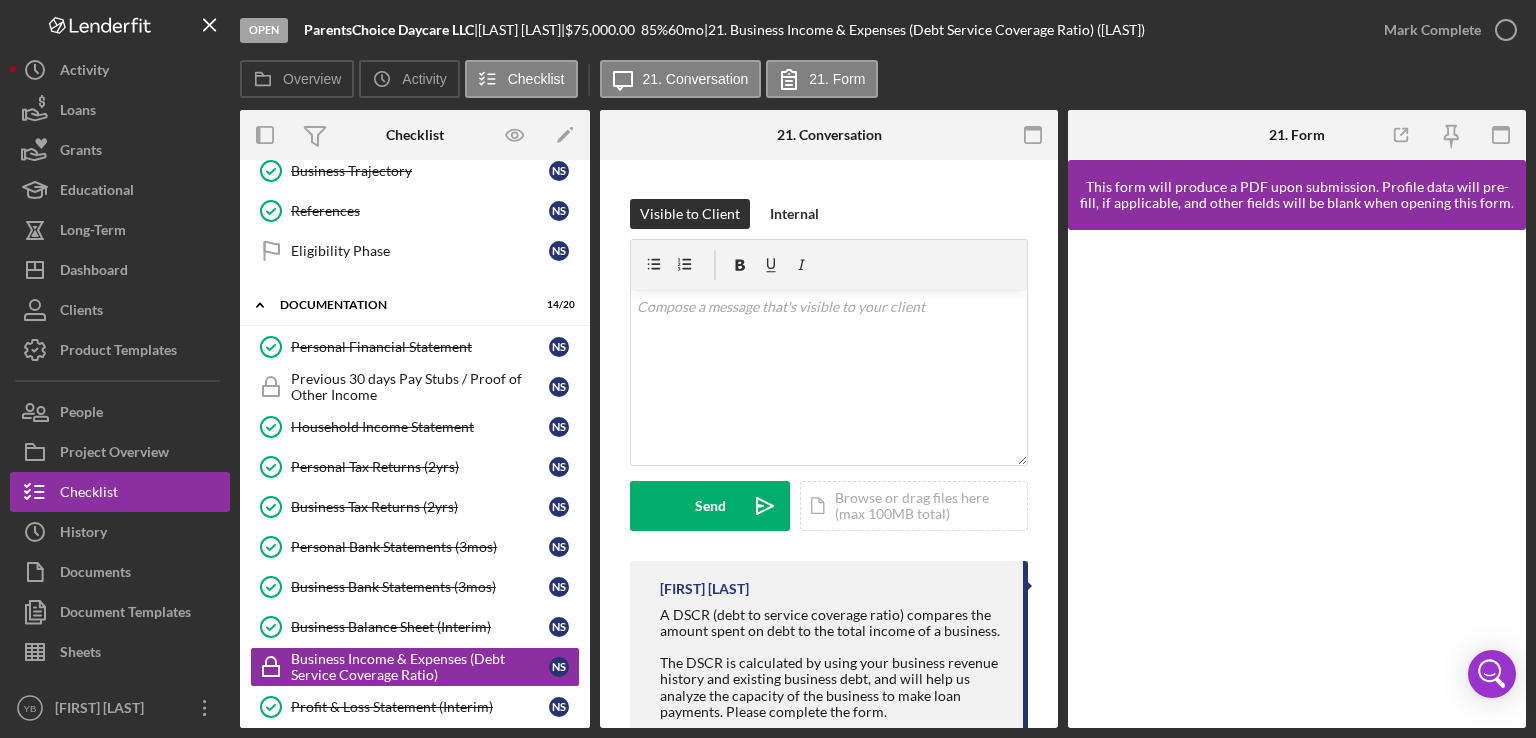scroll, scrollTop: 349, scrollLeft: 0, axis: vertical 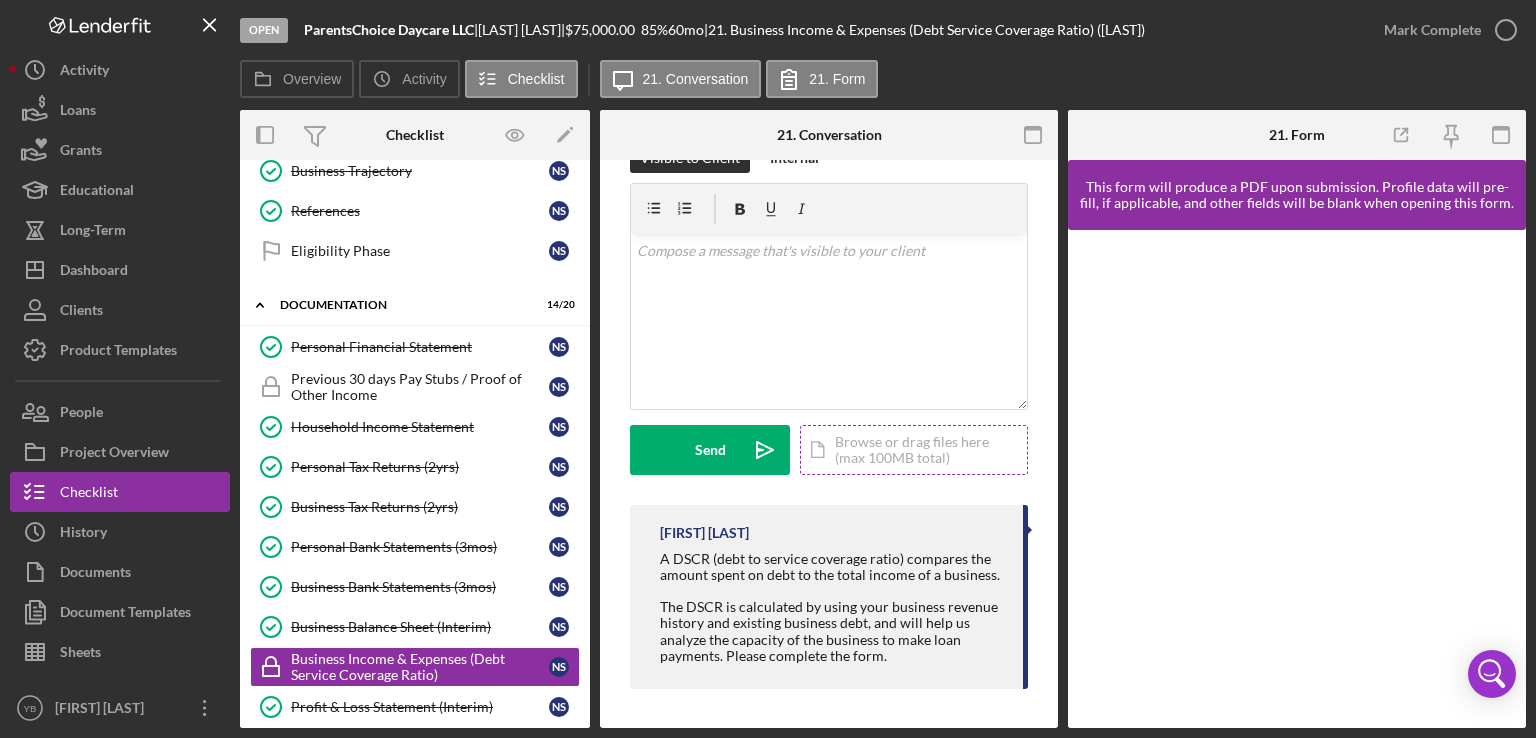 click on "Icon/Document Browse or drag files here (max 100MB total) Tap to choose files or take a photo" at bounding box center [914, 450] 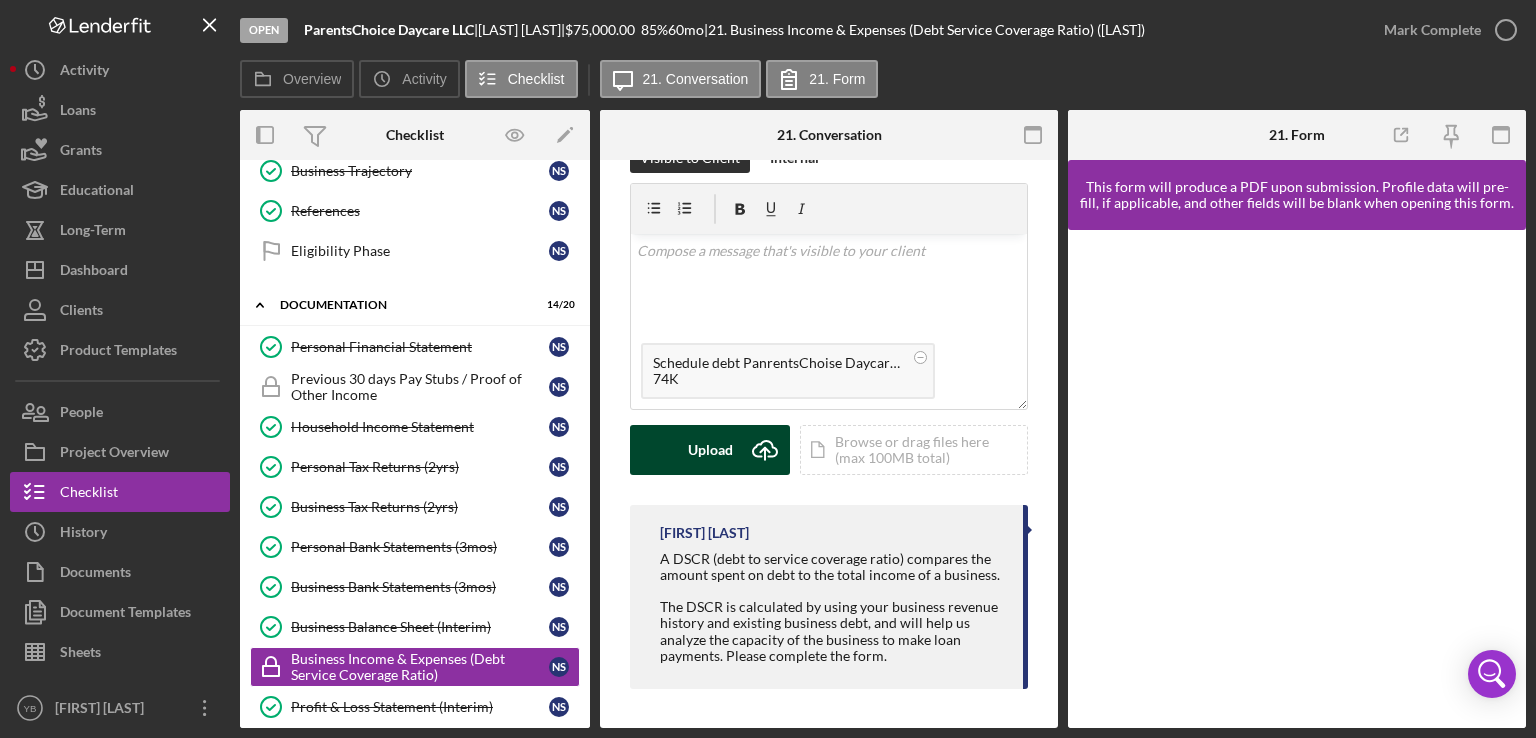 click on "Upload" at bounding box center (710, 450) 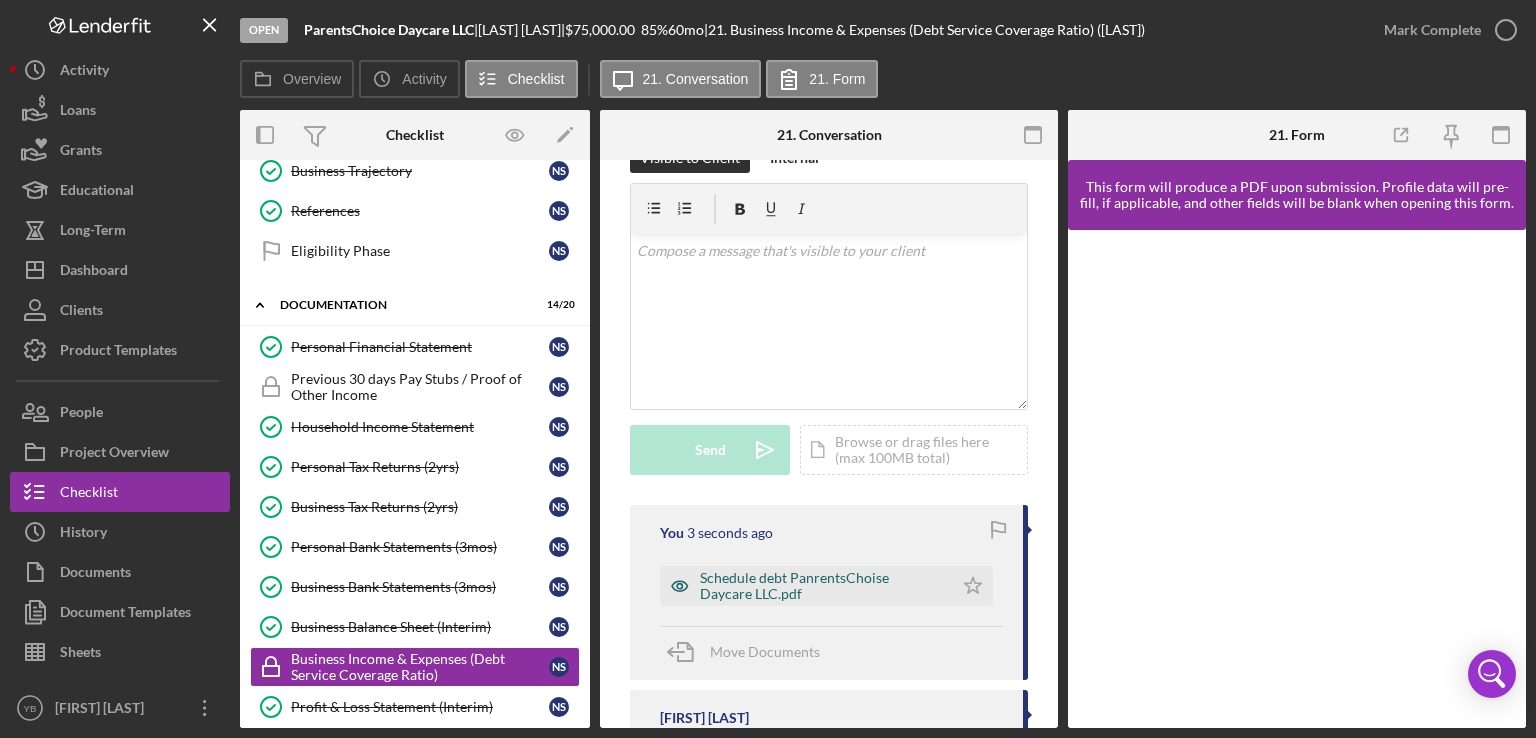 click on "Schedule debt PanrentsChoise Daycare LLC.pdf" at bounding box center [821, 586] 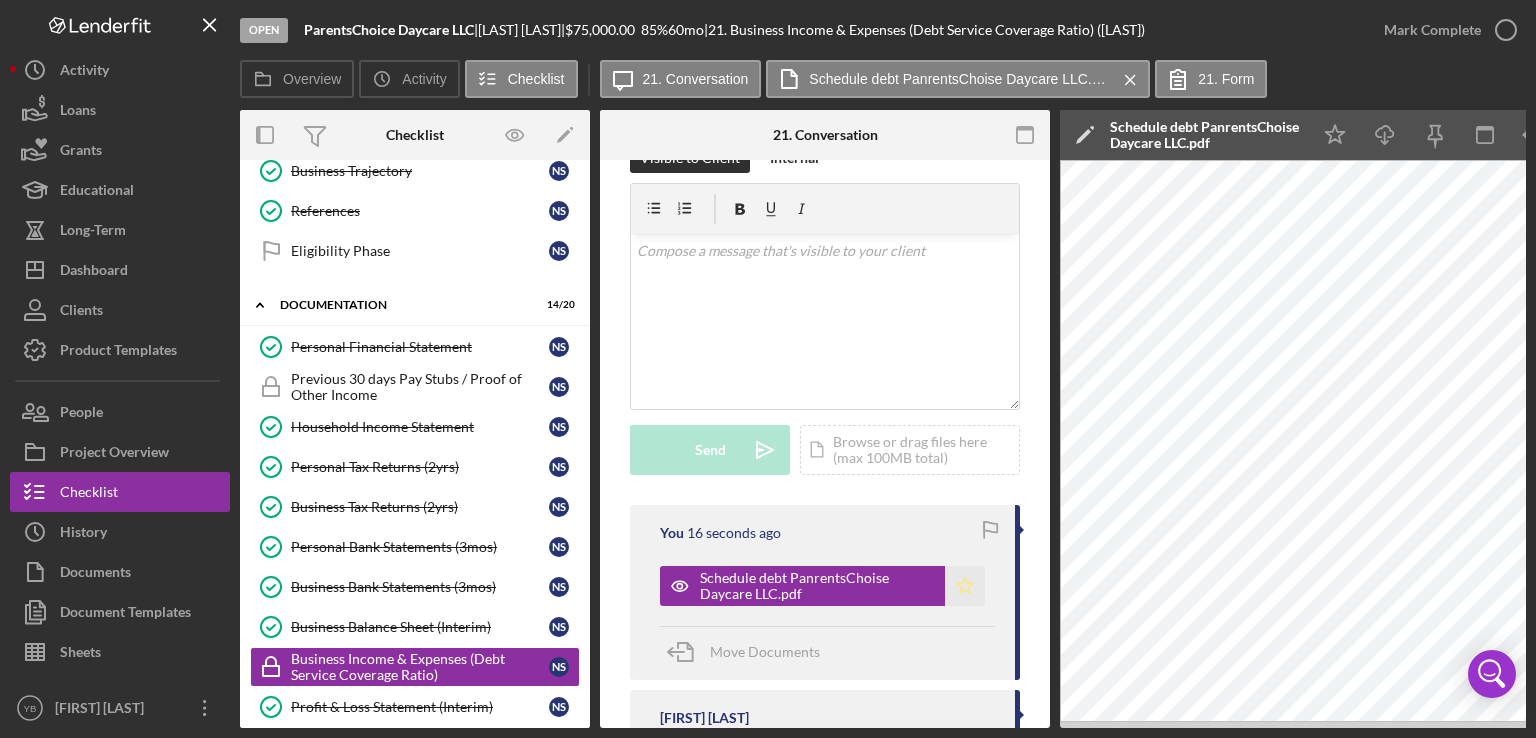 click 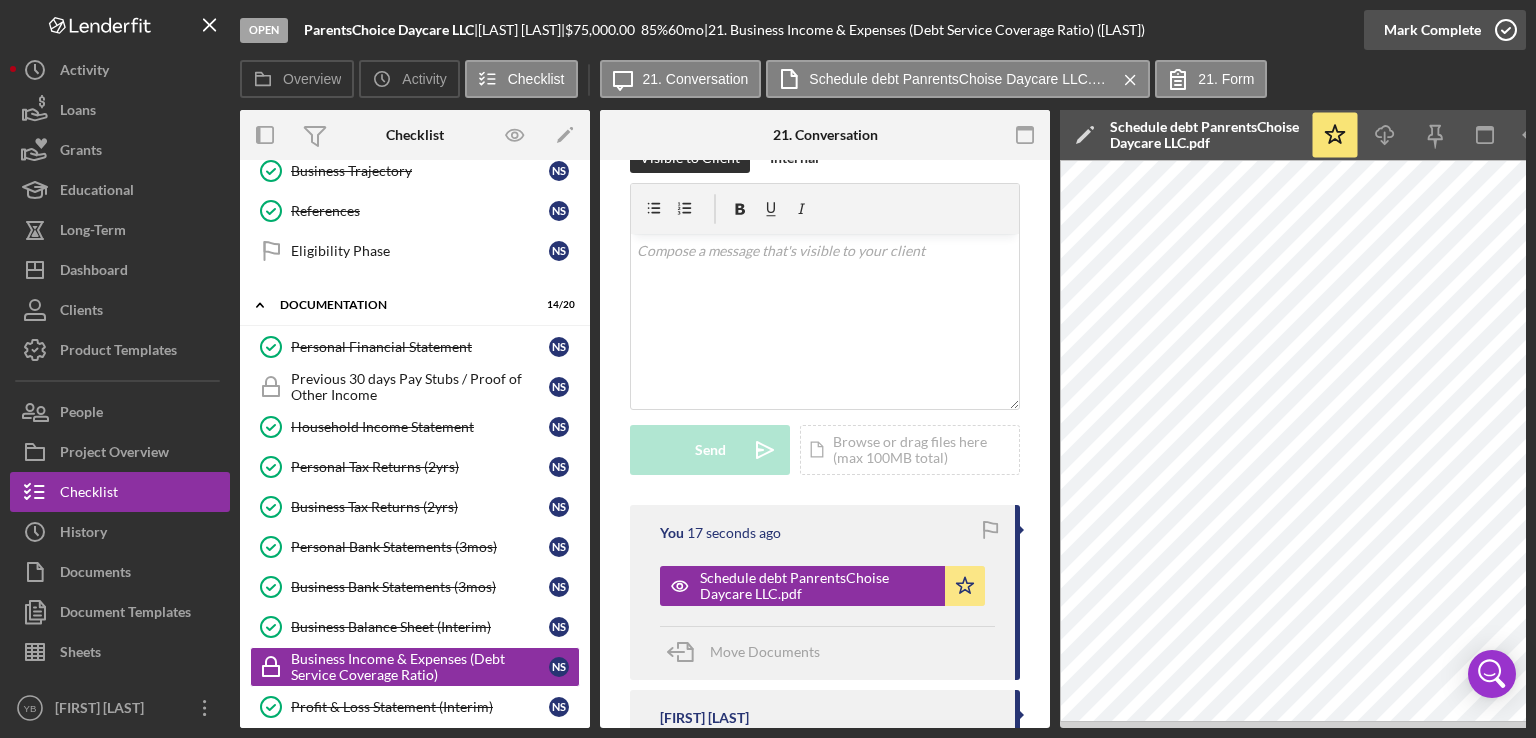 click on "Mark Complete" at bounding box center (1432, 30) 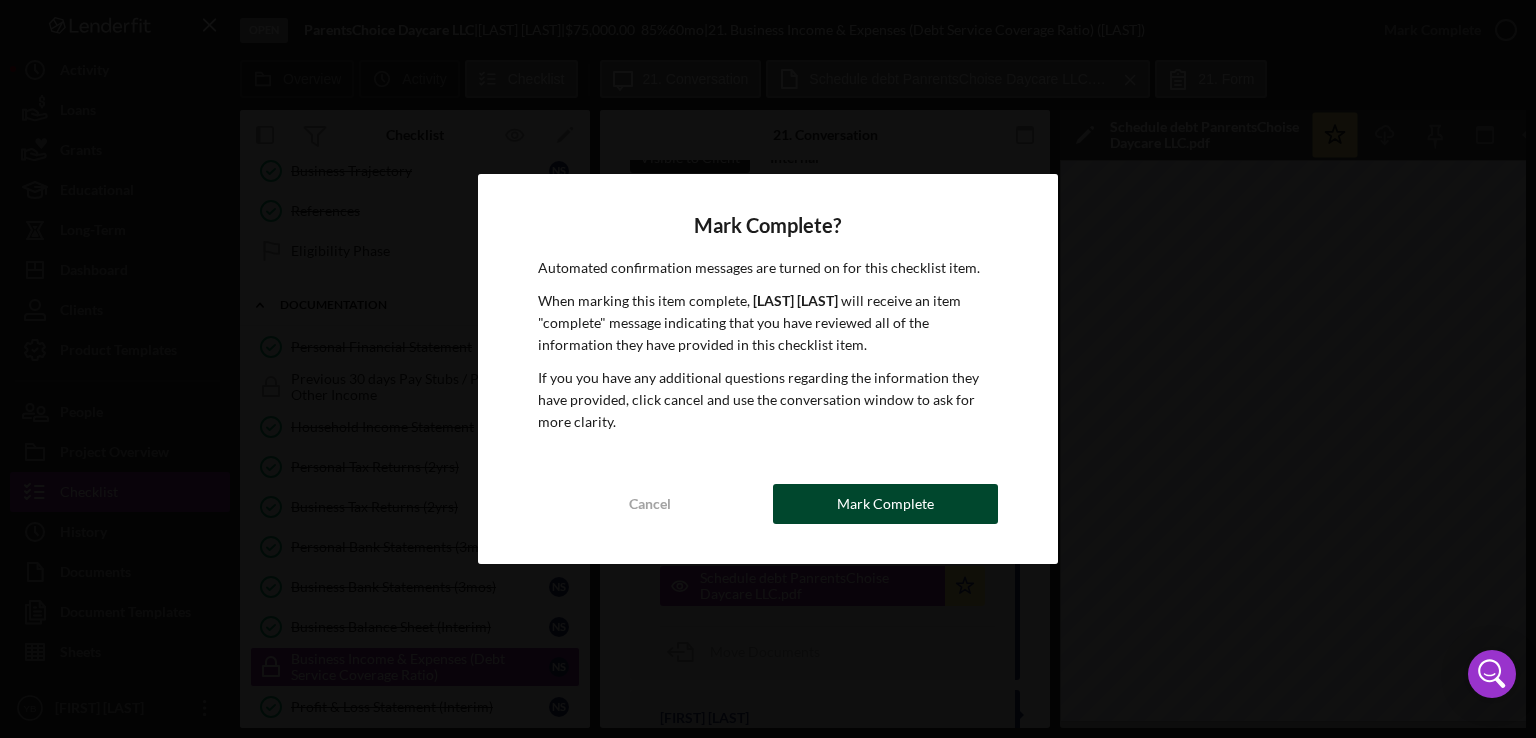 click on "Mark Complete" at bounding box center [885, 504] 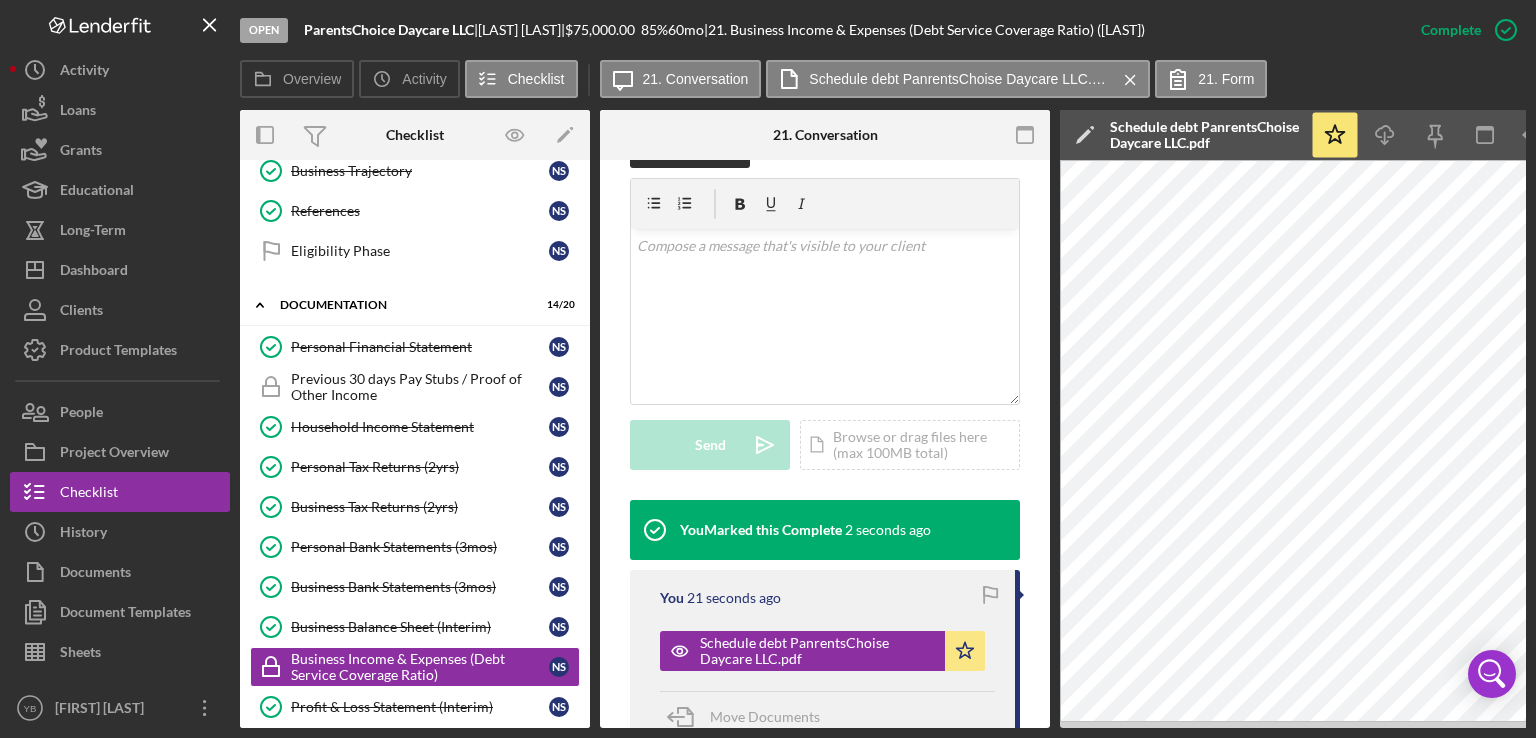 scroll, scrollTop: 344, scrollLeft: 0, axis: vertical 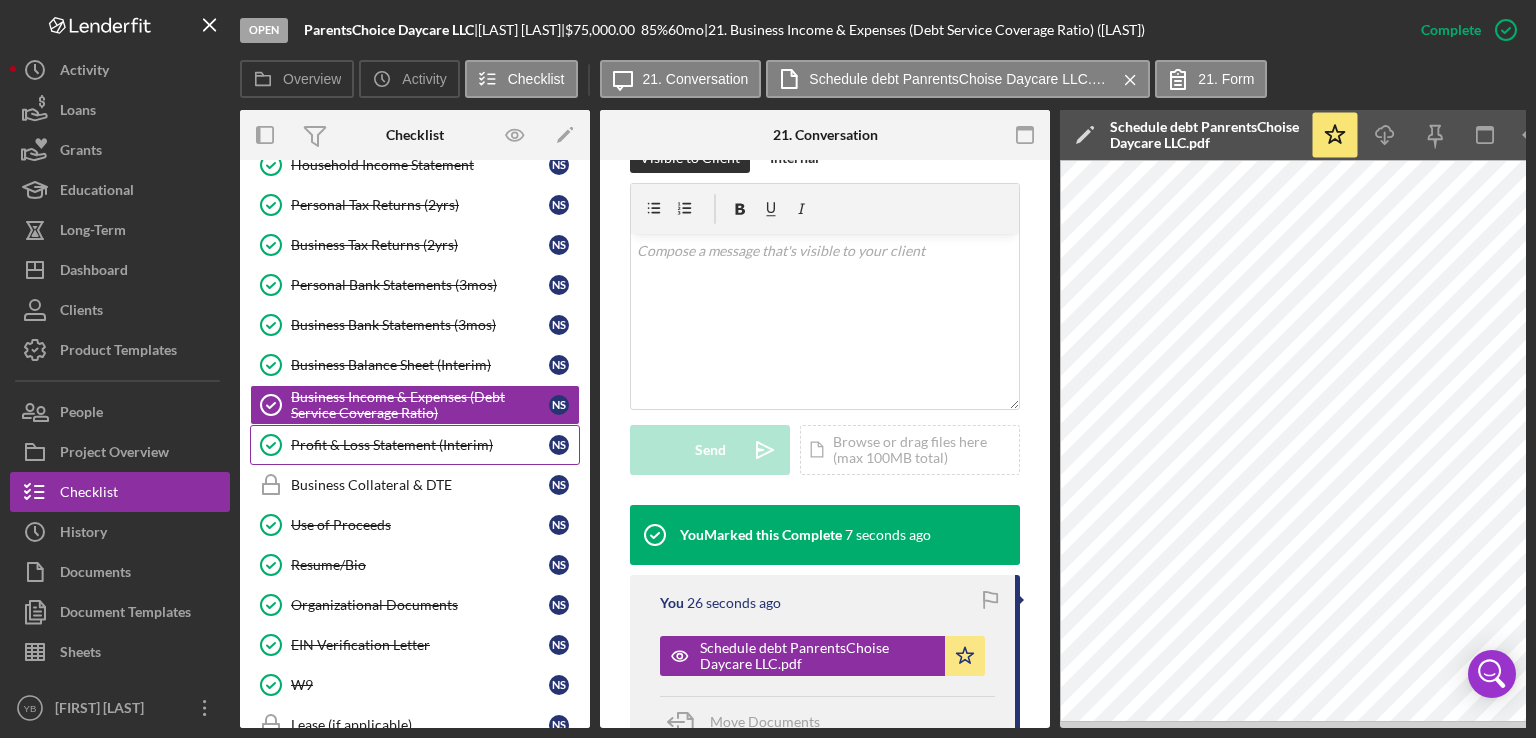 click on "Profit & Loss Statement (Interim)" at bounding box center (420, 445) 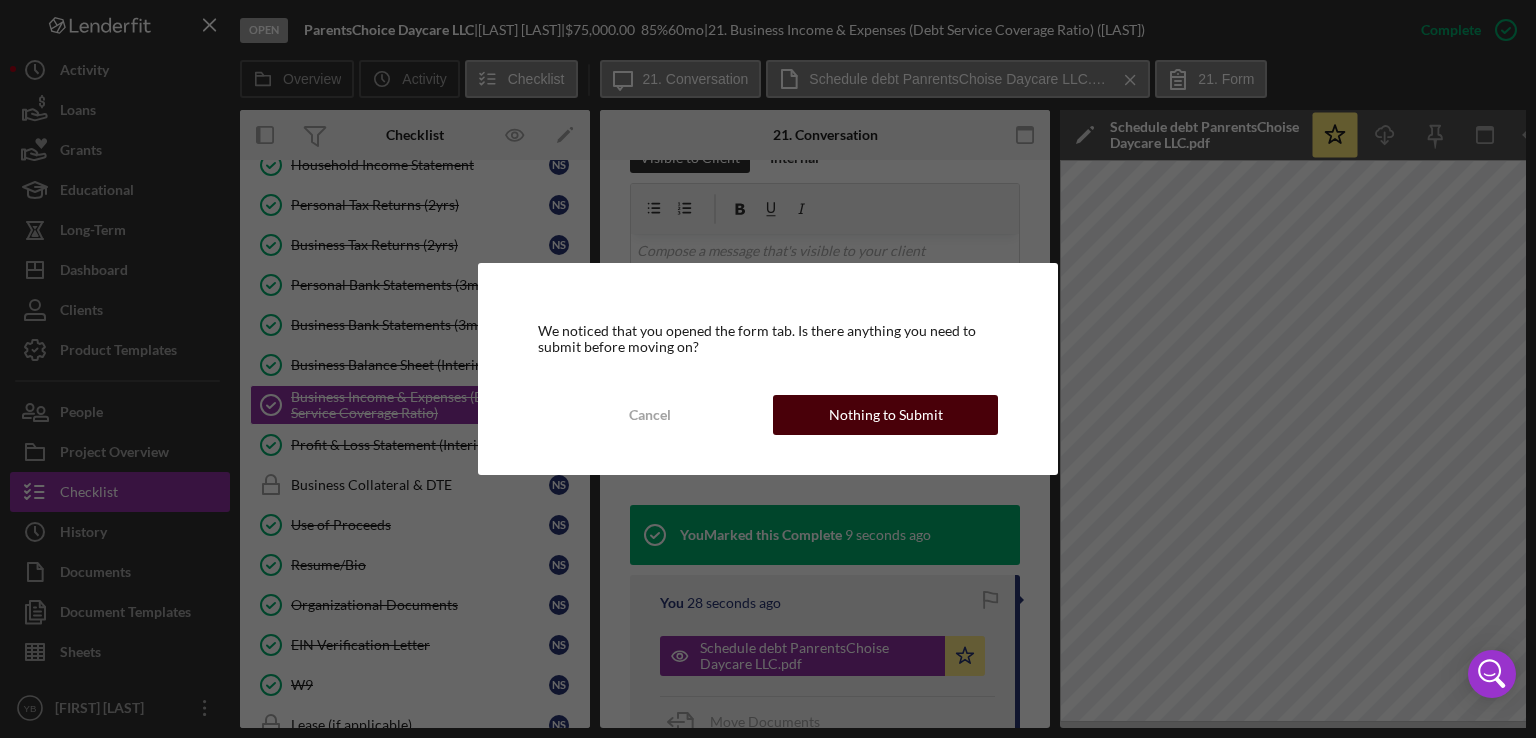 click on "Nothing to Submit" at bounding box center (886, 415) 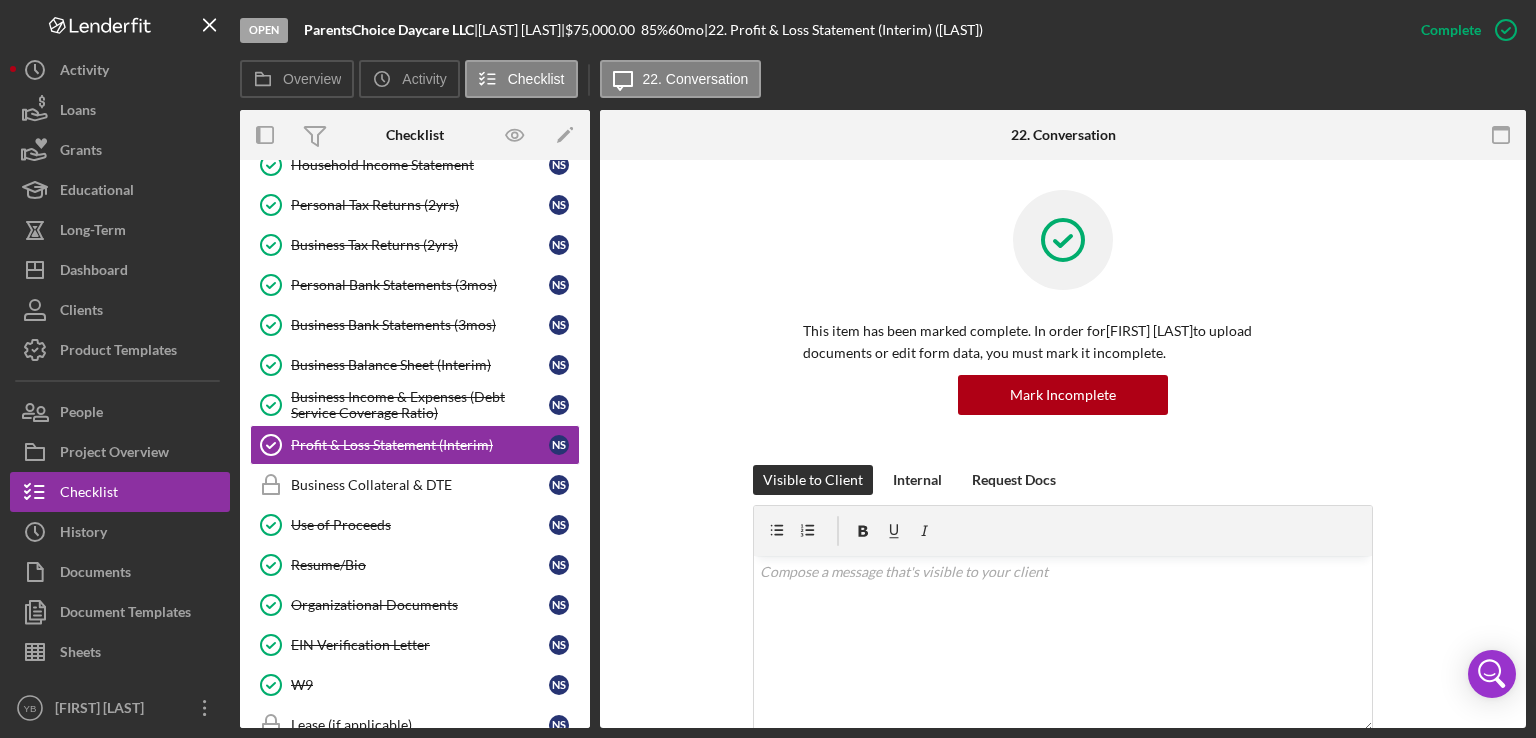 drag, startPoint x: 1529, startPoint y: 396, endPoint x: 1430, endPoint y: 443, distance: 109.59015 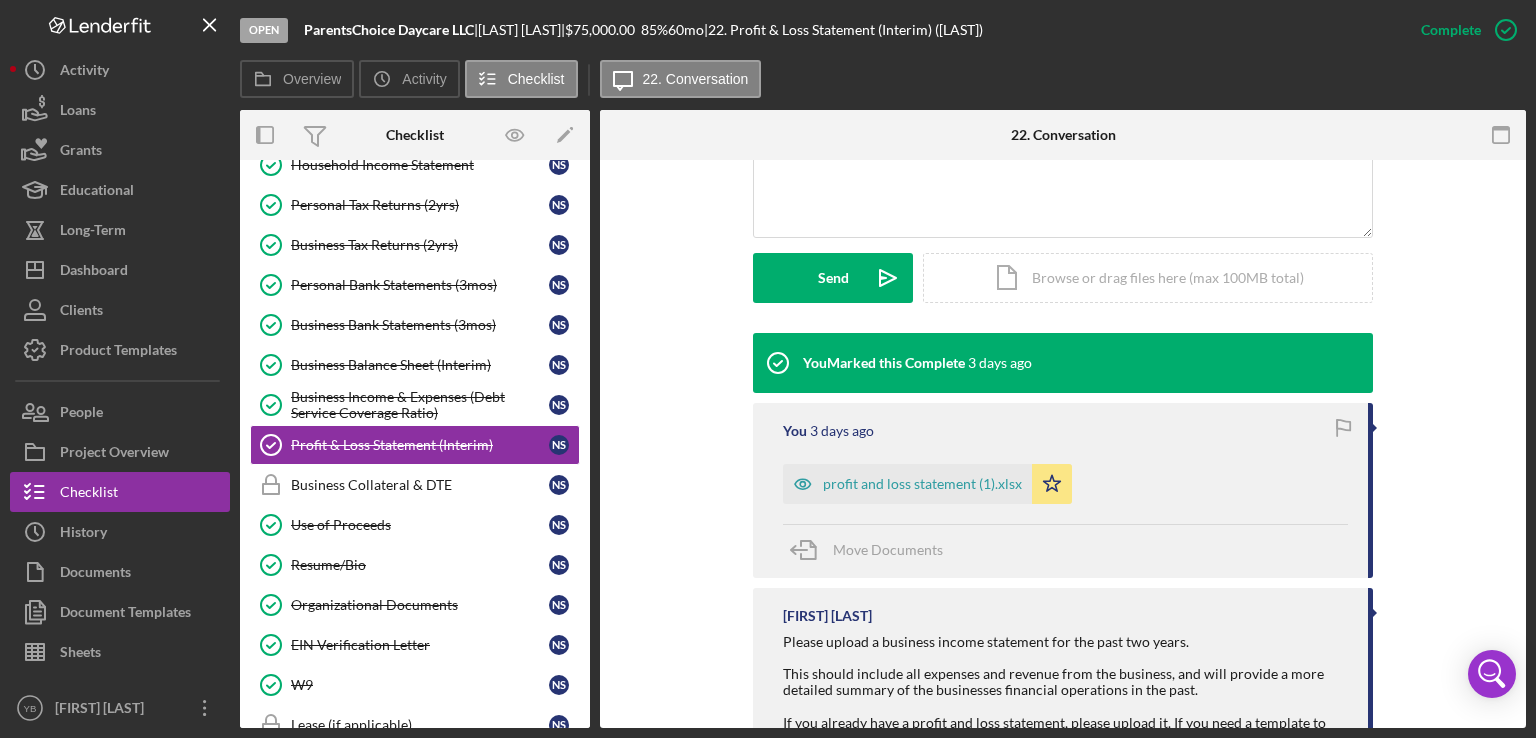 scroll, scrollTop: 520, scrollLeft: 0, axis: vertical 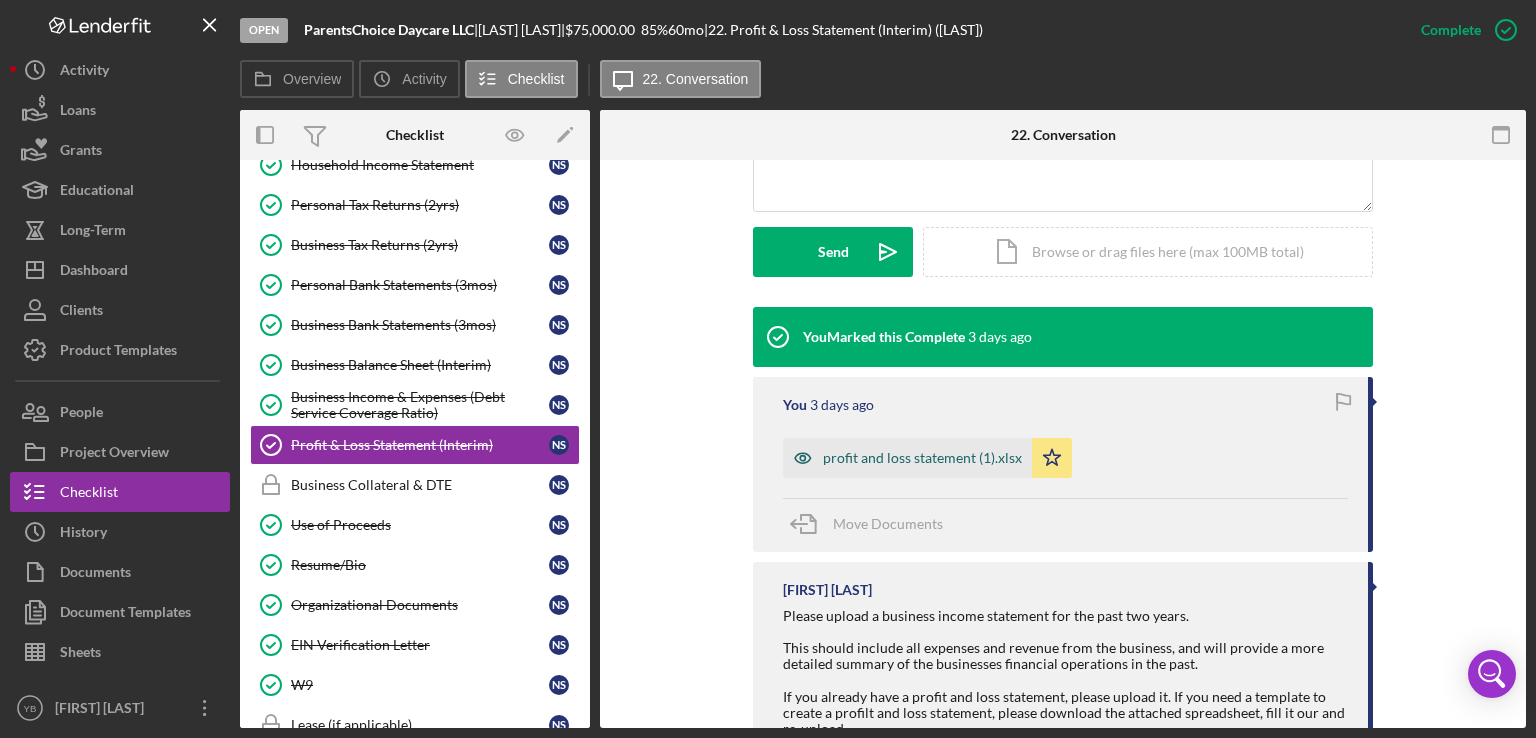 click on "profit and loss statement  (1).xlsx" at bounding box center [922, 458] 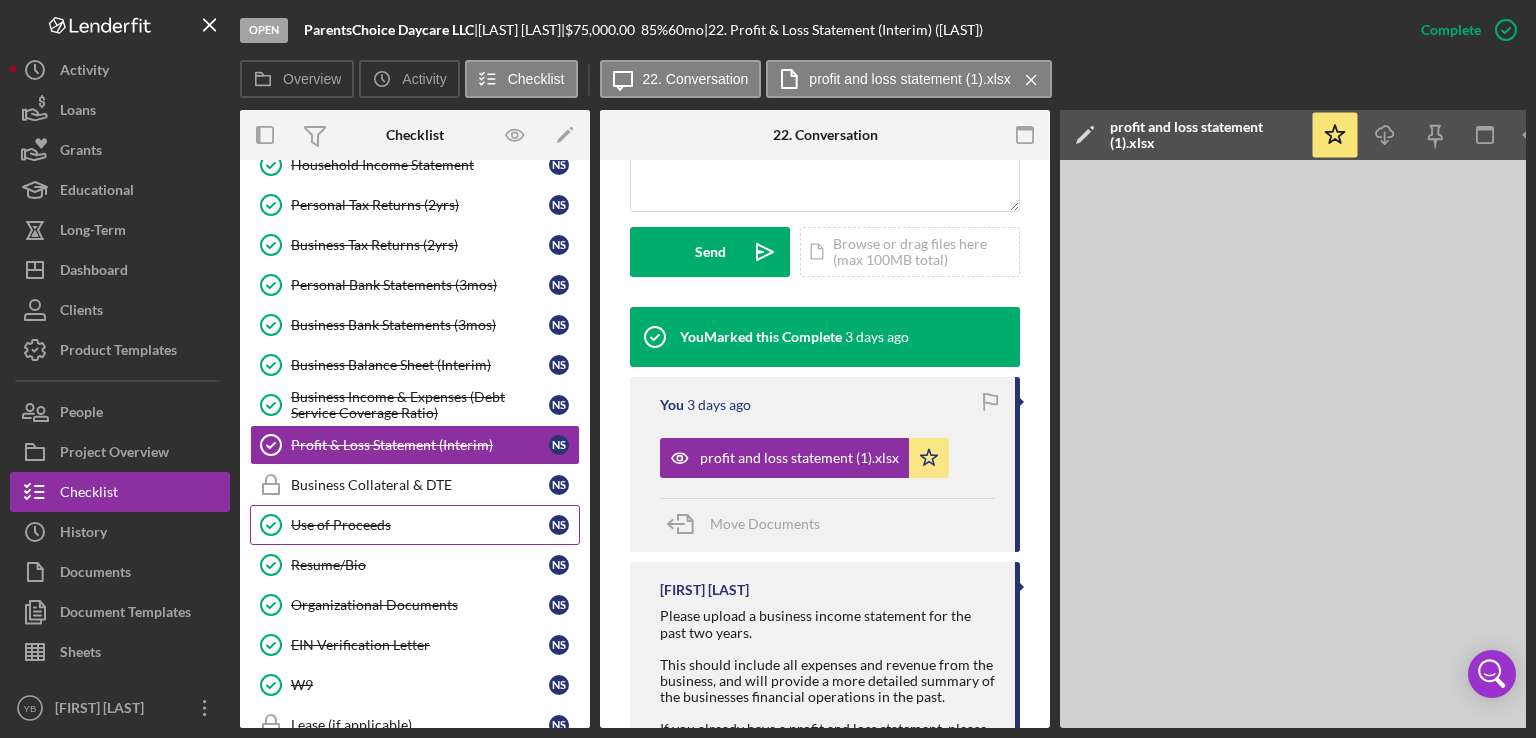 click on "Use of Proceeds [LAST].xlsx" at bounding box center (415, 525) 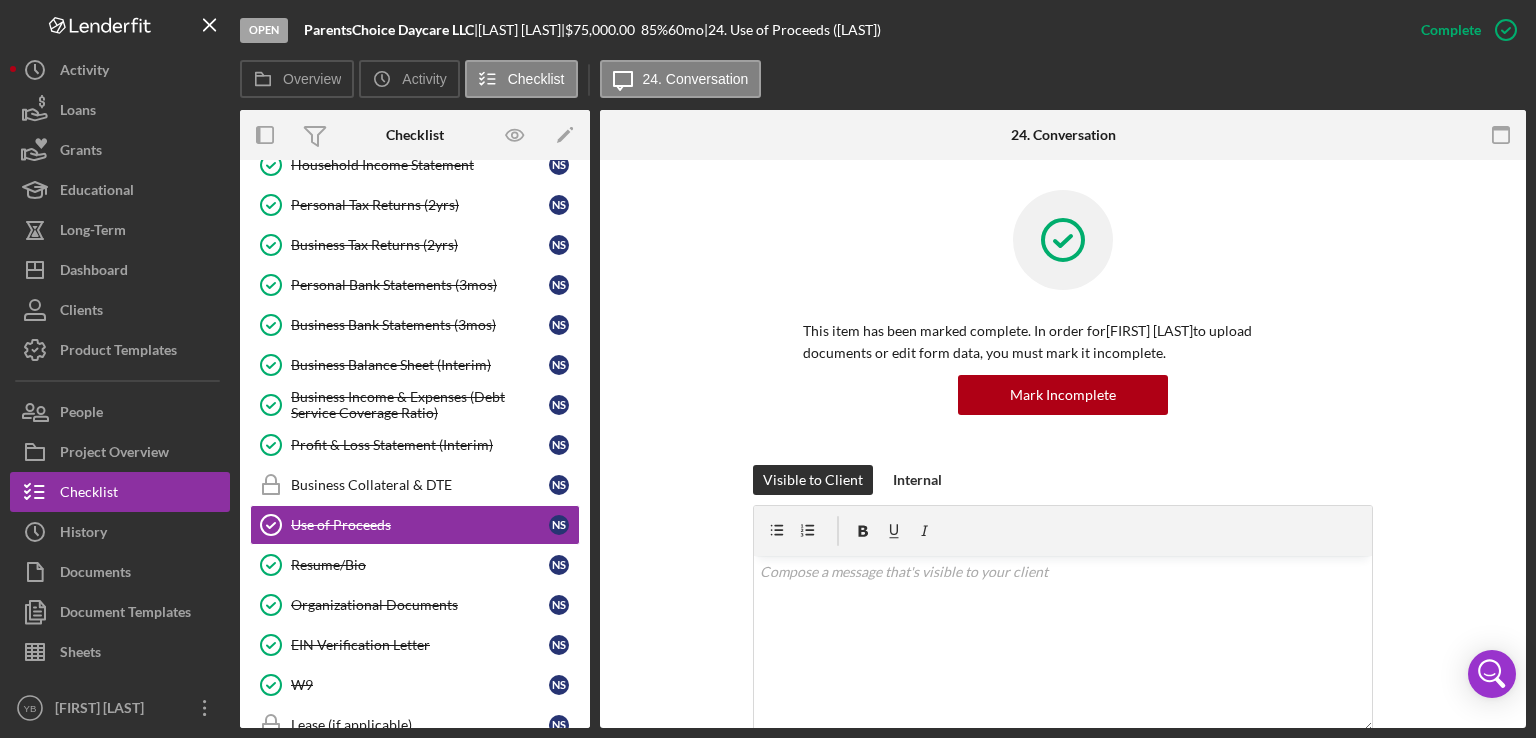 click on "This item has been marked complete. In order for  [LAST]   to upload documents or edit form data, you must mark it incomplete. Mark Incomplete Visible to Client Internal v Color teal Color pink Remove color Add row above Add row below Add column before Add column after Merge cells Split cells Remove column Remove row Remove table Send Icon/icon-invite-send Icon/Document Browse or drag files here (max 100MB total) Tap to choose files or take a photo Cancel Send Icon/icon-invite-send Icon/Message Comment You  Marked this Complete    2 days ago You   2 days ago Use of Proceeds [LAST].xlsx Icon/Star Move Documents [FIRST] [LAST]
In this section we ask about the uses of your loan capital request, and any other sources of funding you and your business have obtained.  Please fill out the above form and save before leaving the page.  You can also download the Use of Proceeds sheet below if you have any challenges submitting this information via the form.
Use of Proceeds.xls" at bounding box center [1063, 780] 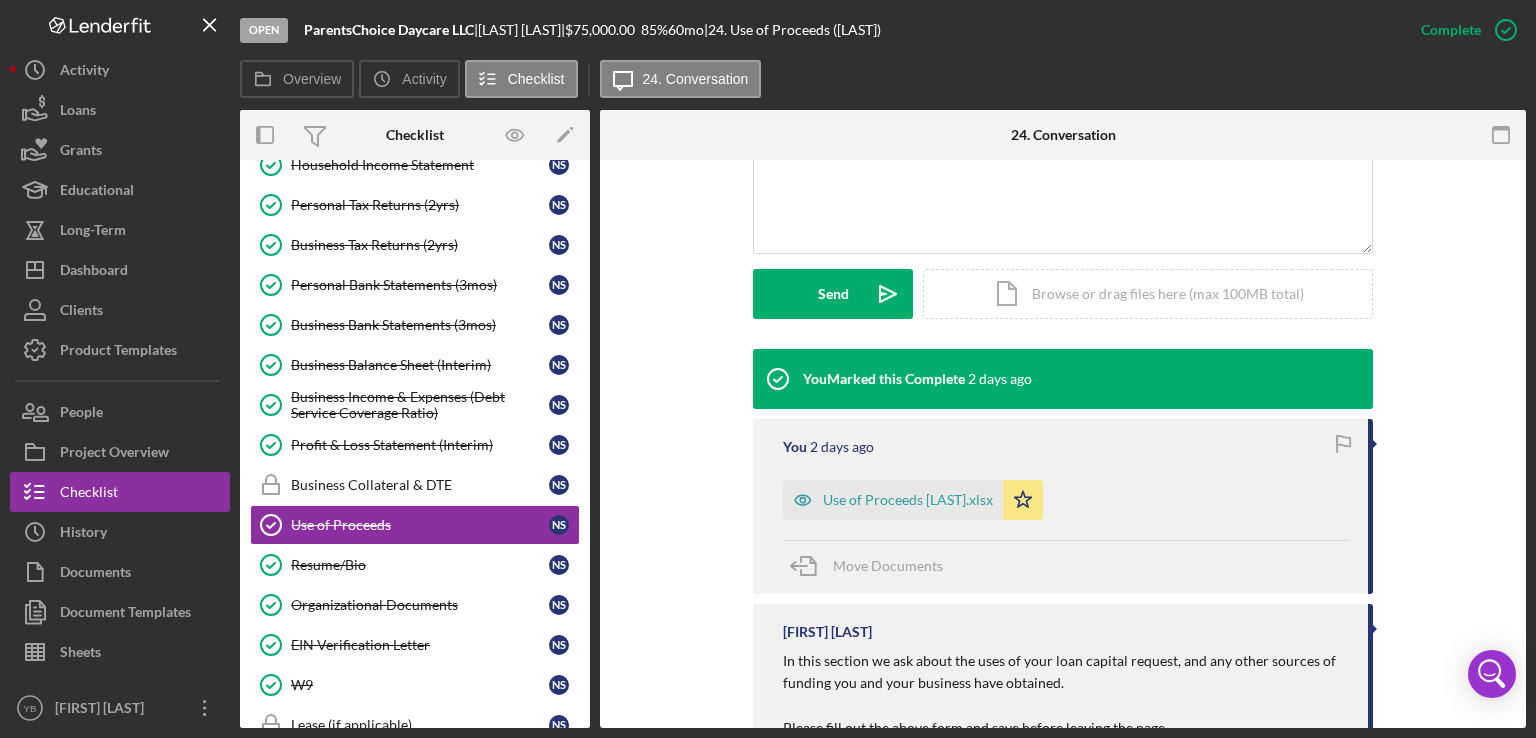 scroll, scrollTop: 480, scrollLeft: 0, axis: vertical 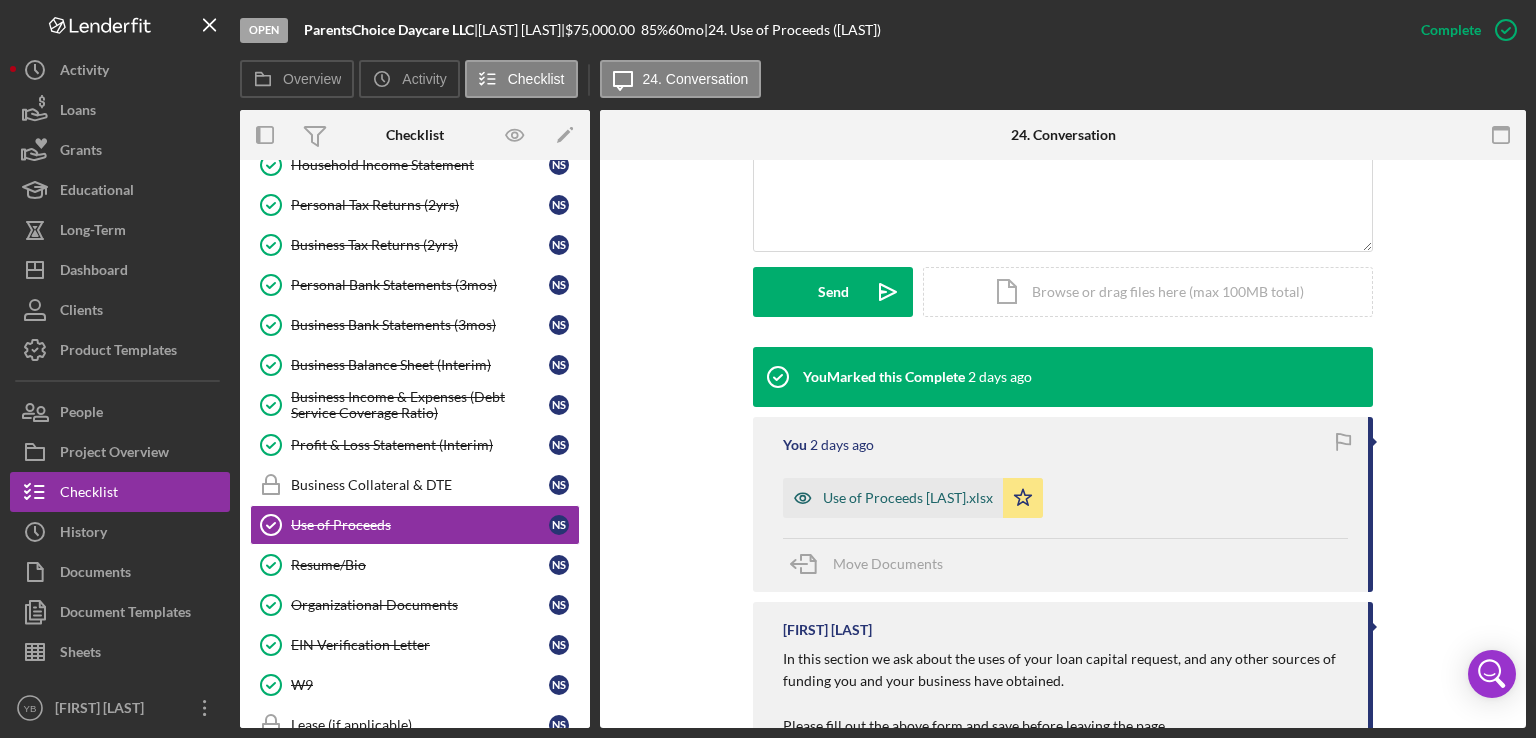 click on "Use of Proceeds [LAST].xlsx" at bounding box center (908, 498) 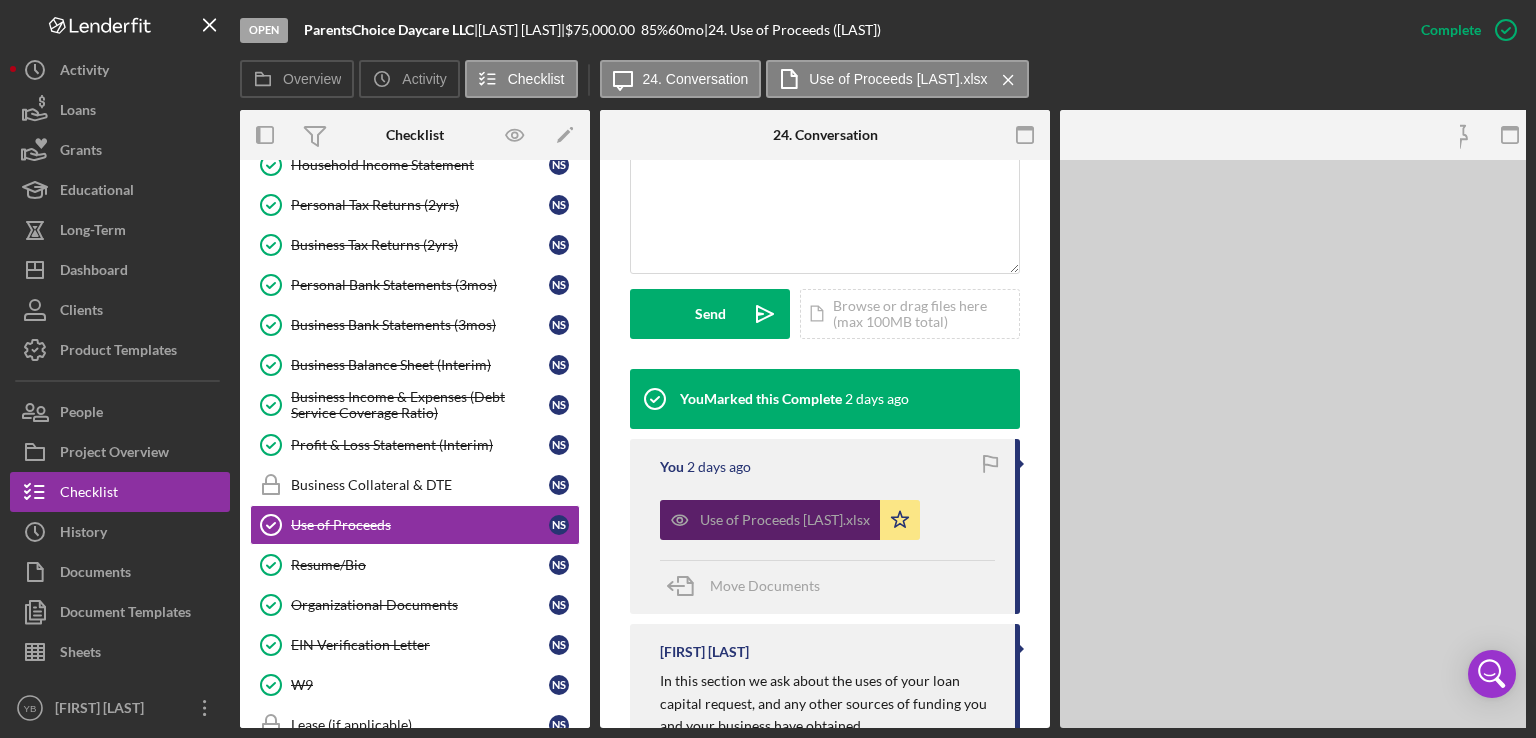 scroll, scrollTop: 502, scrollLeft: 0, axis: vertical 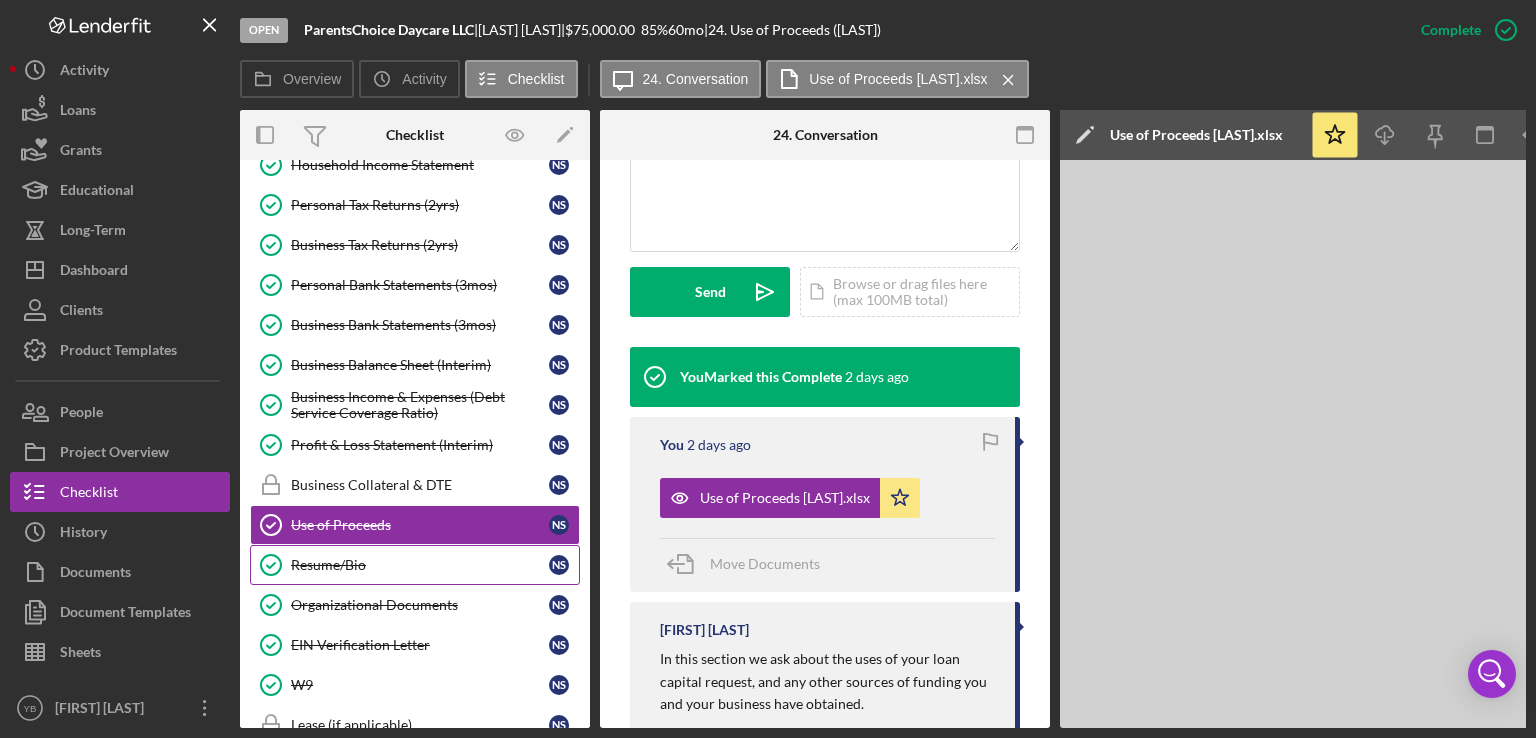 click on "Resume/Bio" at bounding box center [420, 565] 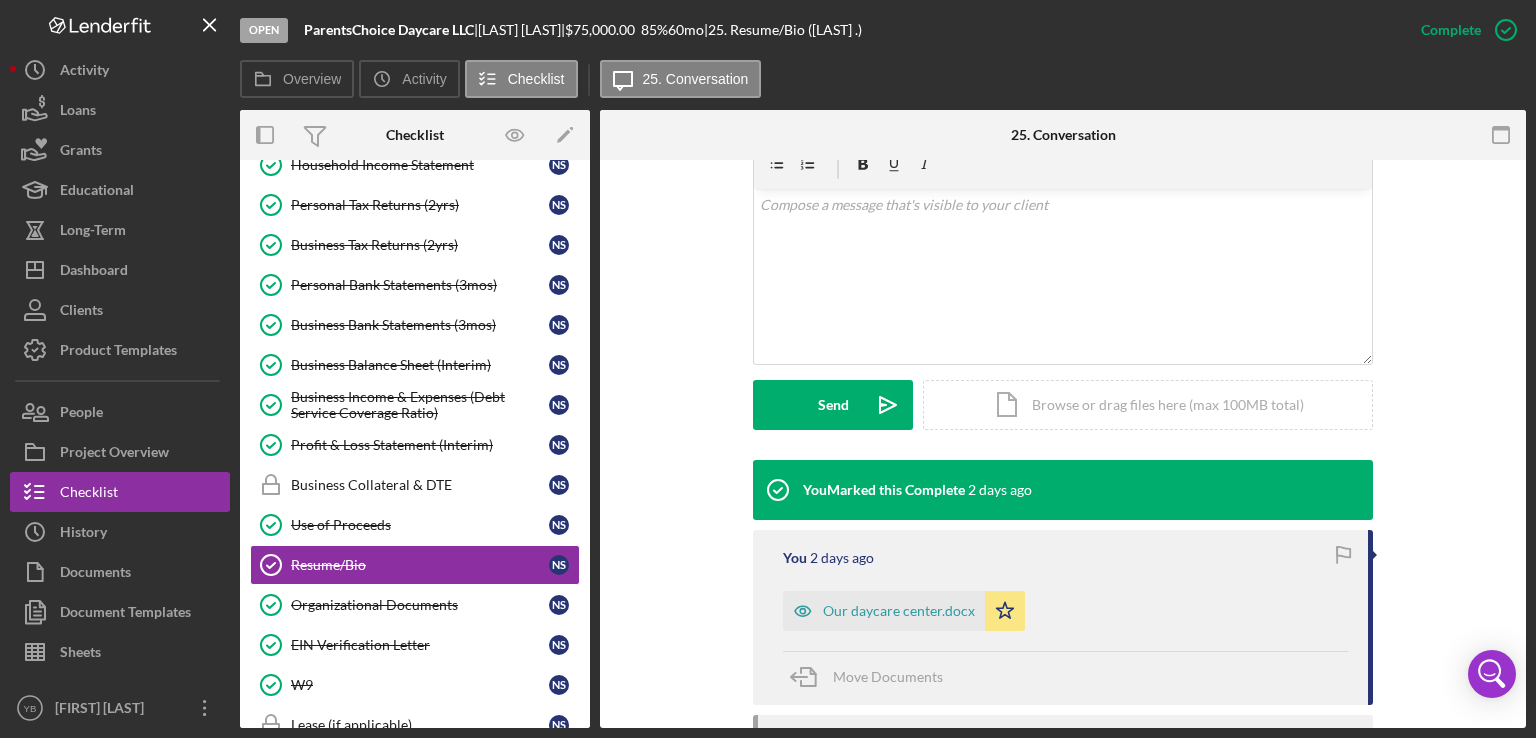 scroll, scrollTop: 432, scrollLeft: 0, axis: vertical 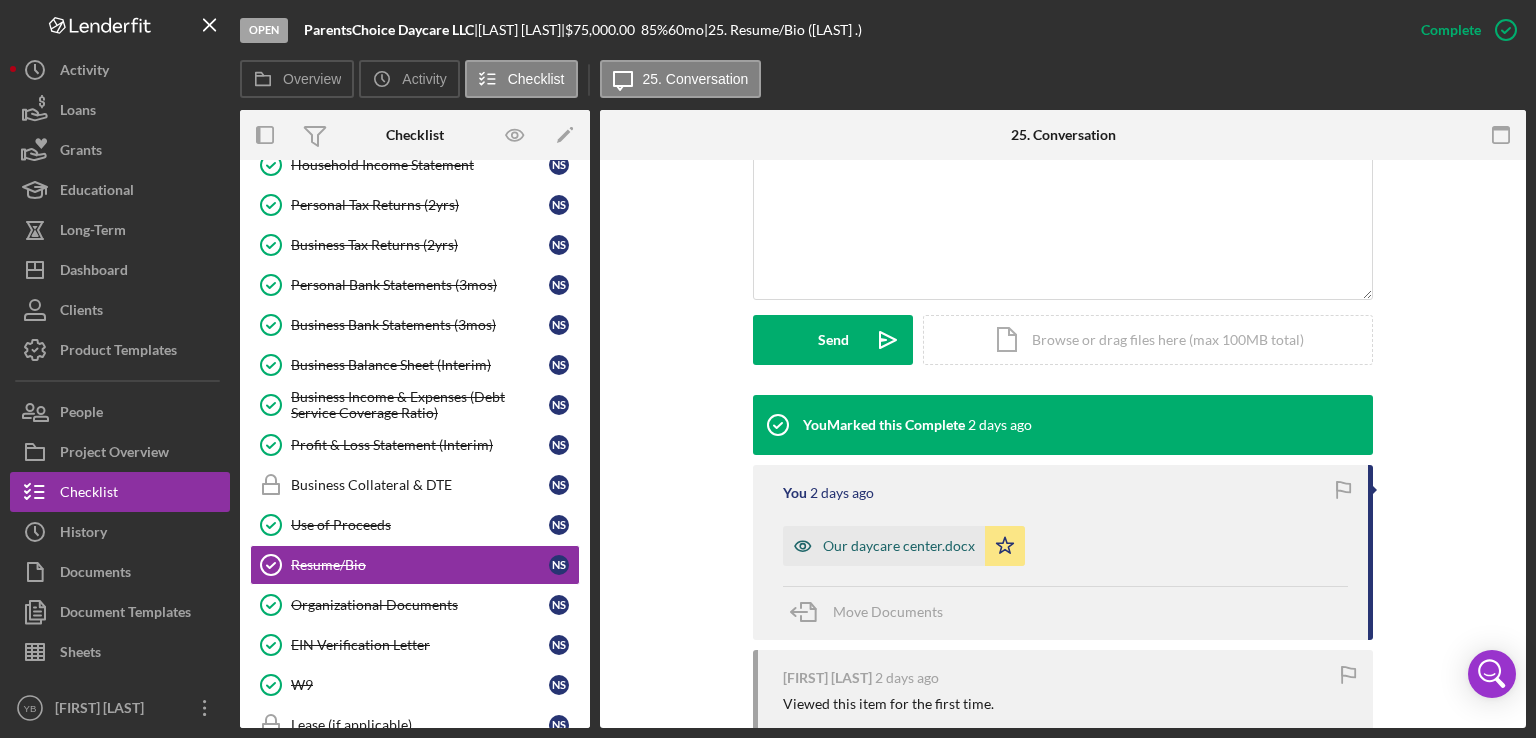 click on "Our daycare center.docx" at bounding box center (884, 546) 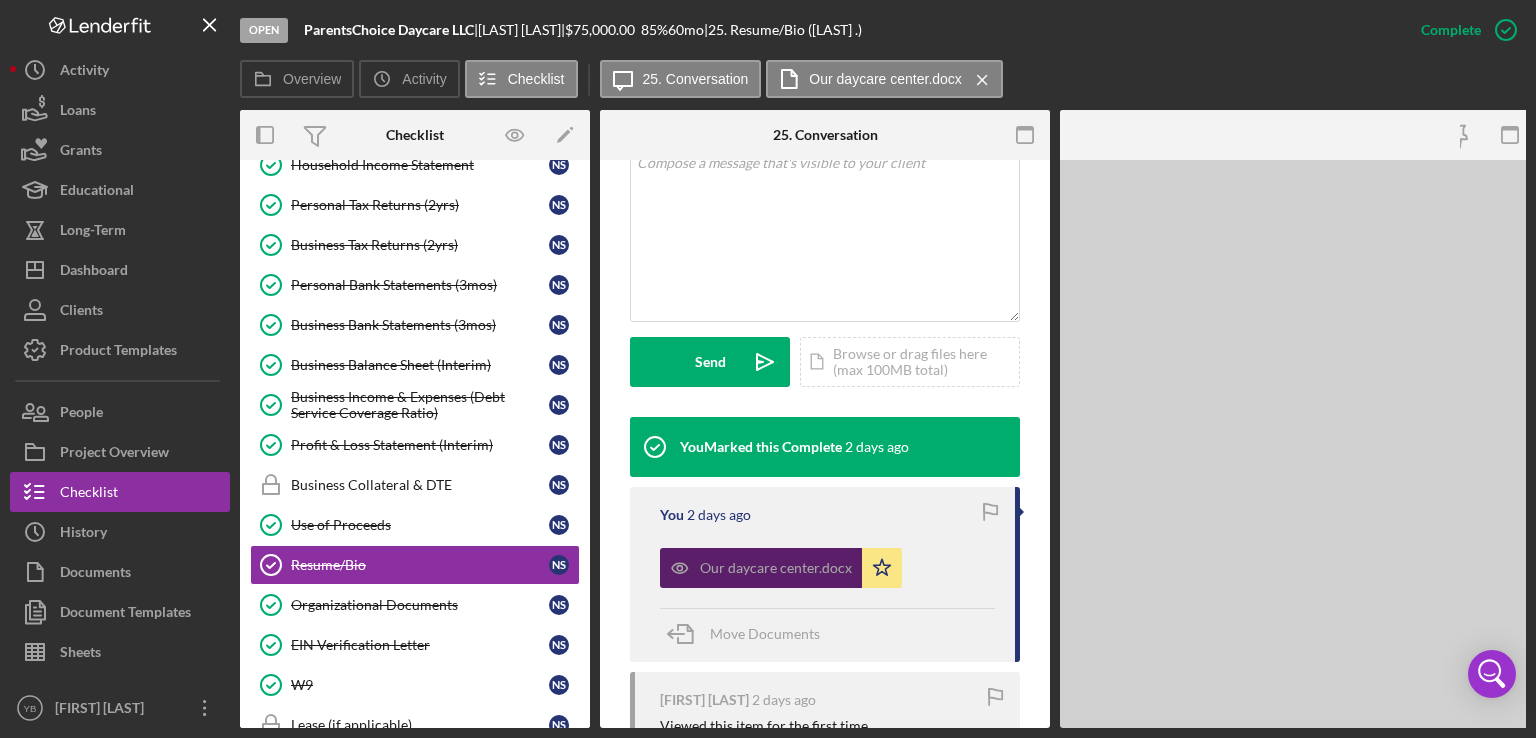 scroll, scrollTop: 454, scrollLeft: 0, axis: vertical 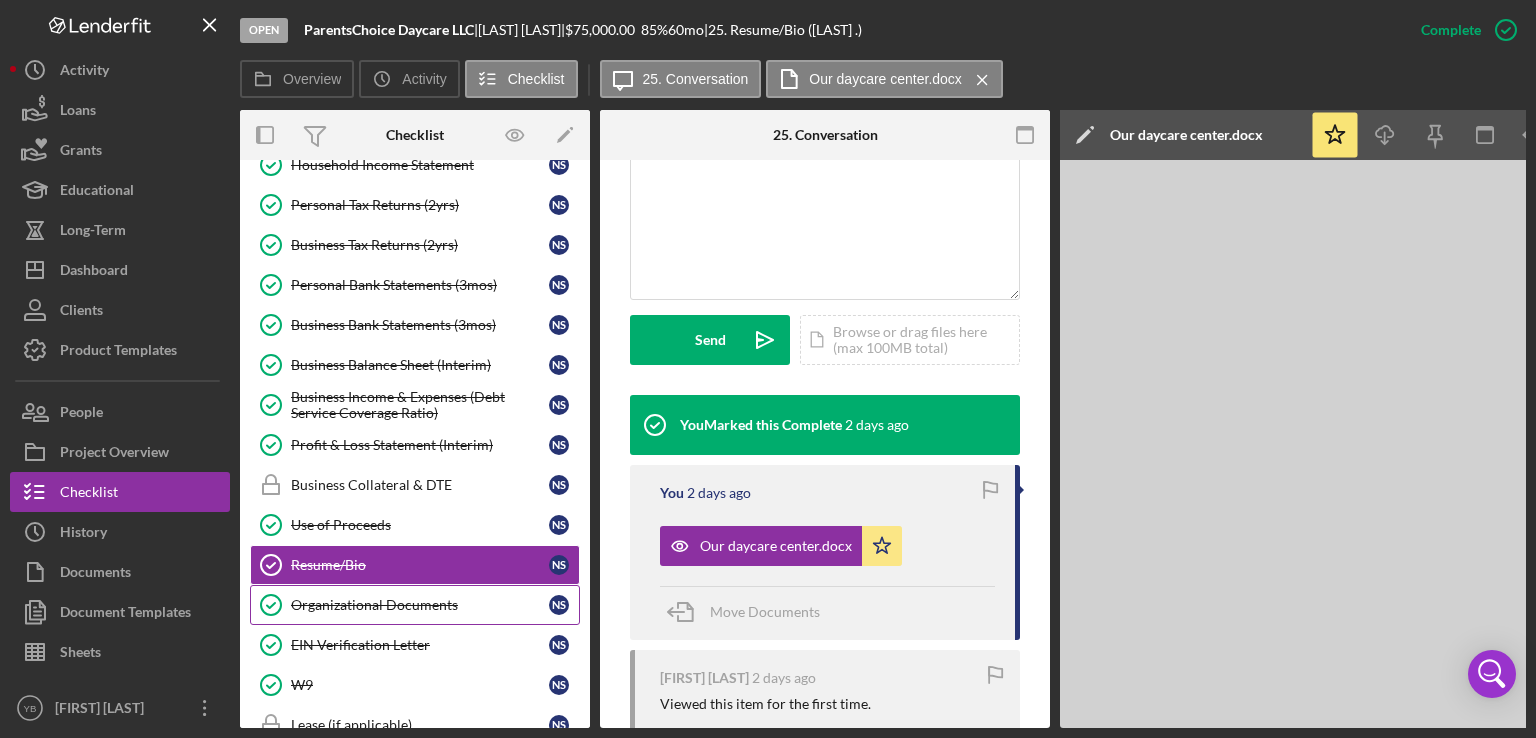 click on "Organizational  Documents Organizational  Documents N S" at bounding box center [415, 605] 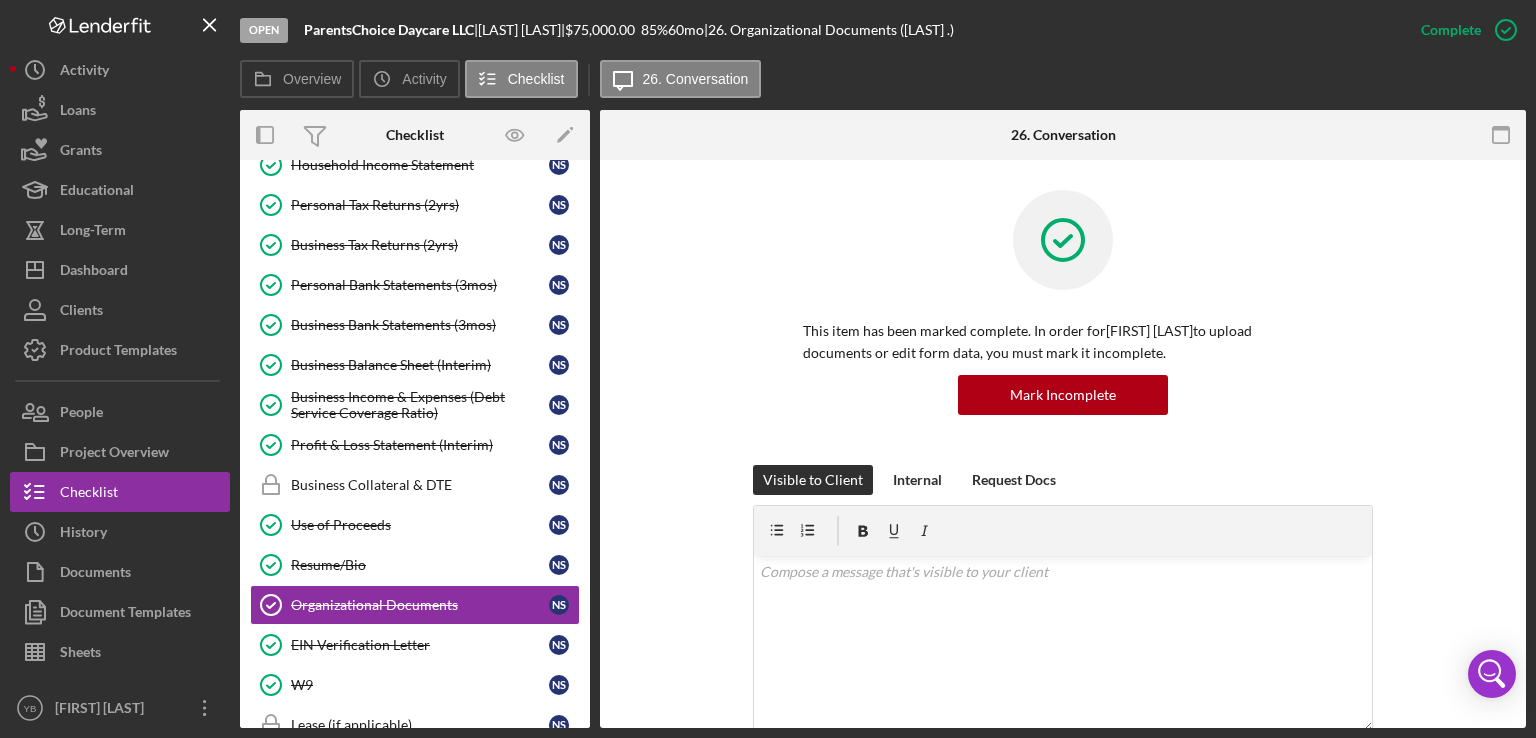 click on "This item has been marked complete. In order for  [LAST]   to upload documents or edit form data, you must mark it incomplete. Mark Incomplete" at bounding box center (1063, 327) 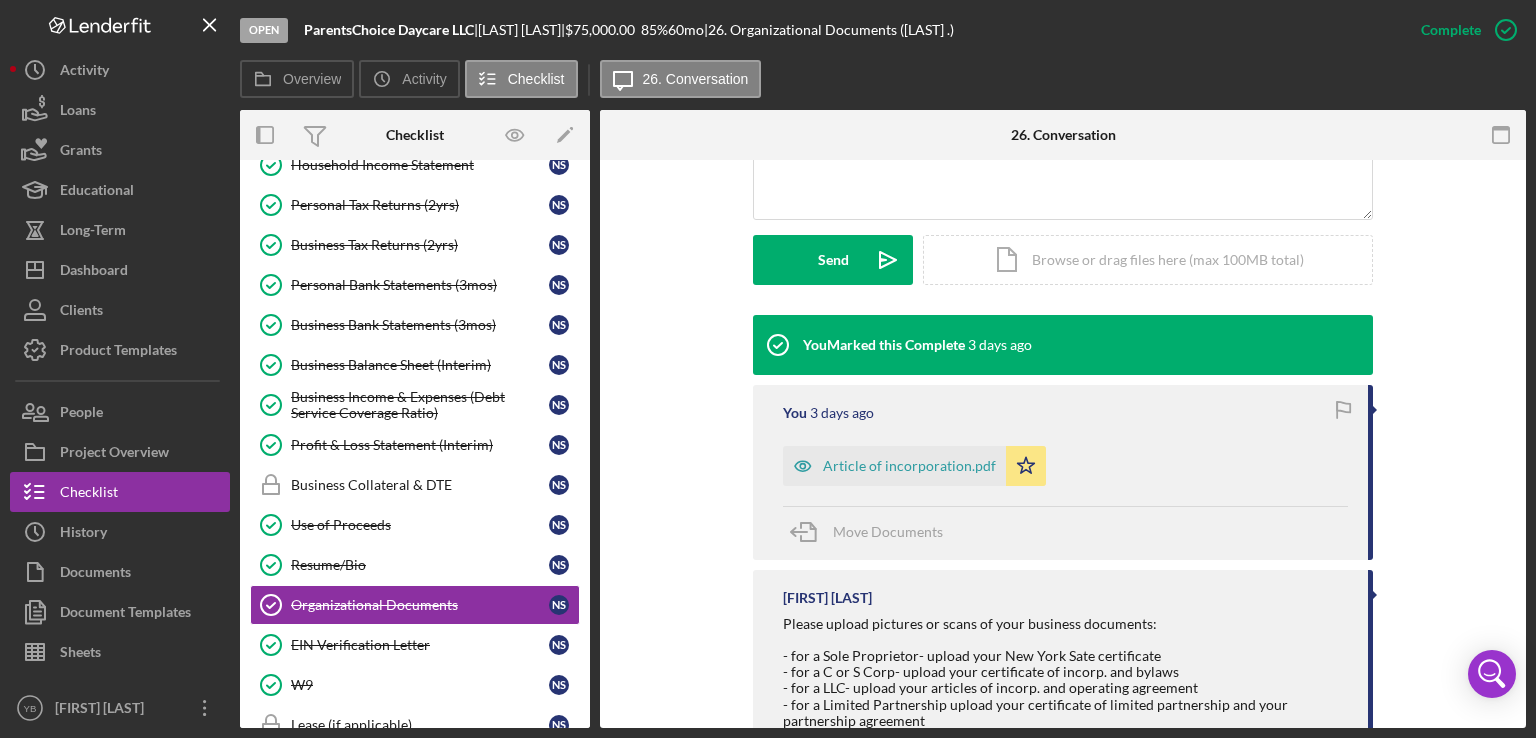 scroll, scrollTop: 520, scrollLeft: 0, axis: vertical 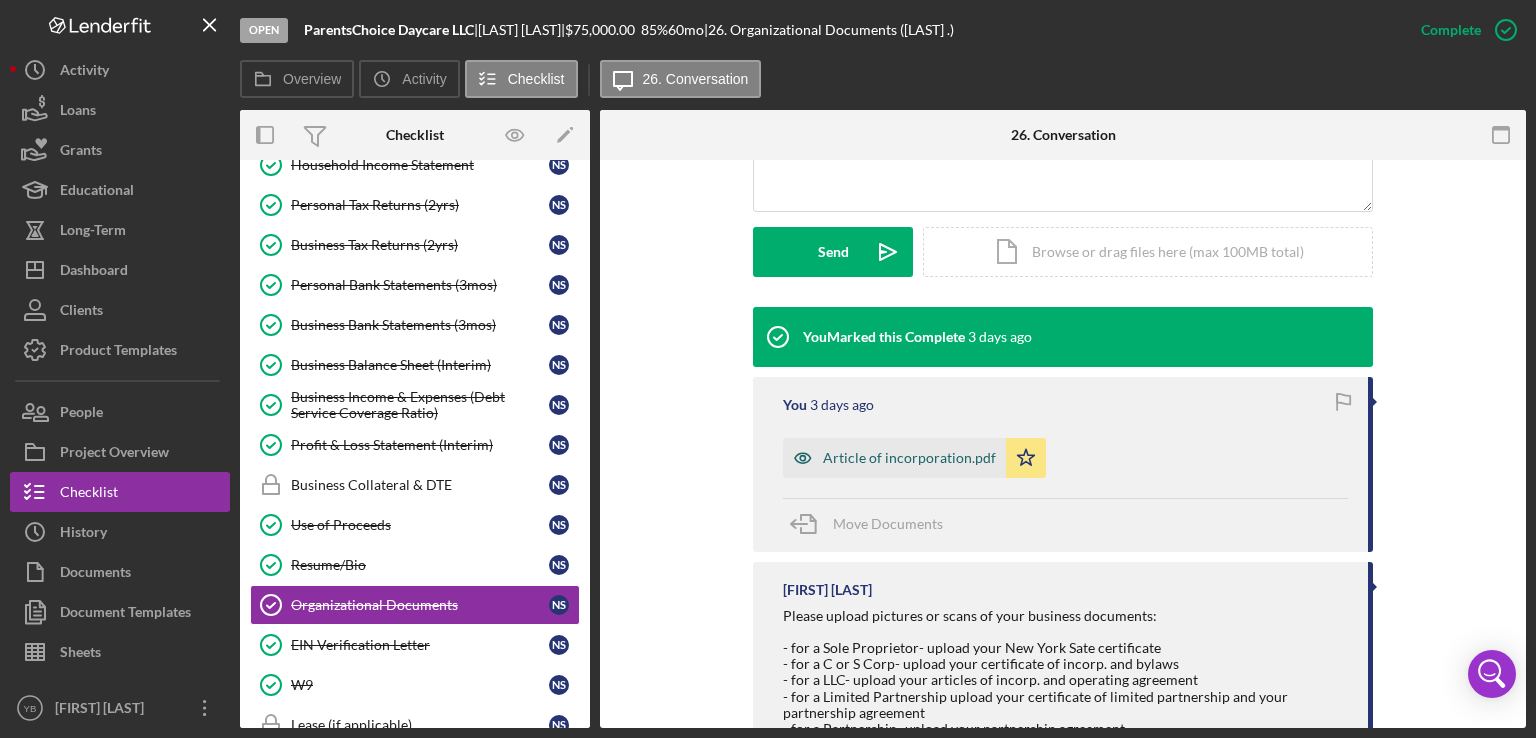 click on "Article of incorporation.pdf" at bounding box center [909, 458] 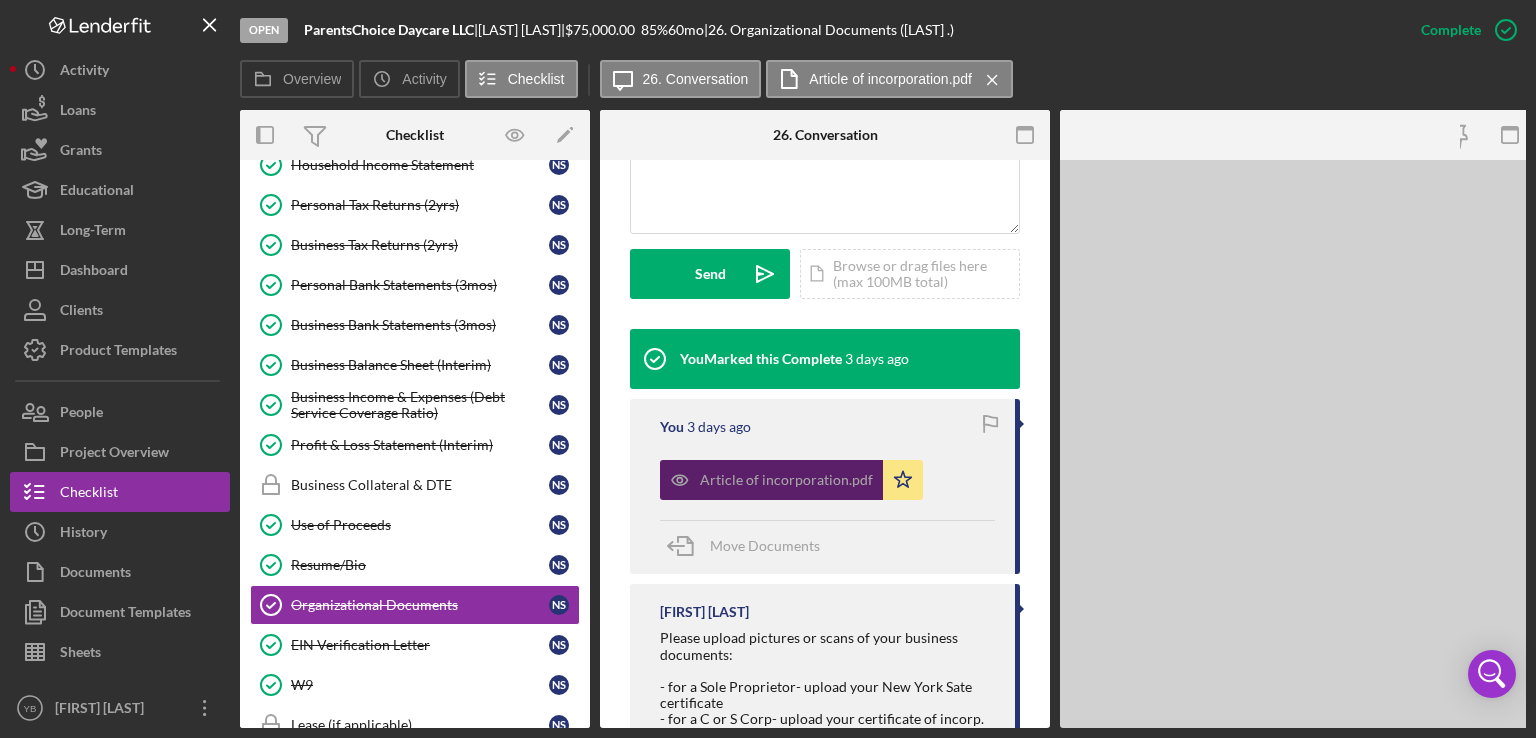 scroll, scrollTop: 542, scrollLeft: 0, axis: vertical 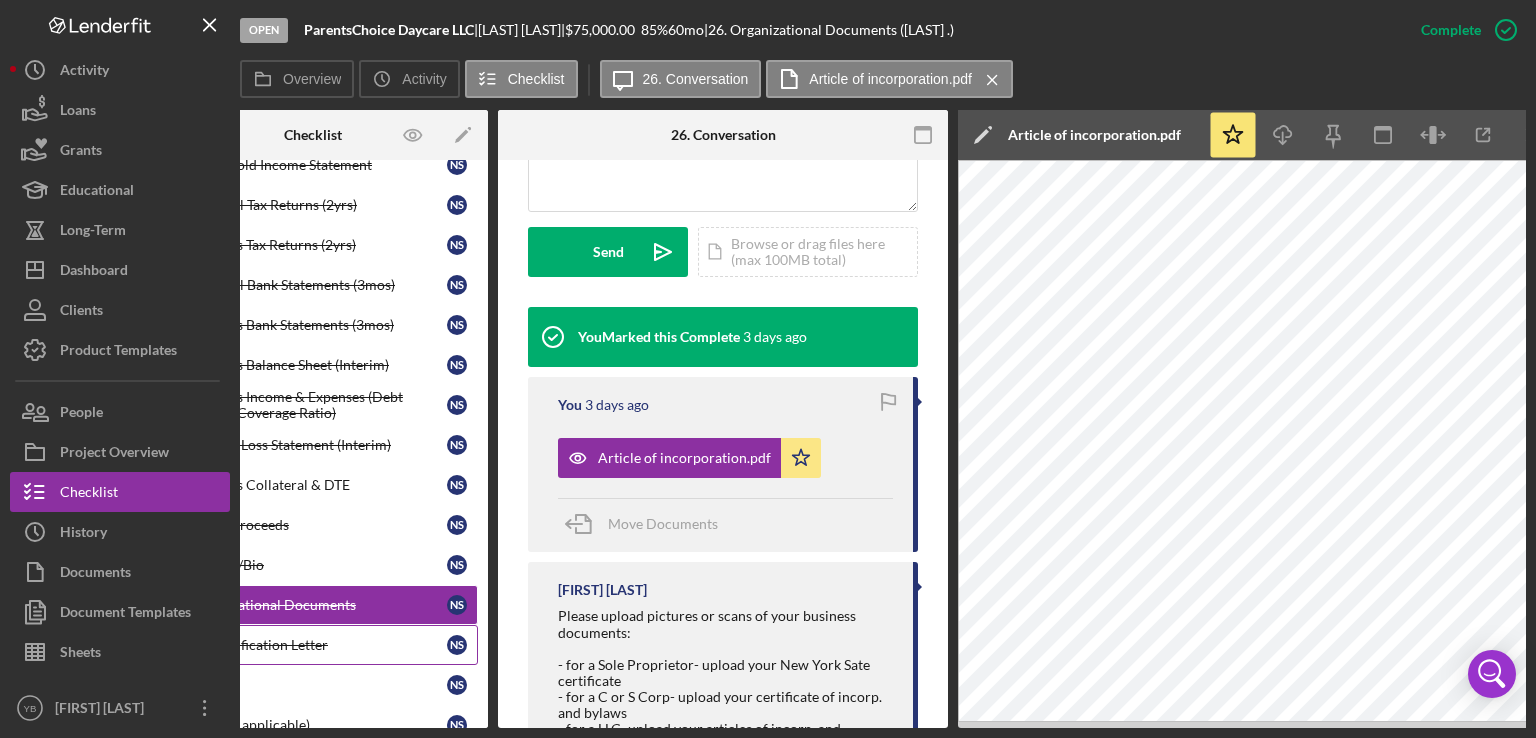 click on "EIN Verification Letter" at bounding box center (318, 645) 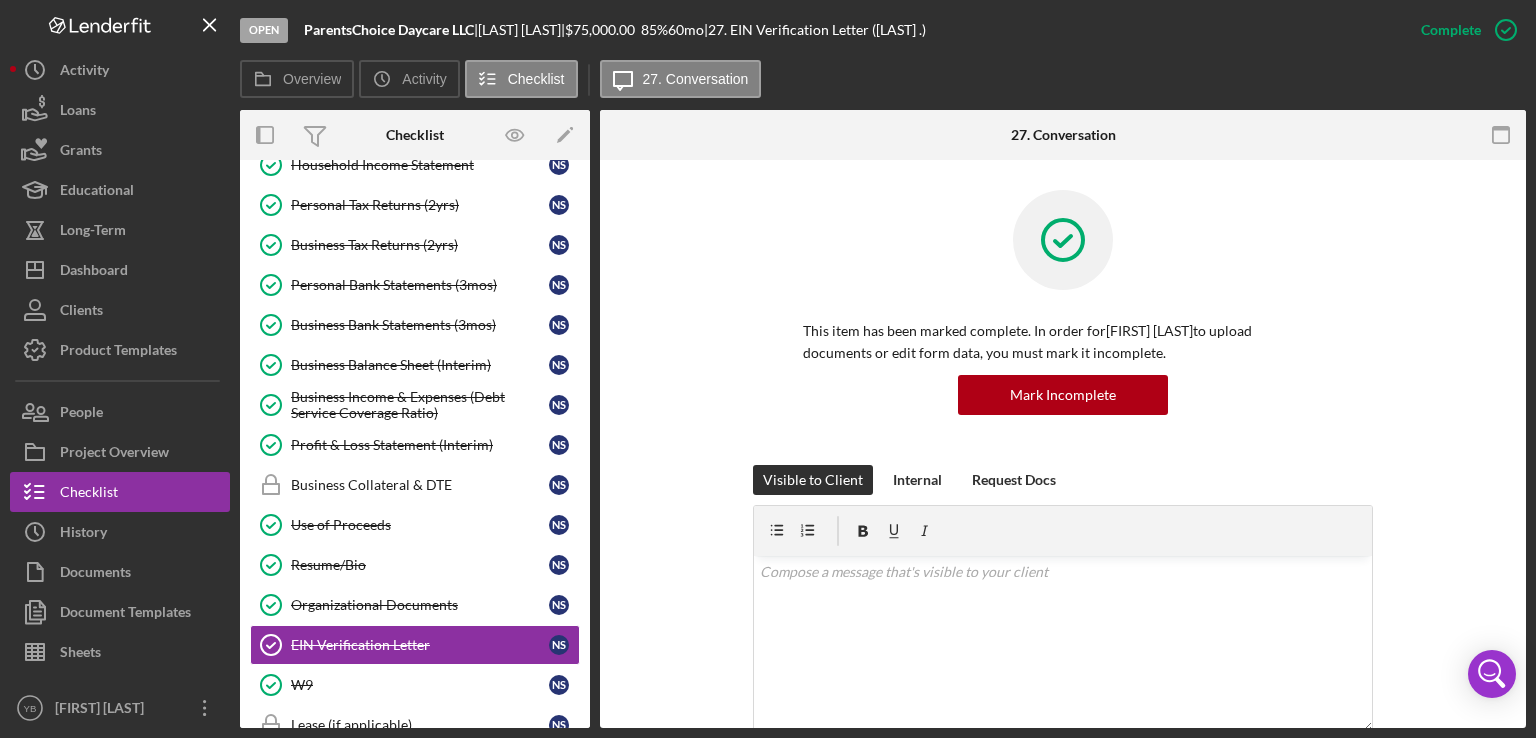 click on "This item has been marked complete. In order for  [LAST]   to upload documents or edit form data, you must mark it incomplete. Mark Incomplete" at bounding box center (1063, 327) 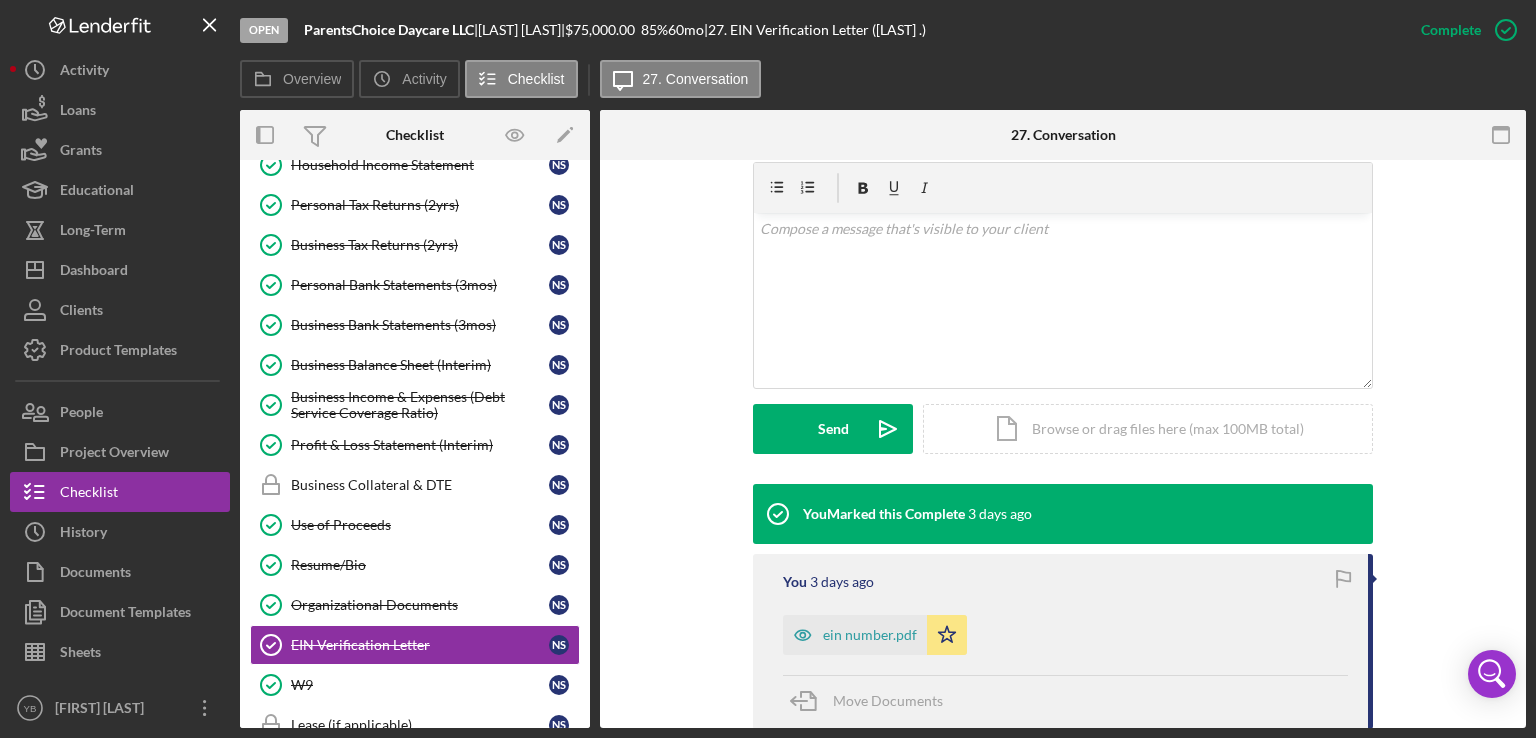 scroll, scrollTop: 400, scrollLeft: 0, axis: vertical 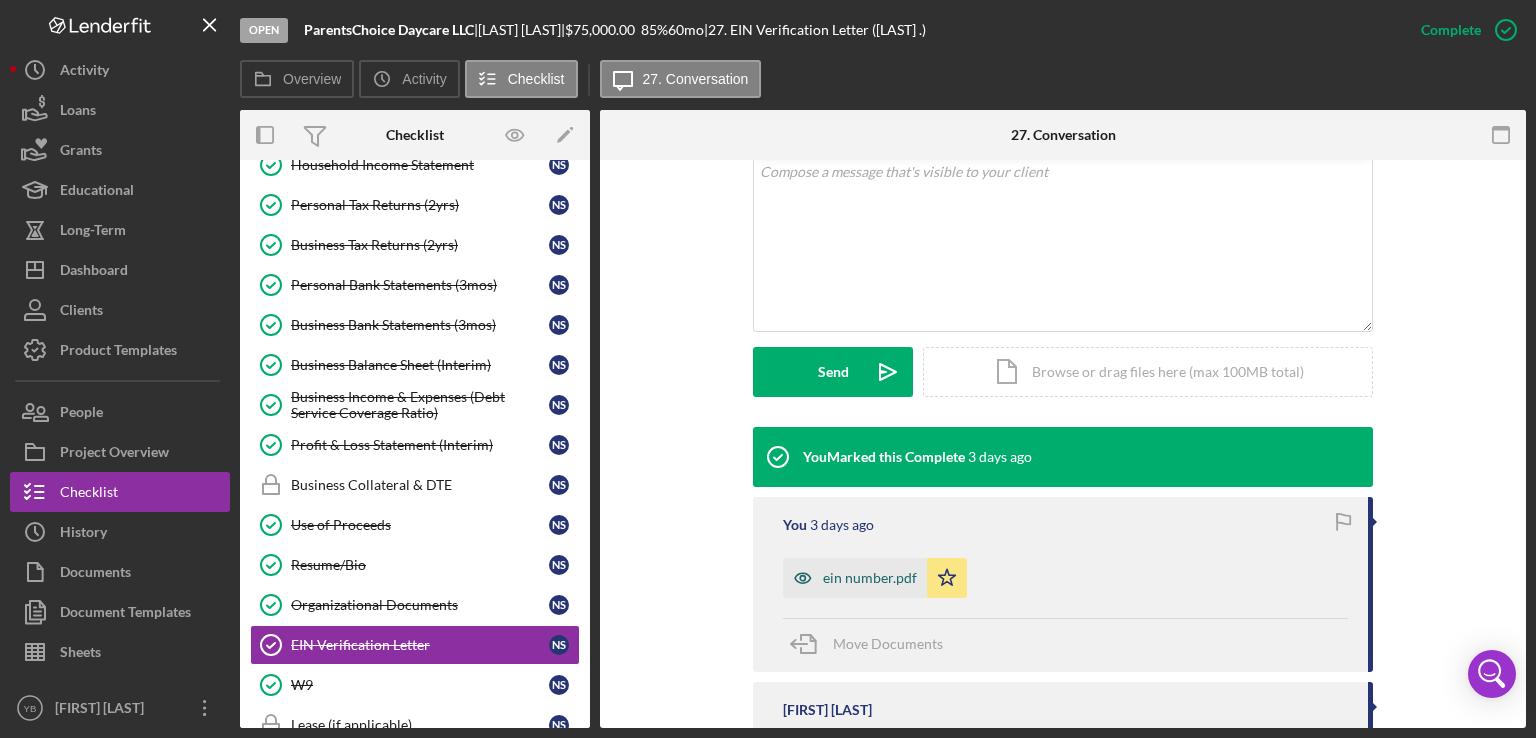 click on "ein number.pdf" at bounding box center (855, 578) 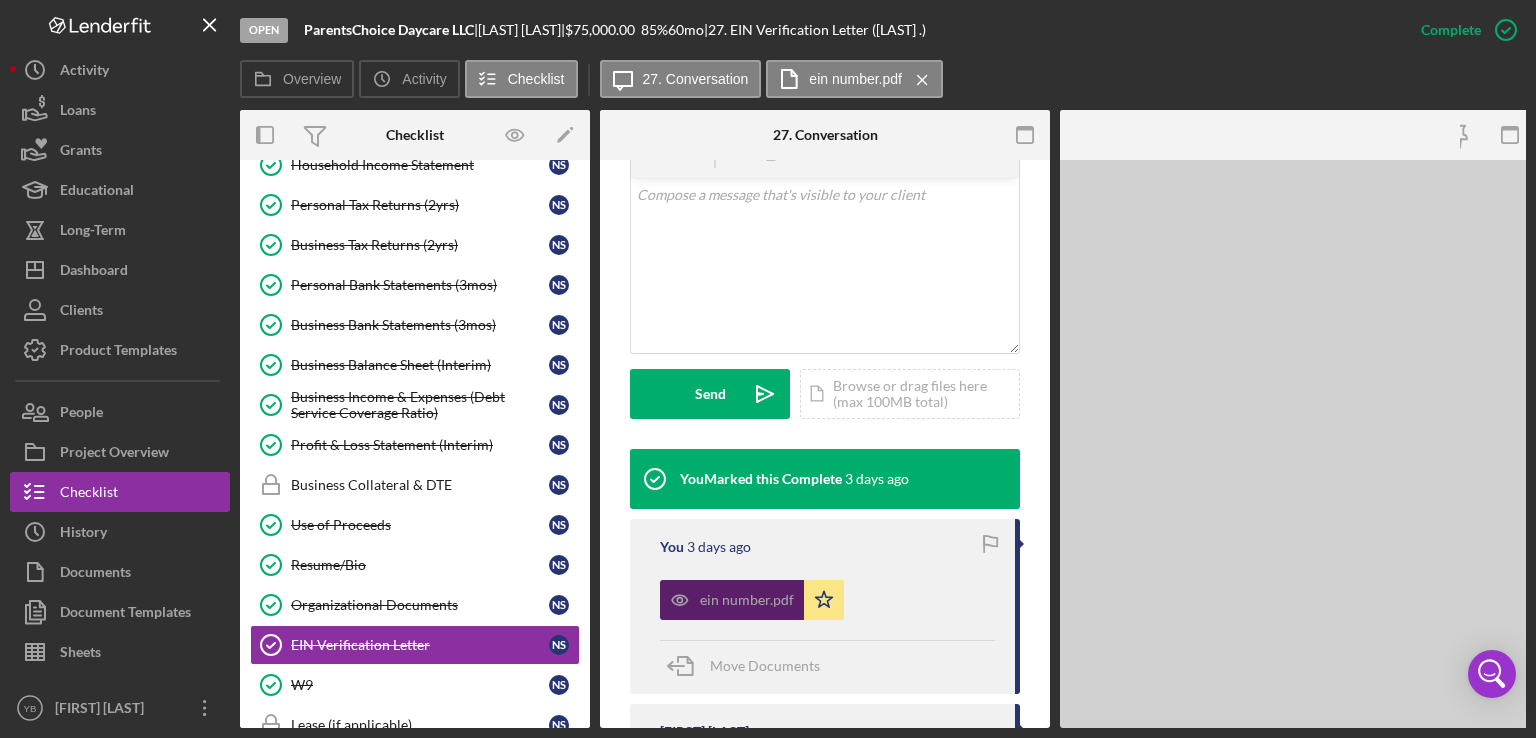 scroll, scrollTop: 422, scrollLeft: 0, axis: vertical 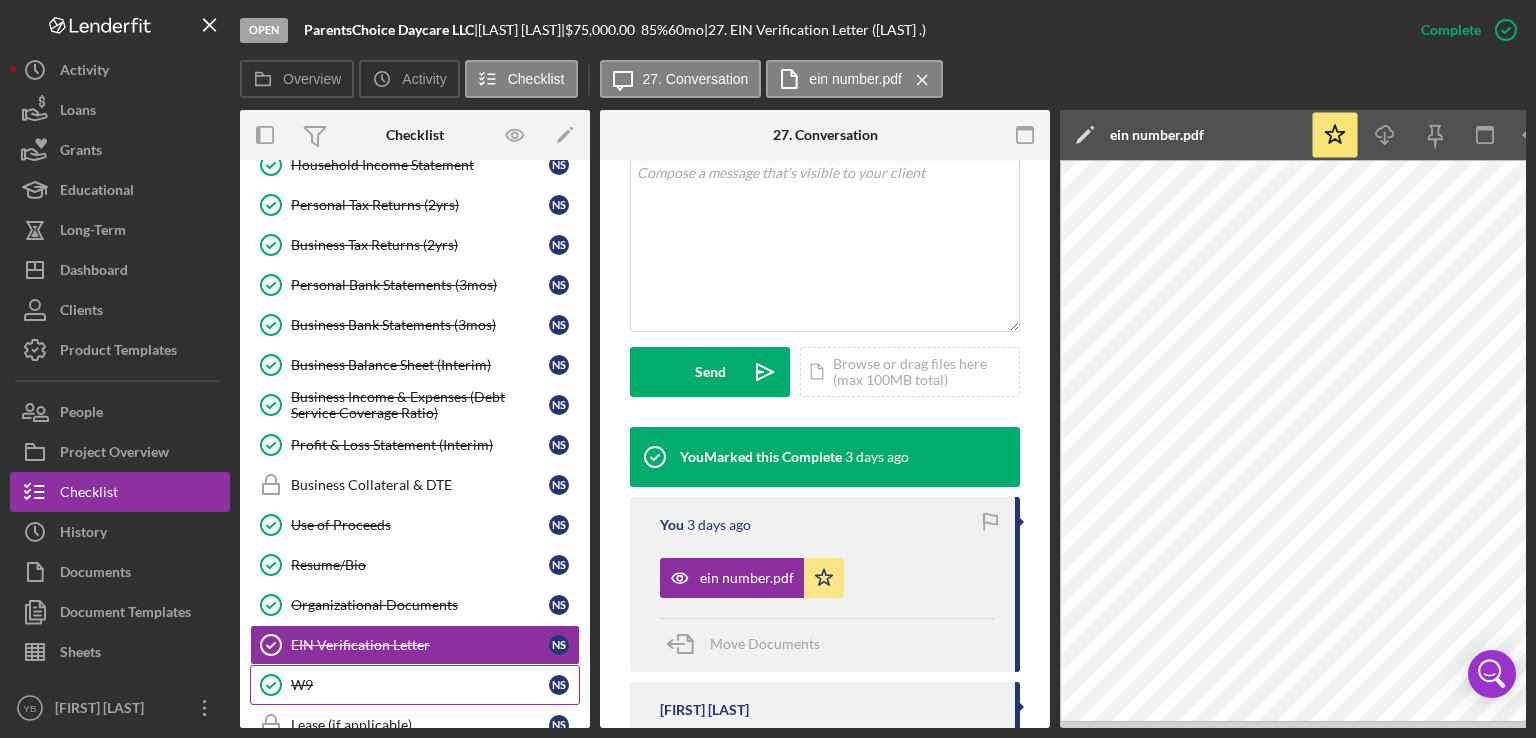 click on "W9" at bounding box center [420, 685] 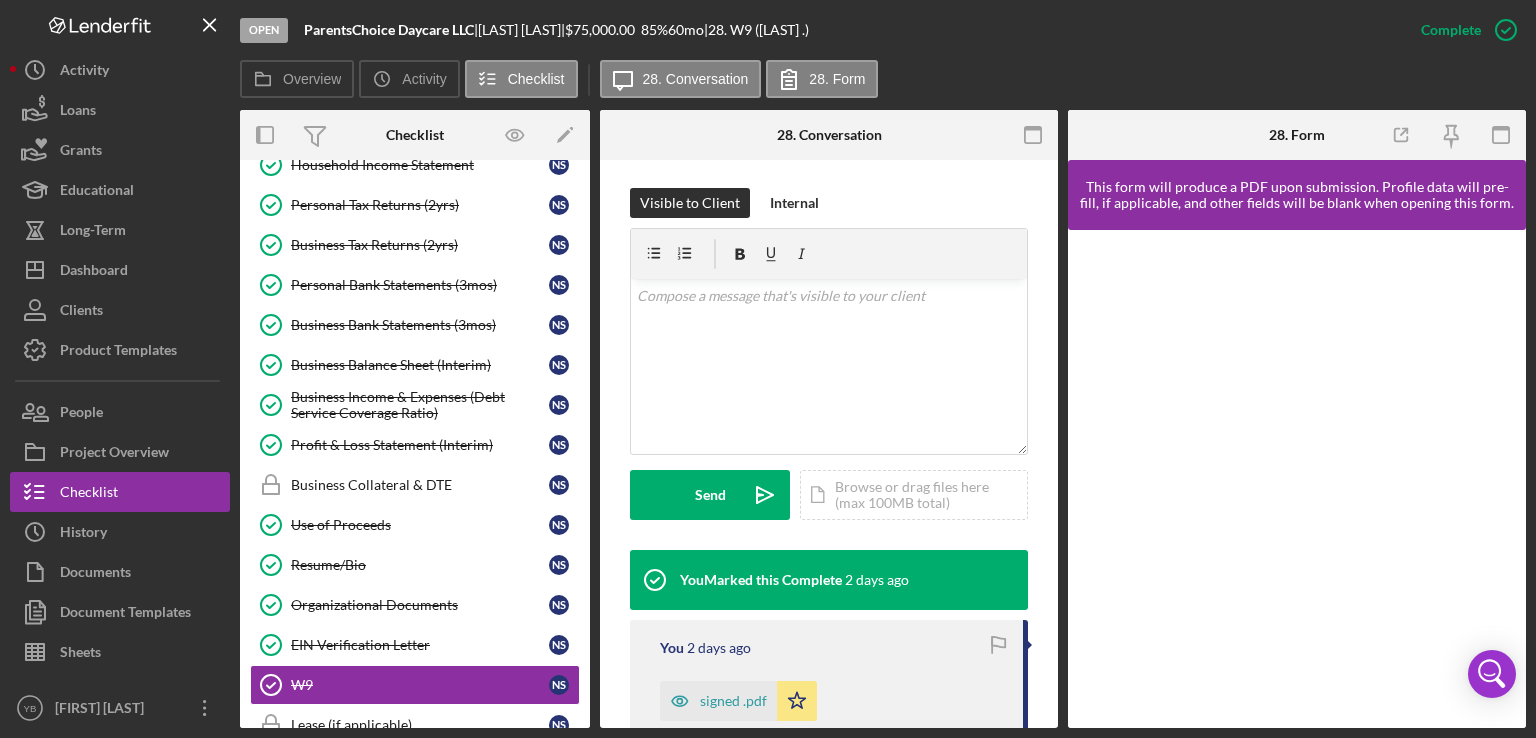 scroll, scrollTop: 303, scrollLeft: 0, axis: vertical 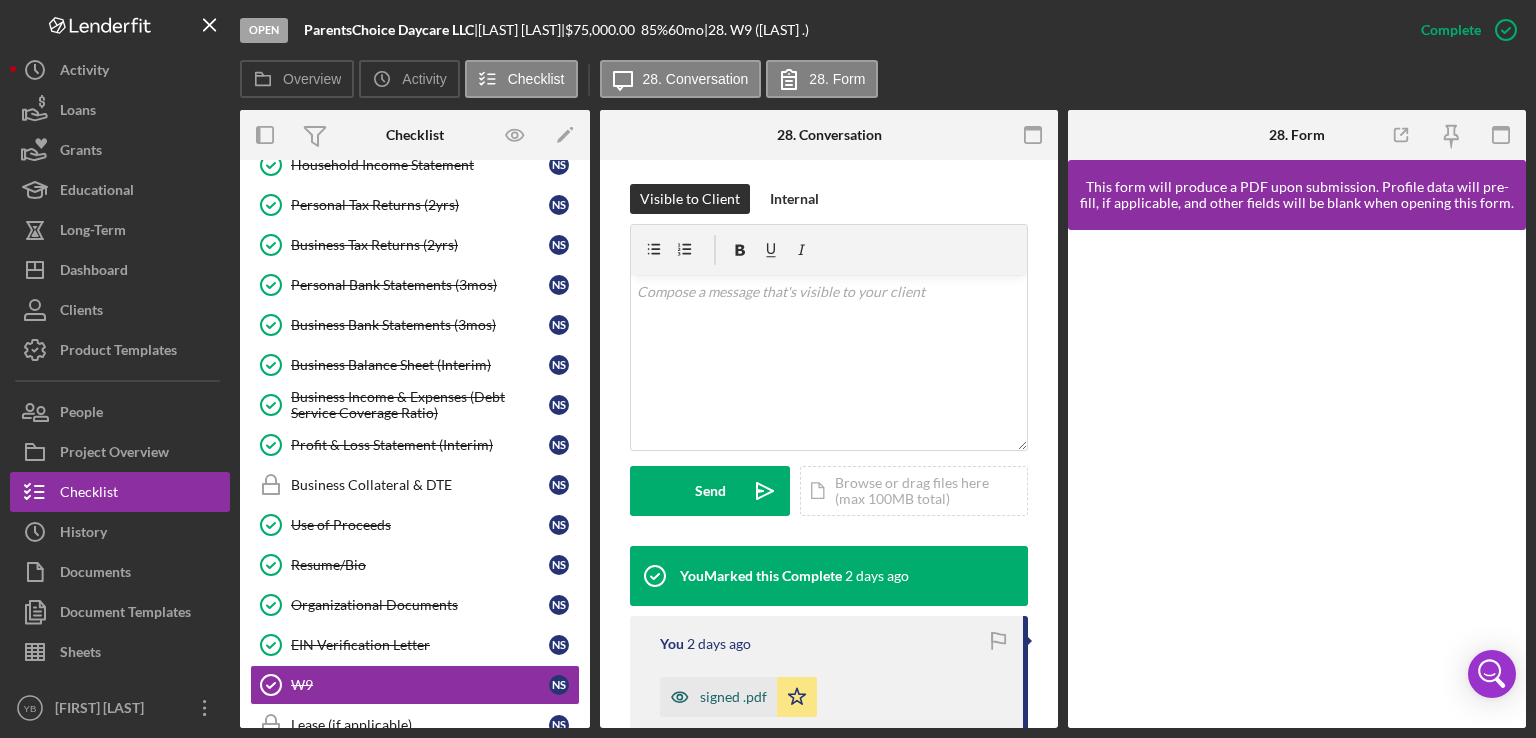 click on "signed .pdf" at bounding box center (733, 697) 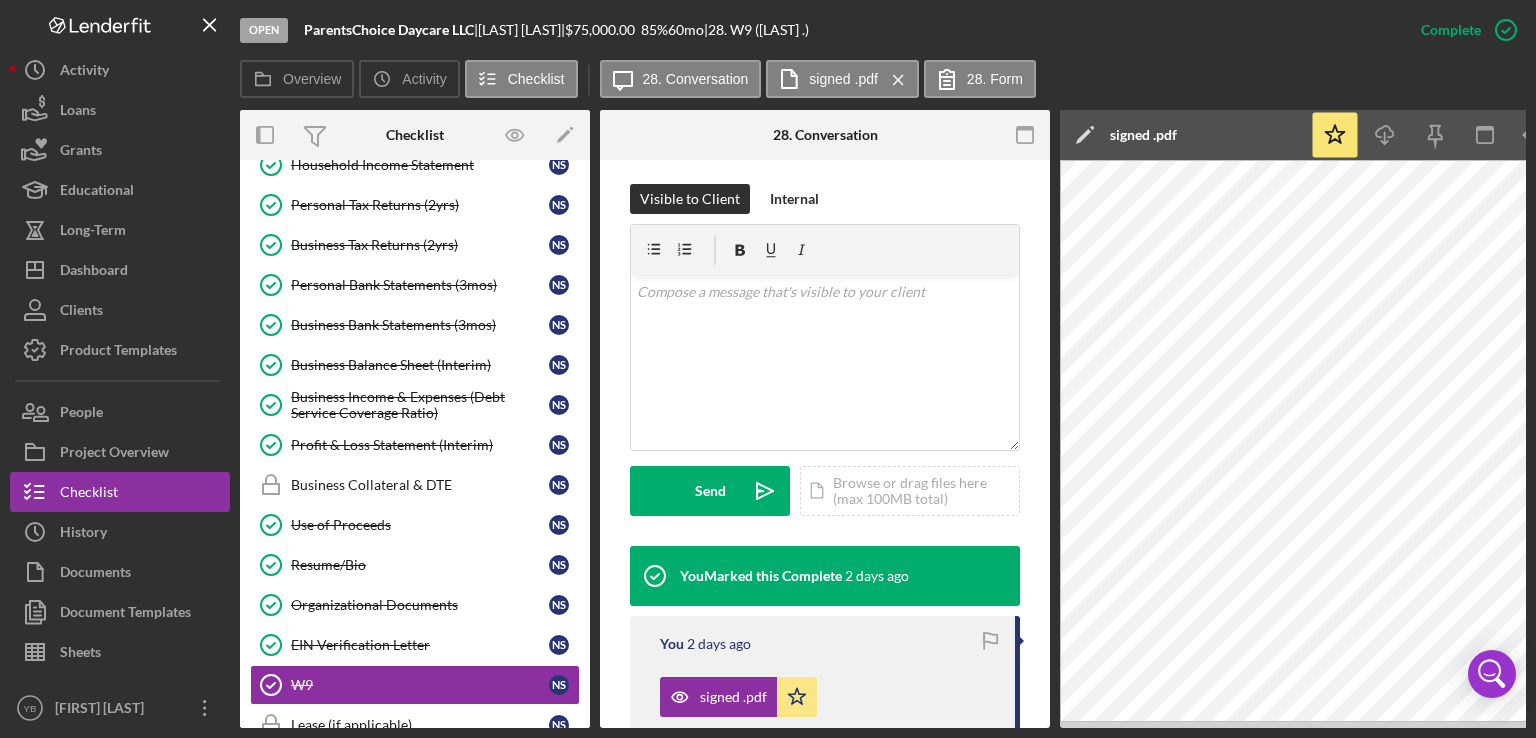 drag, startPoint x: 844, startPoint y: 729, endPoint x: 1032, endPoint y: 725, distance: 188.04254 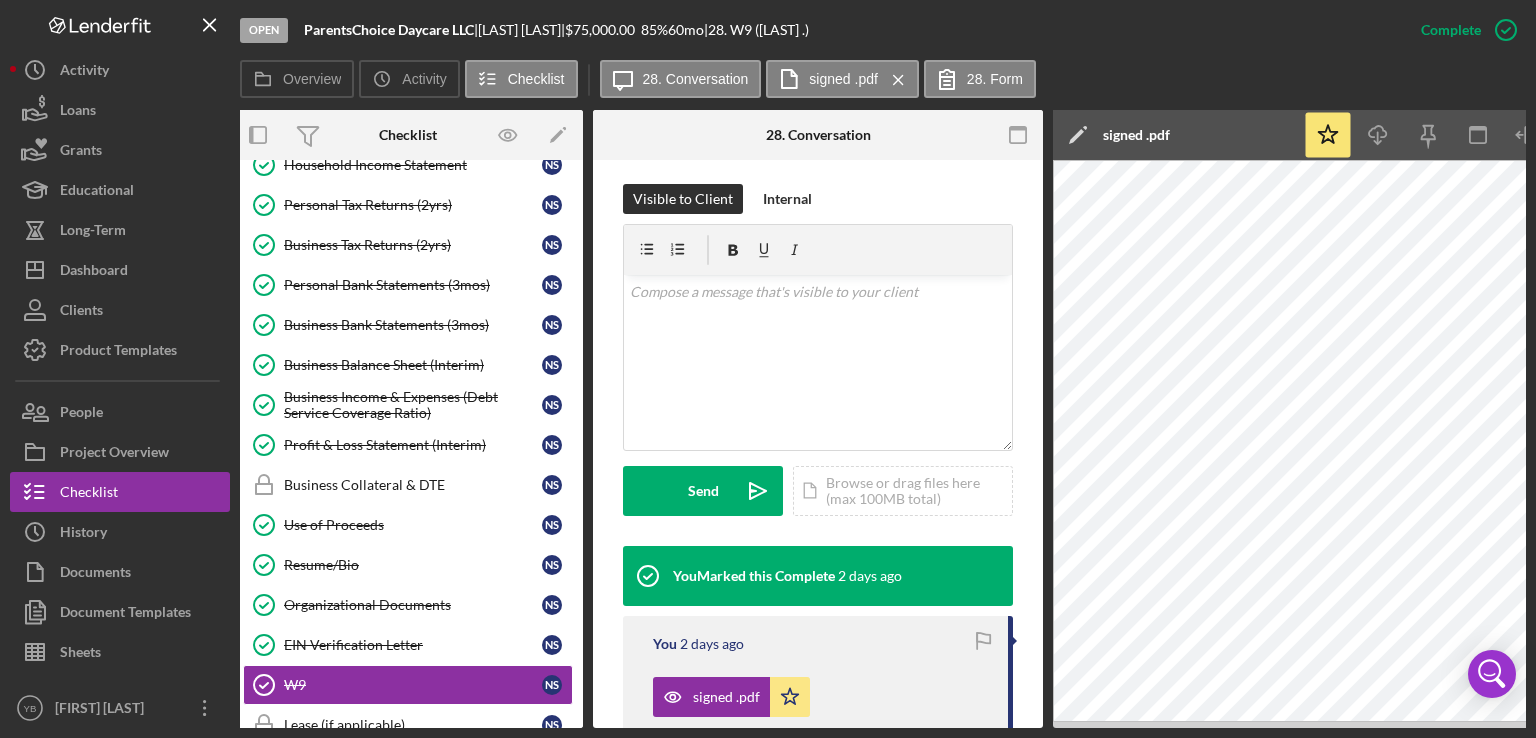 scroll, scrollTop: 0, scrollLeft: 0, axis: both 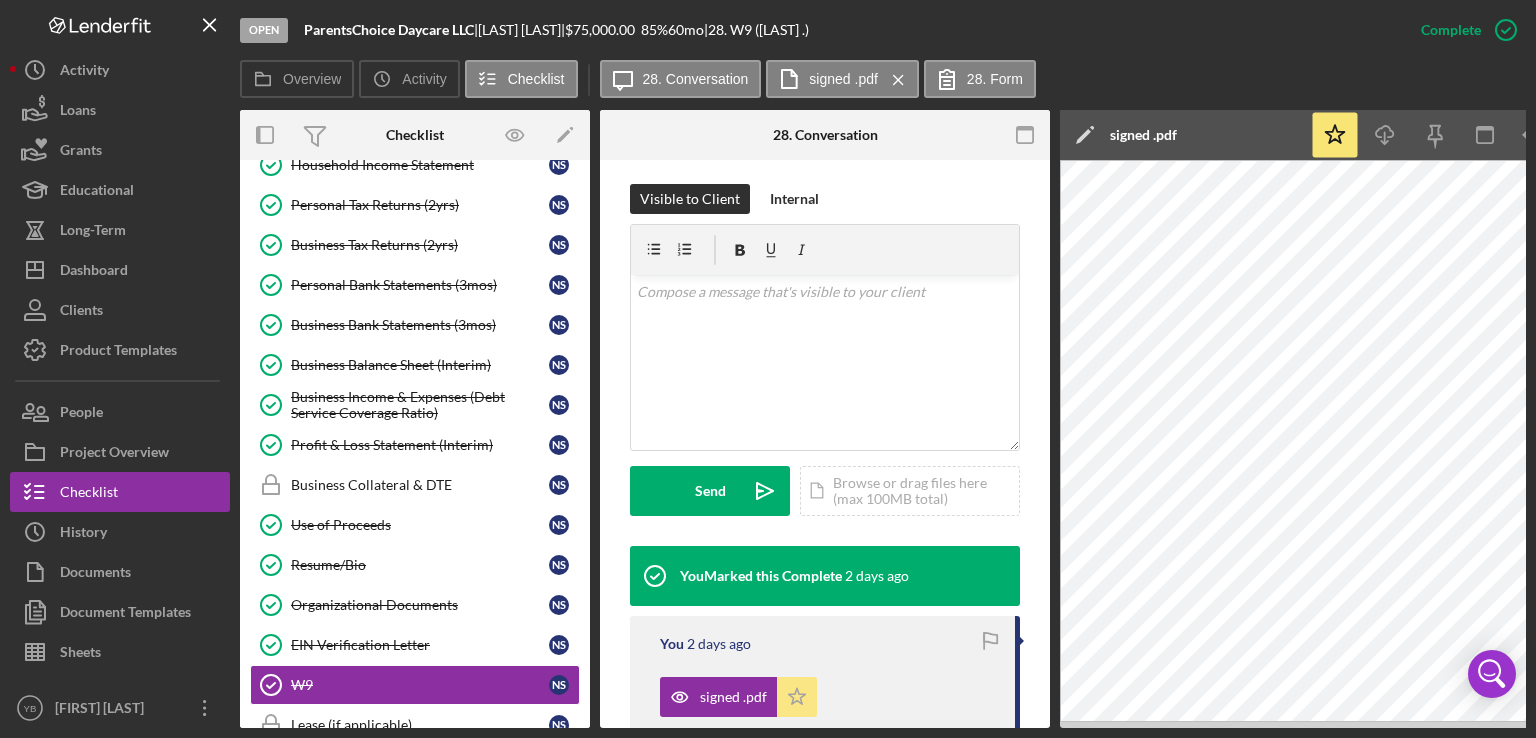 click on "Icon/Star" 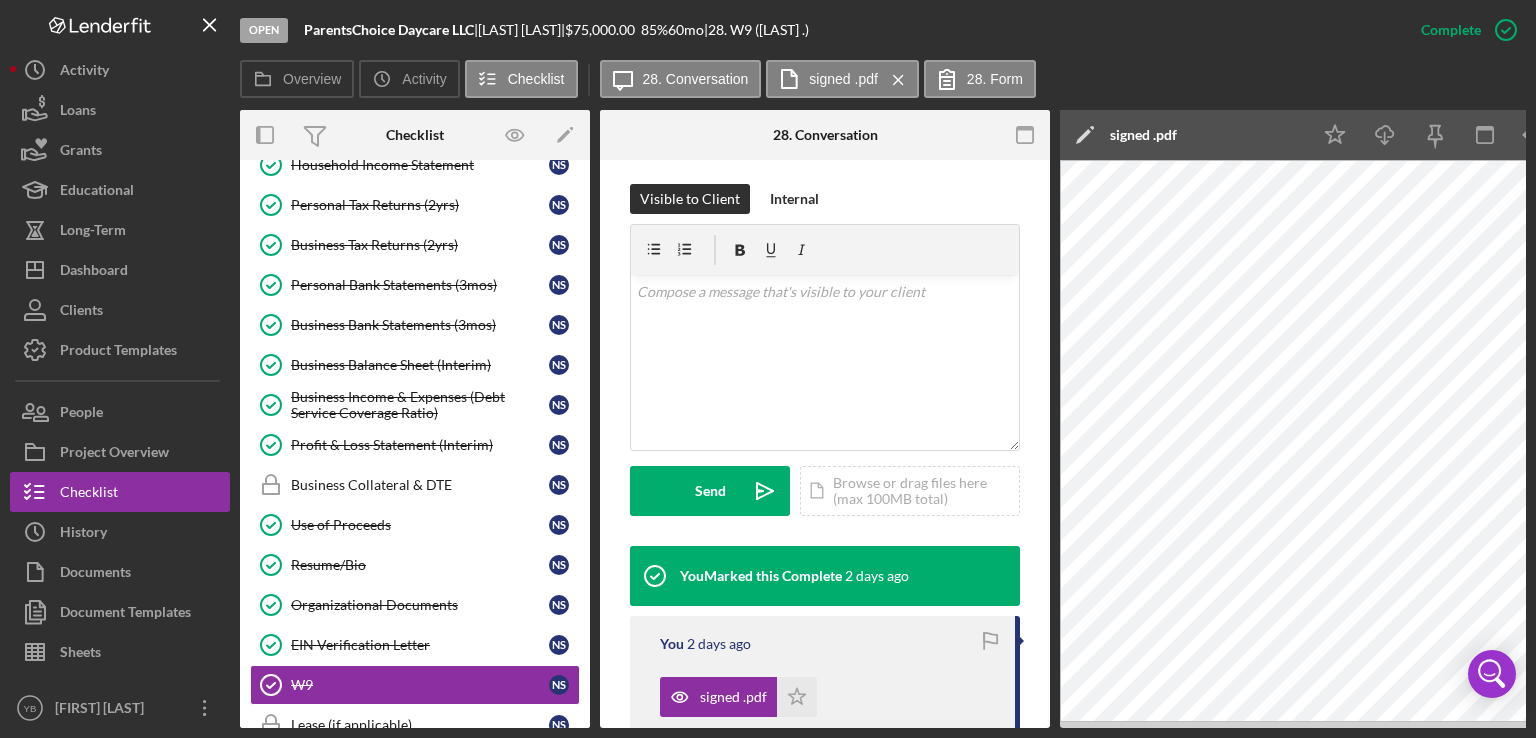 drag, startPoint x: 583, startPoint y: 482, endPoint x: 580, endPoint y: 615, distance: 133.03383 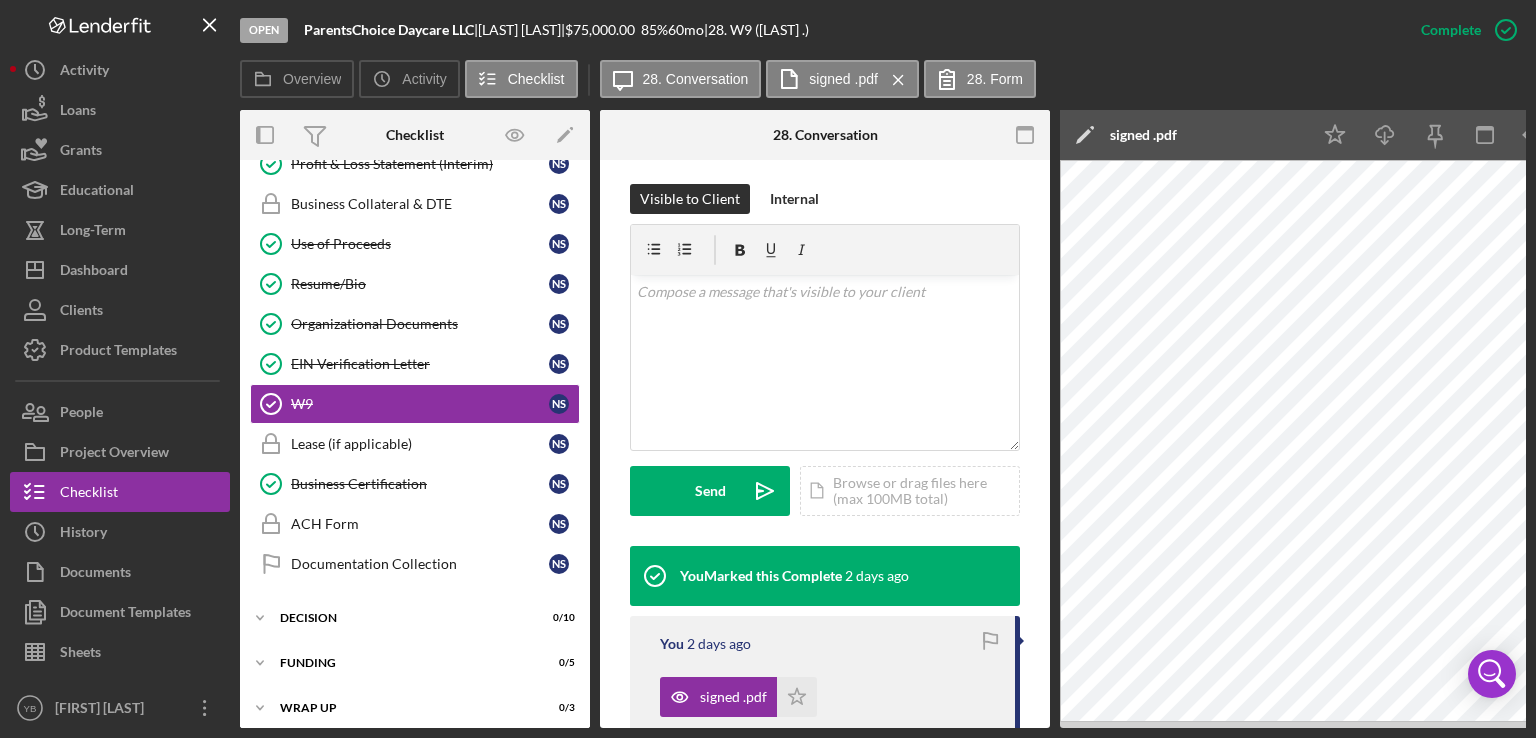 scroll, scrollTop: 1151, scrollLeft: 0, axis: vertical 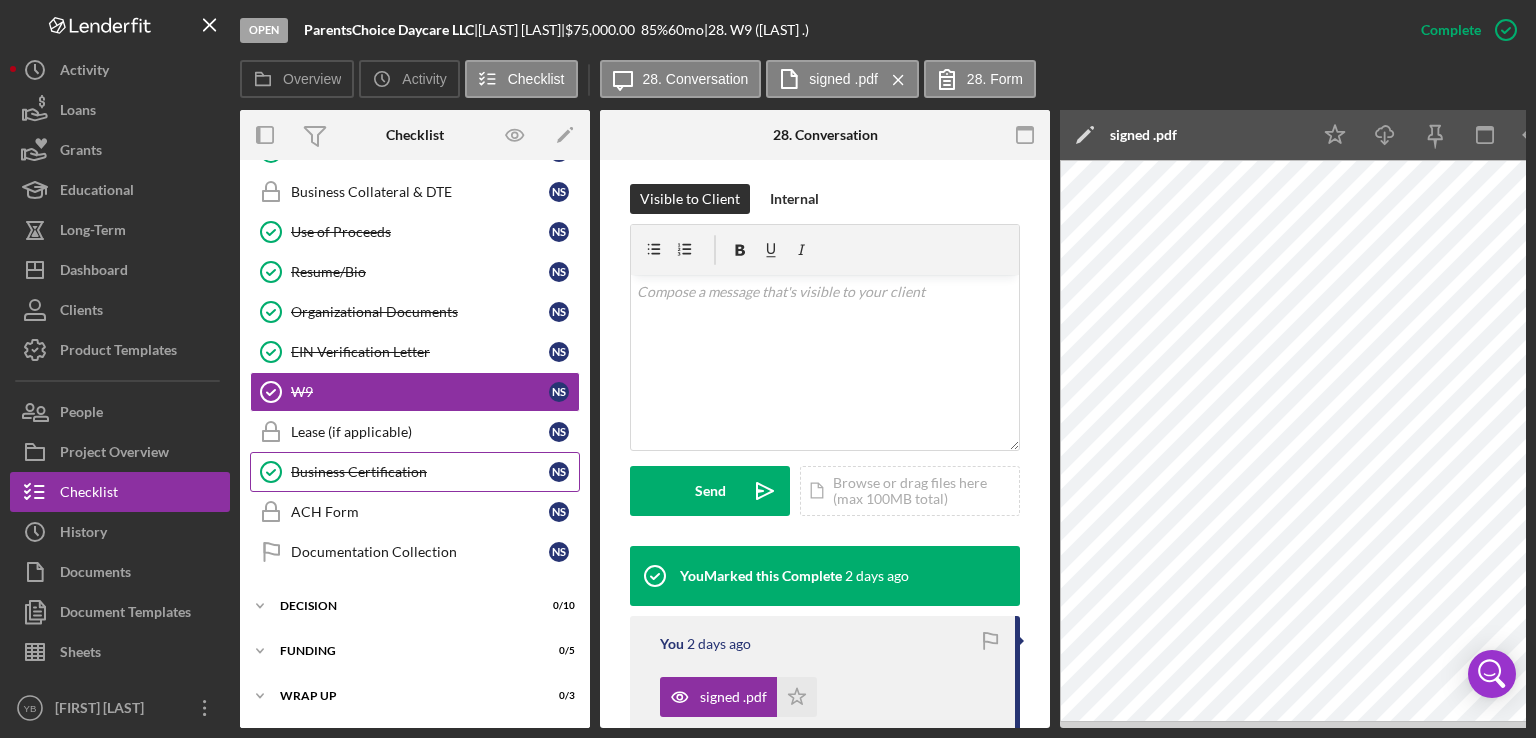 click on "Business Certification" at bounding box center (420, 472) 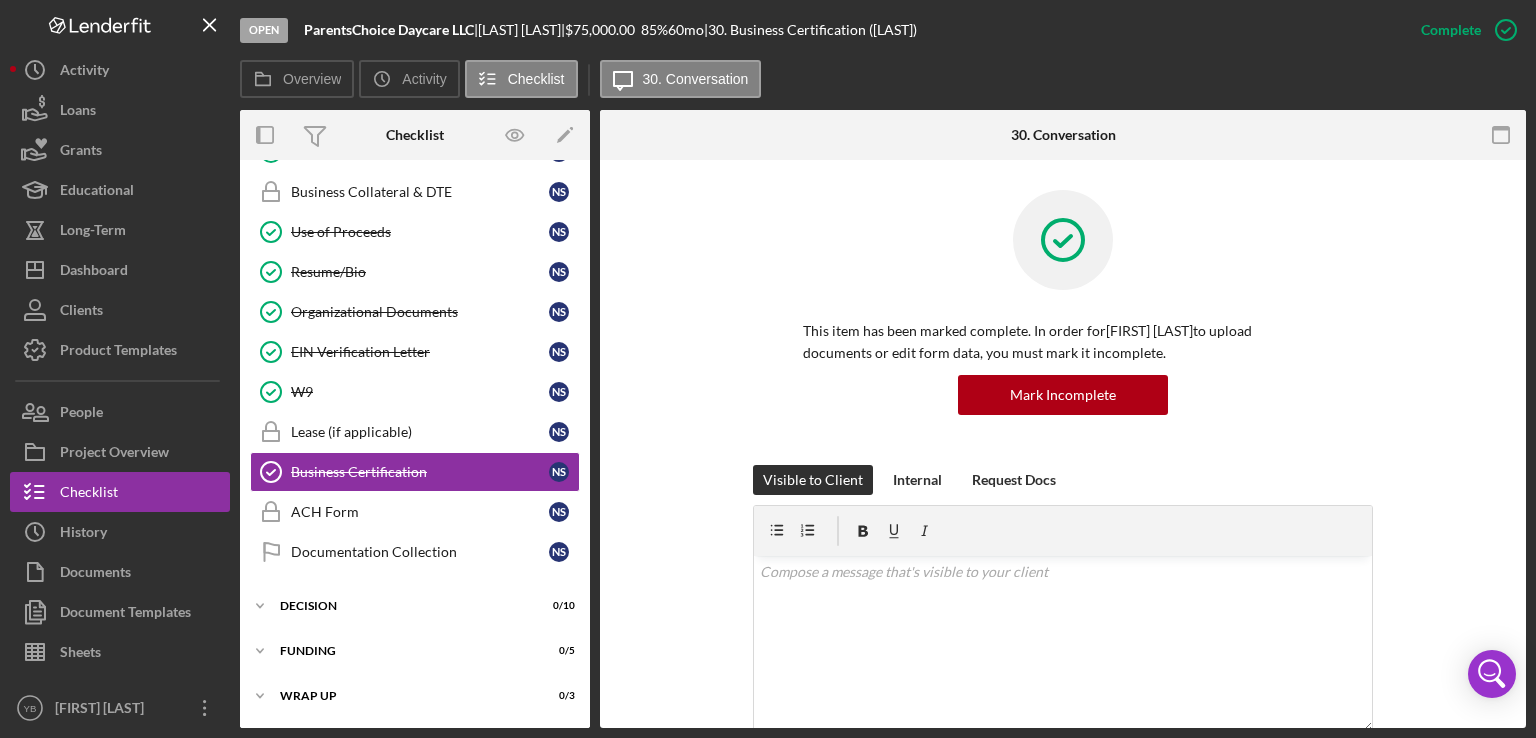 click on "This item has been marked complete. In order for  [LAST]   to upload documents or edit form data, you must mark it incomplete. Mark Incomplete" at bounding box center [1063, 327] 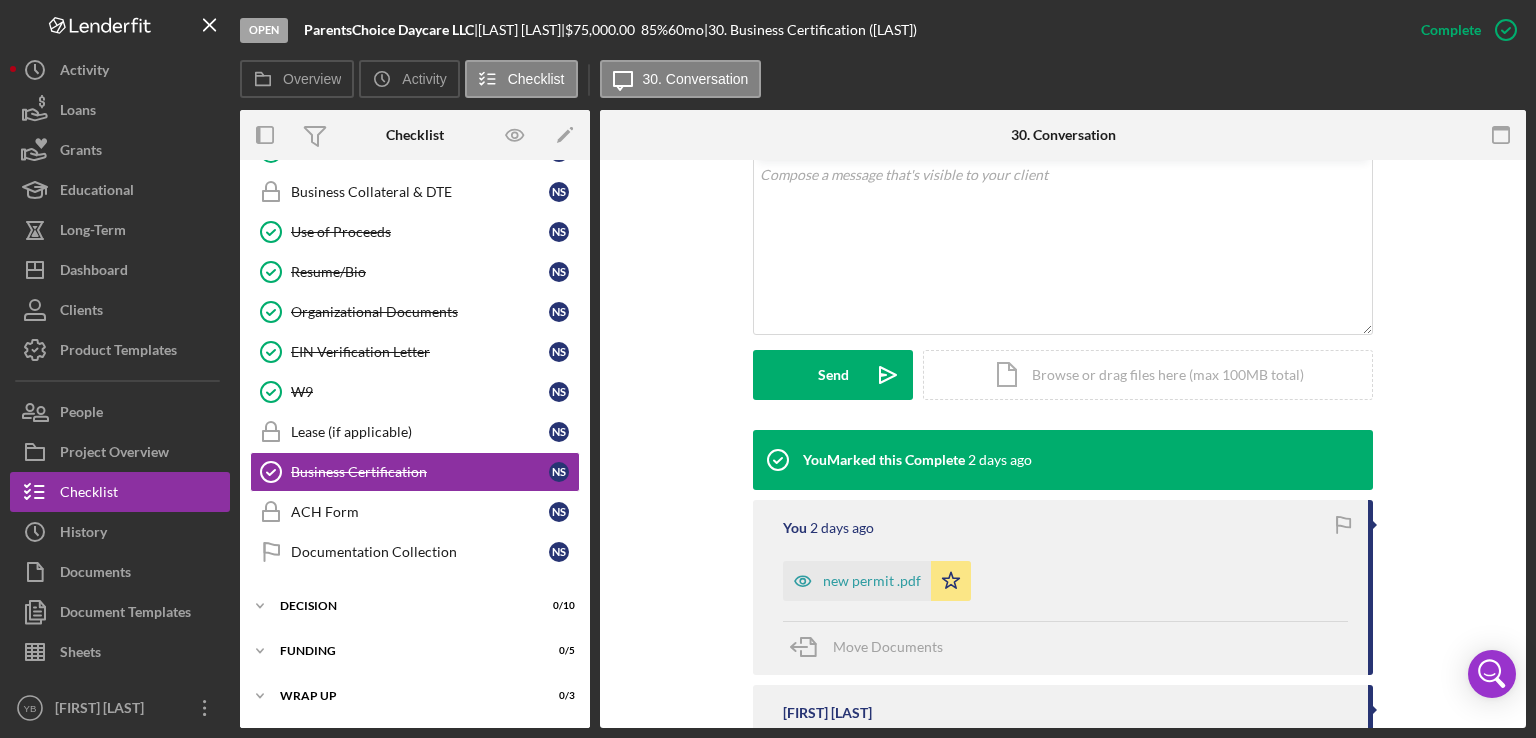 scroll, scrollTop: 480, scrollLeft: 0, axis: vertical 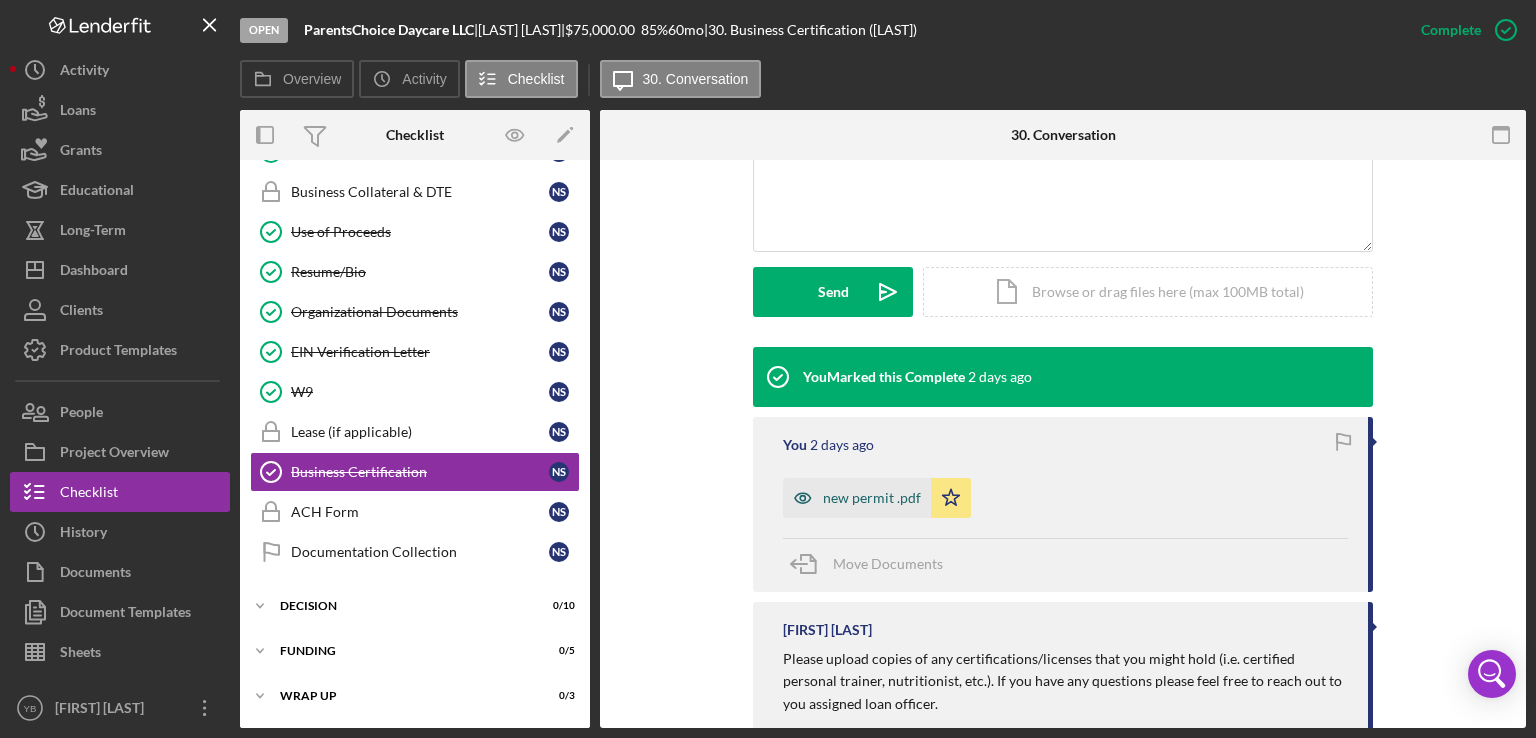click on "new permit .pdf" at bounding box center [872, 498] 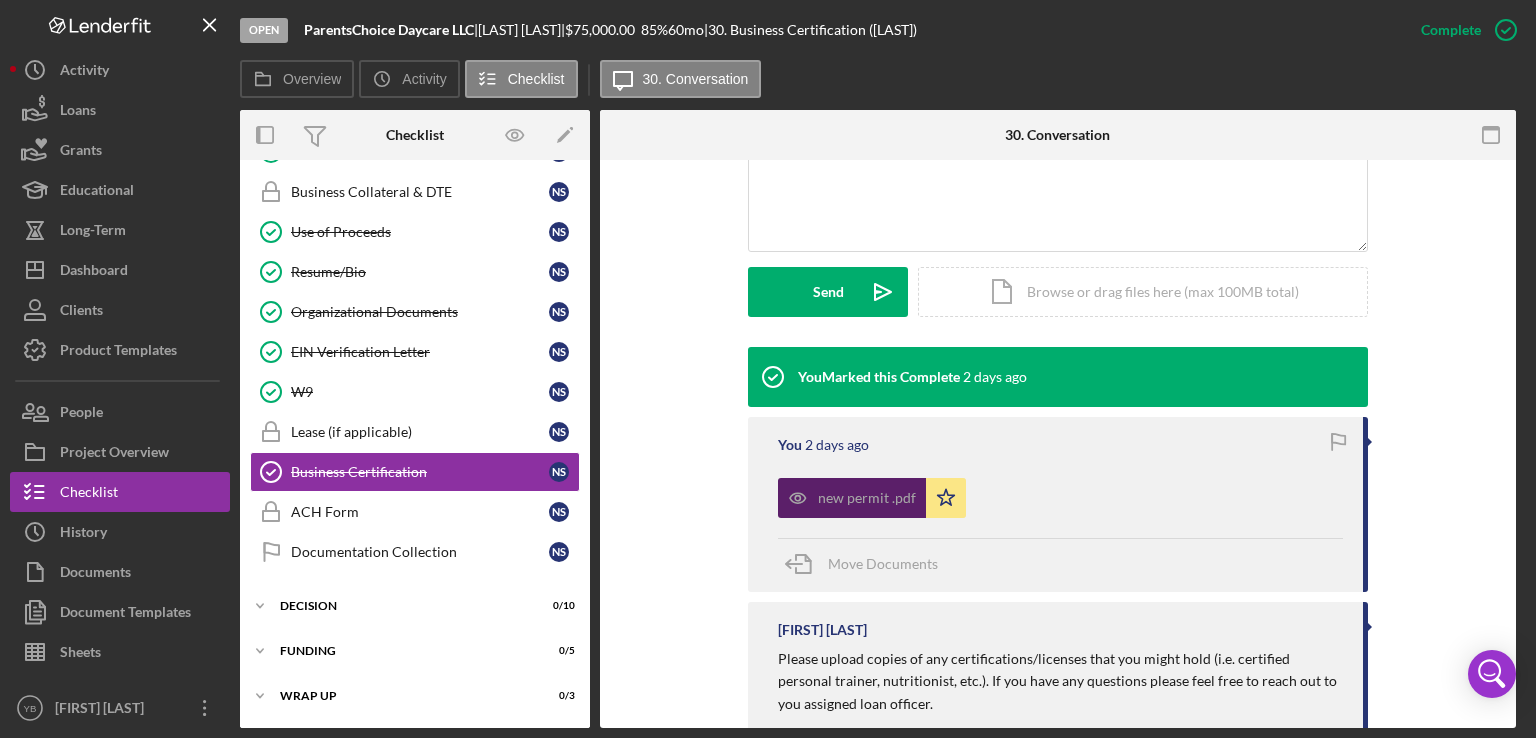 scroll, scrollTop: 502, scrollLeft: 0, axis: vertical 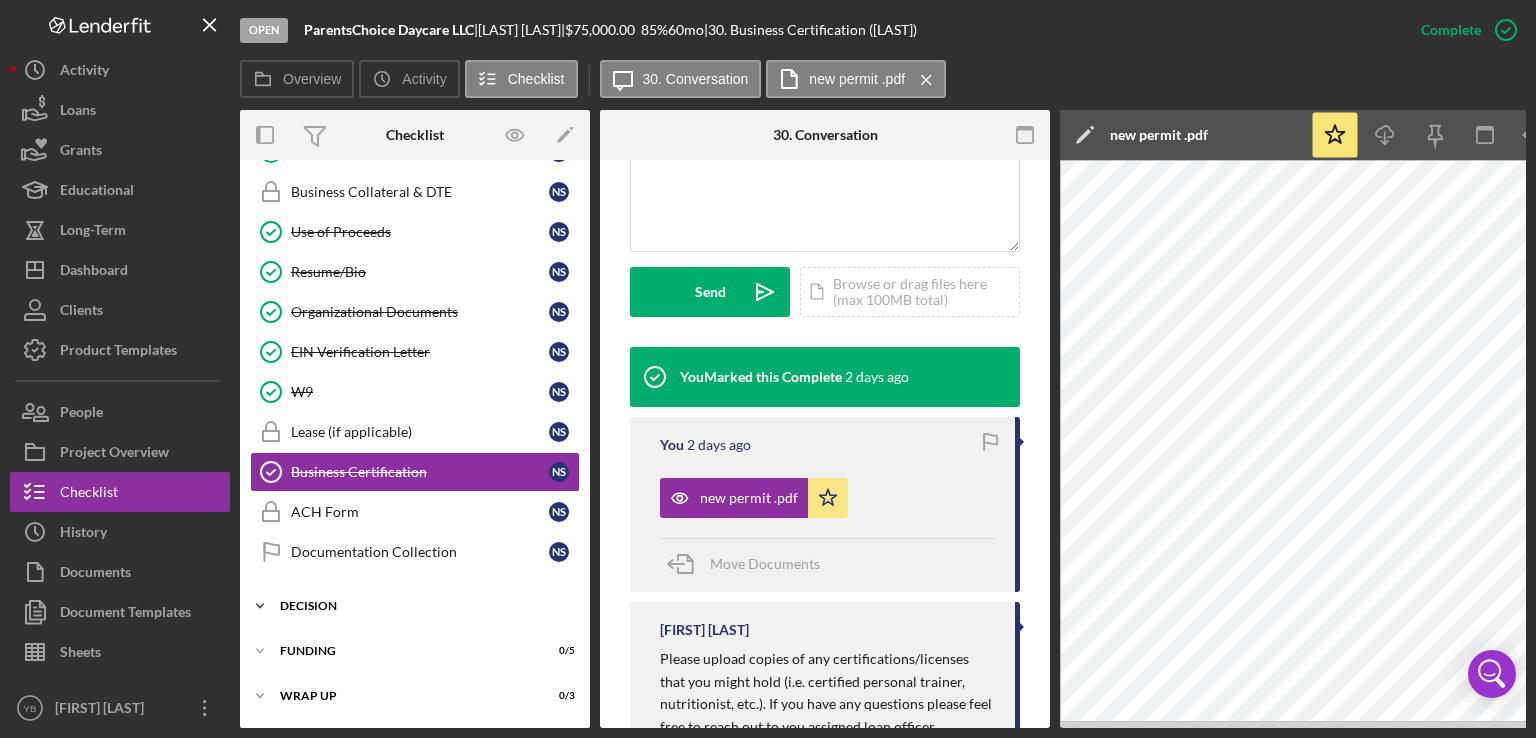 click on "Decision" at bounding box center (422, 606) 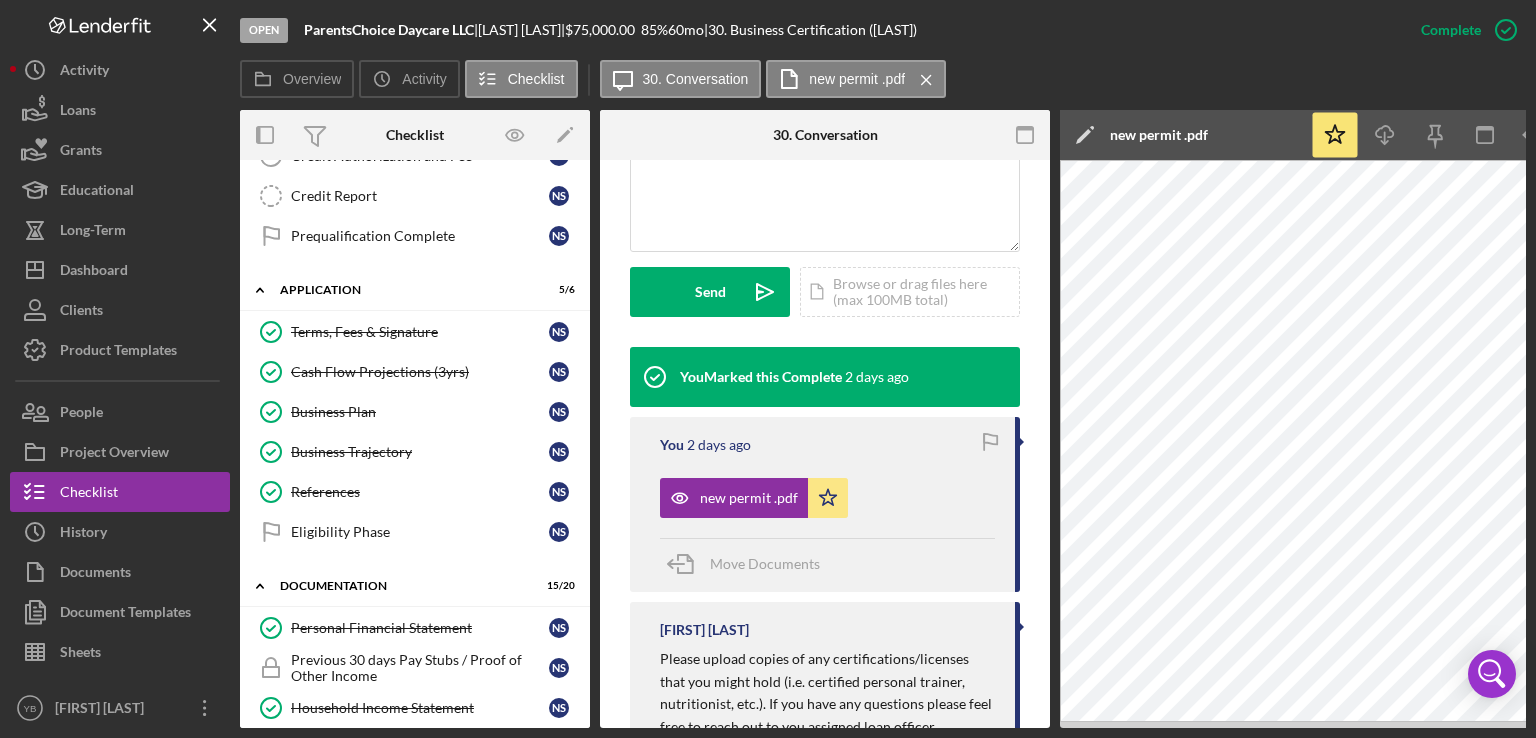 scroll, scrollTop: 98, scrollLeft: 0, axis: vertical 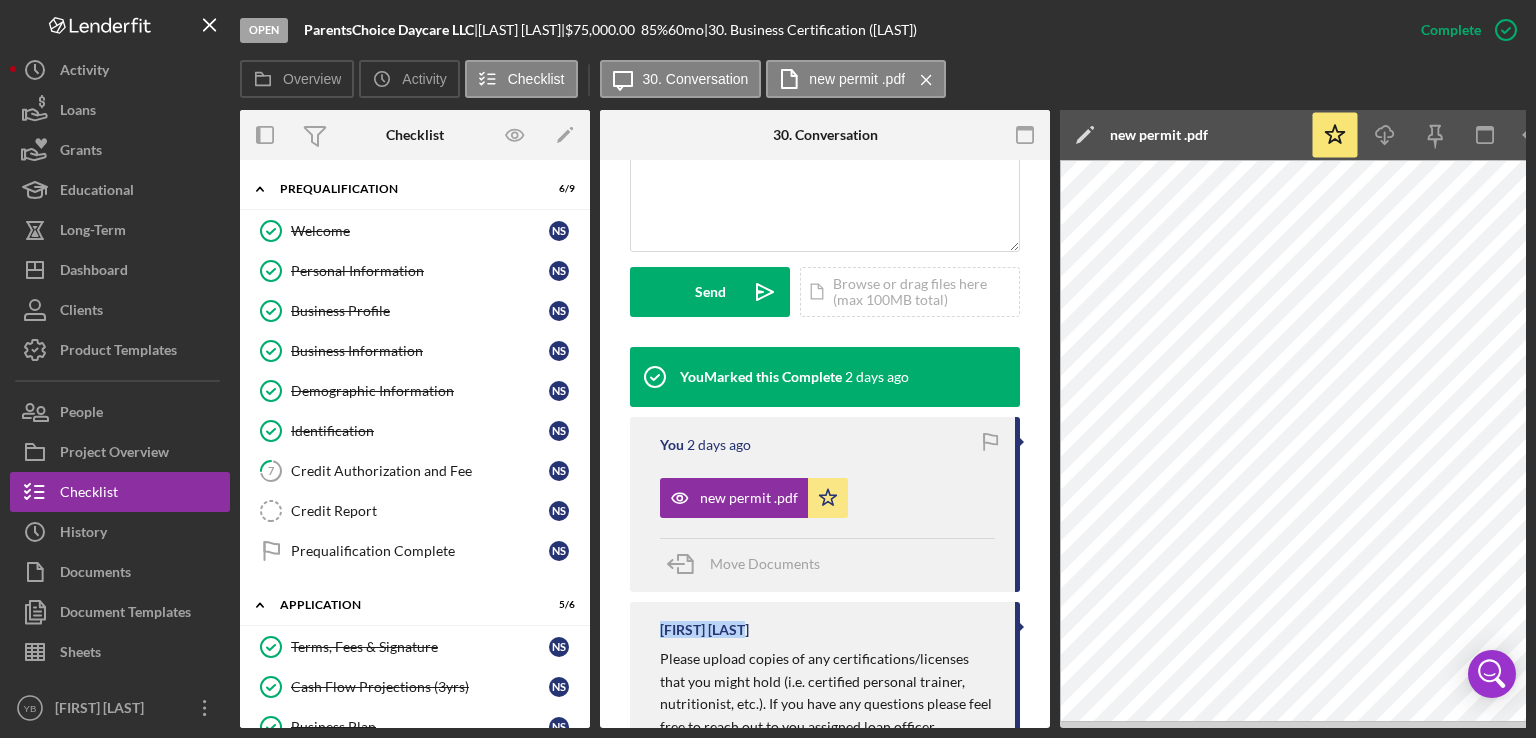 drag, startPoint x: 1044, startPoint y: 558, endPoint x: 1044, endPoint y: 604, distance: 46 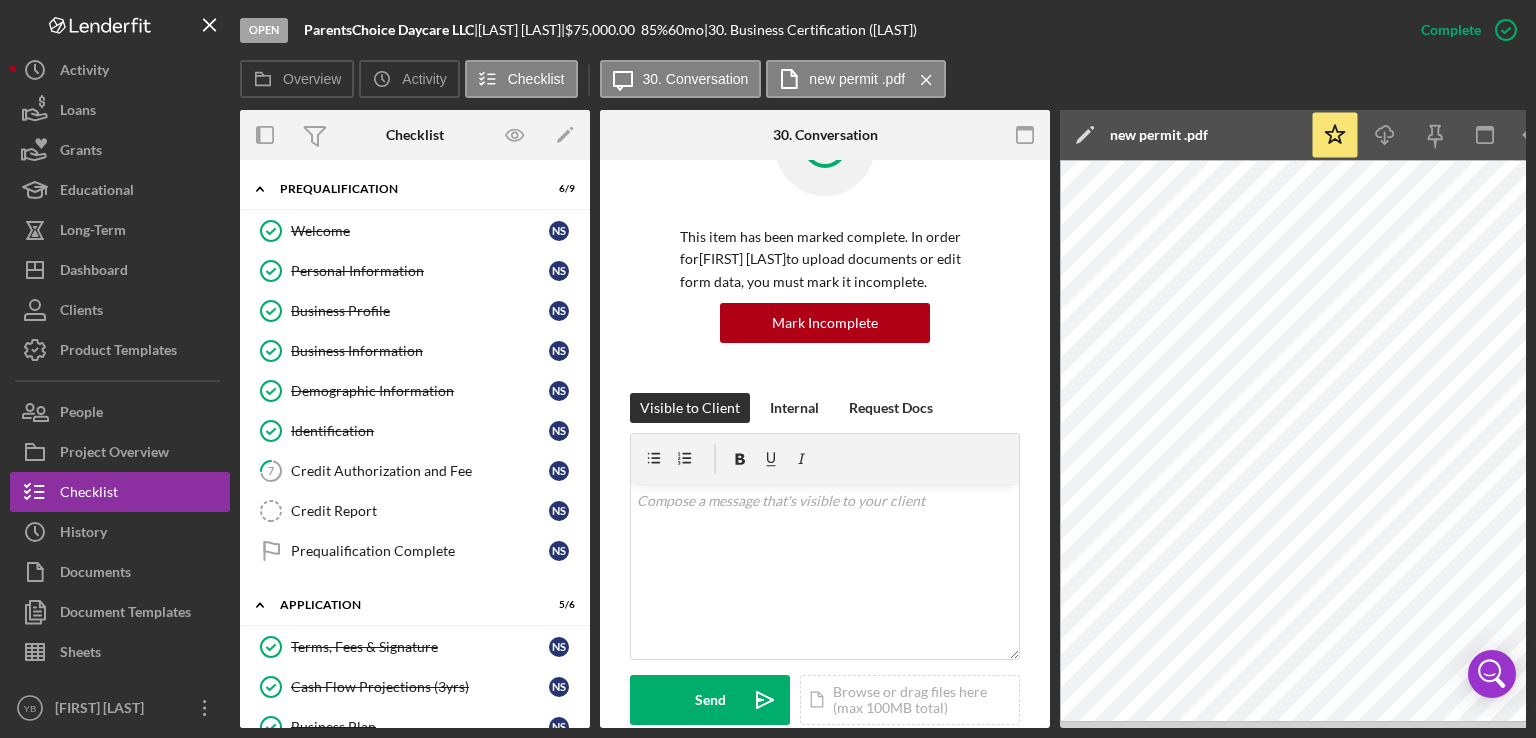 scroll, scrollTop: 0, scrollLeft: 0, axis: both 